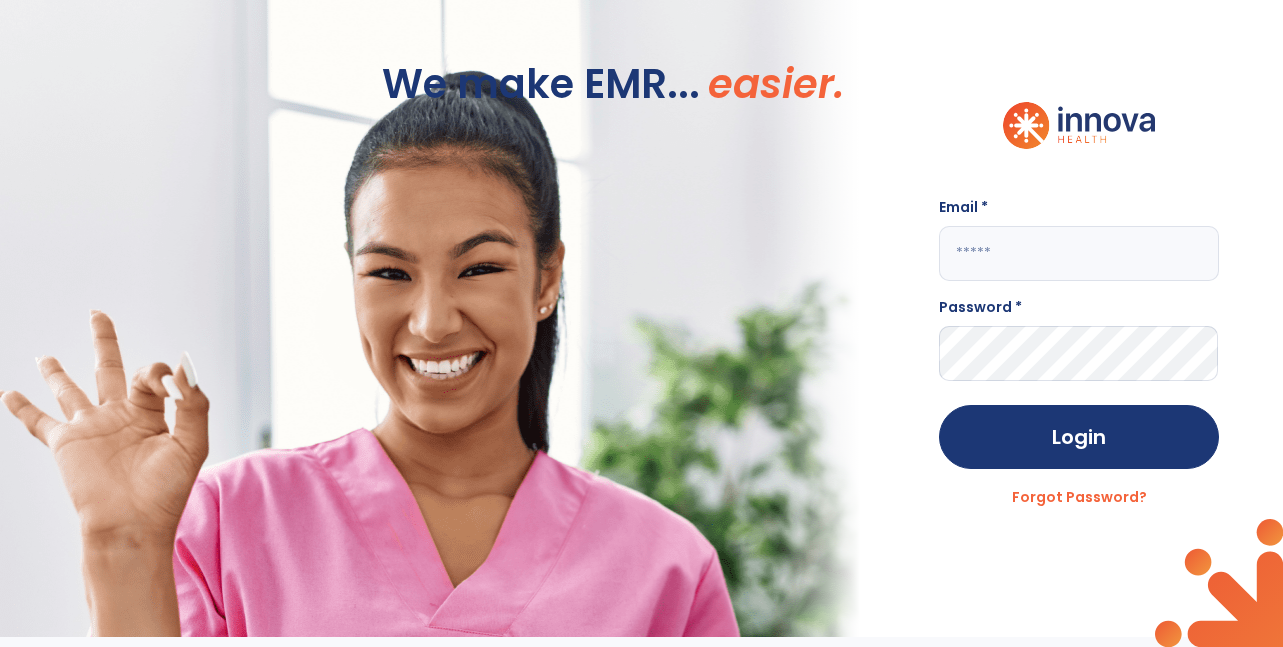 scroll, scrollTop: 0, scrollLeft: 0, axis: both 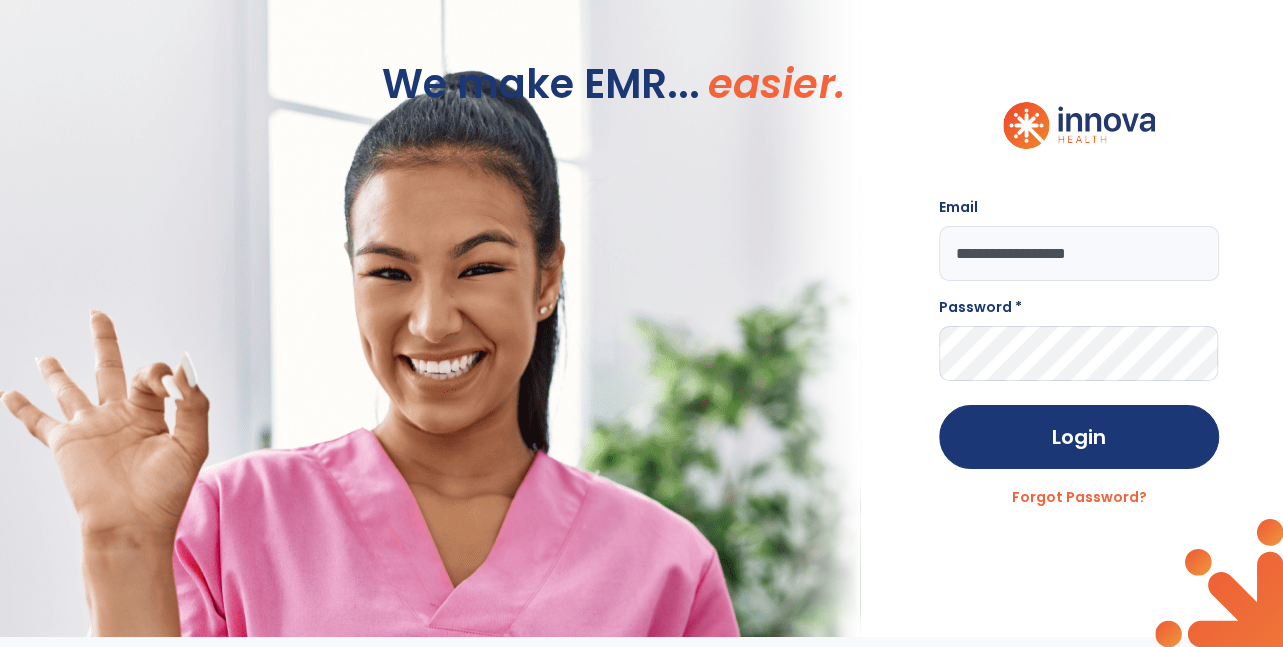 type on "**********" 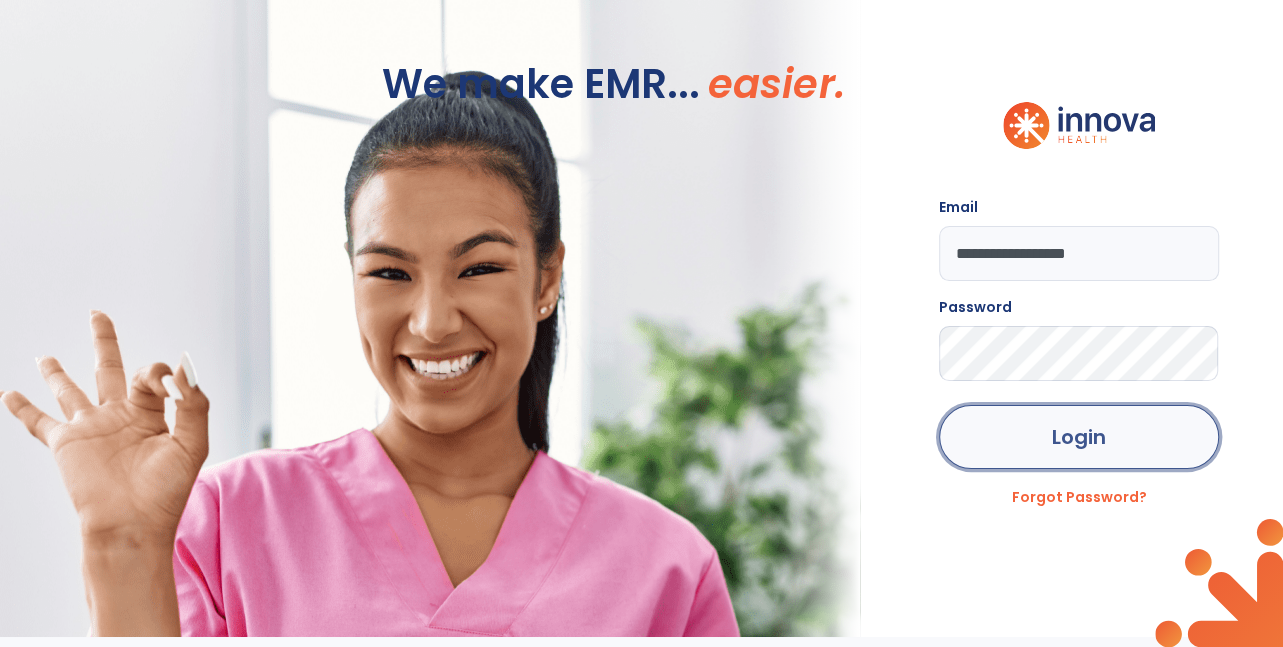 click on "Login" 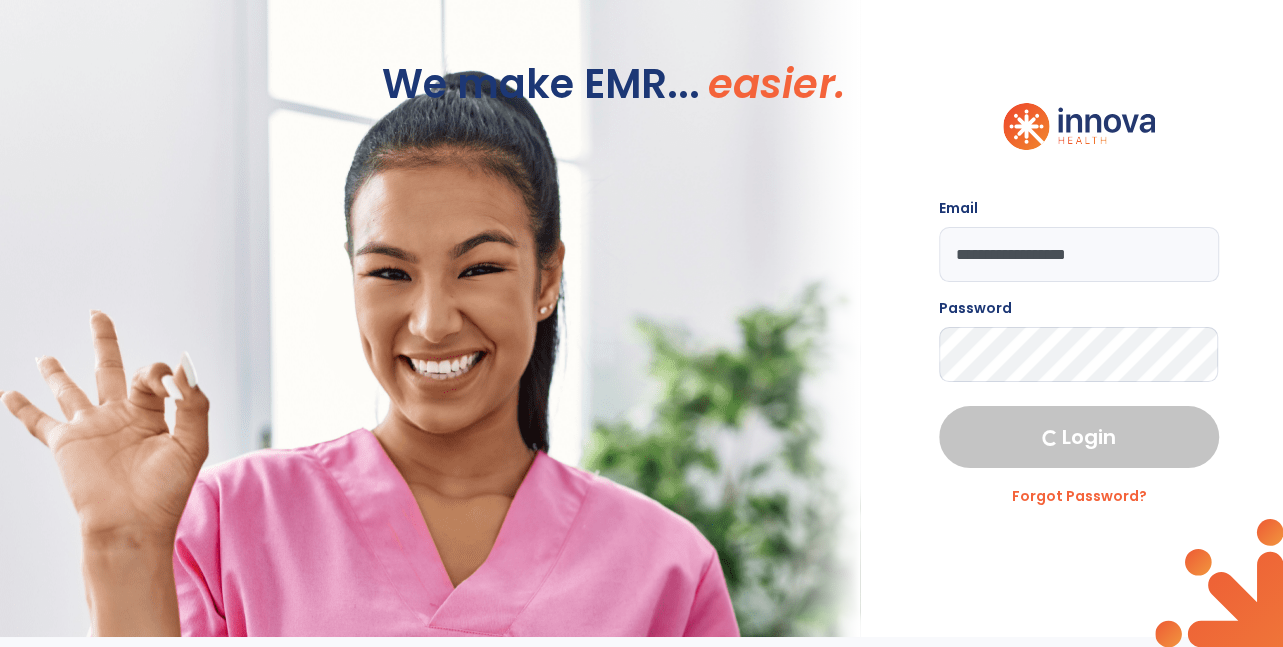 select on "****" 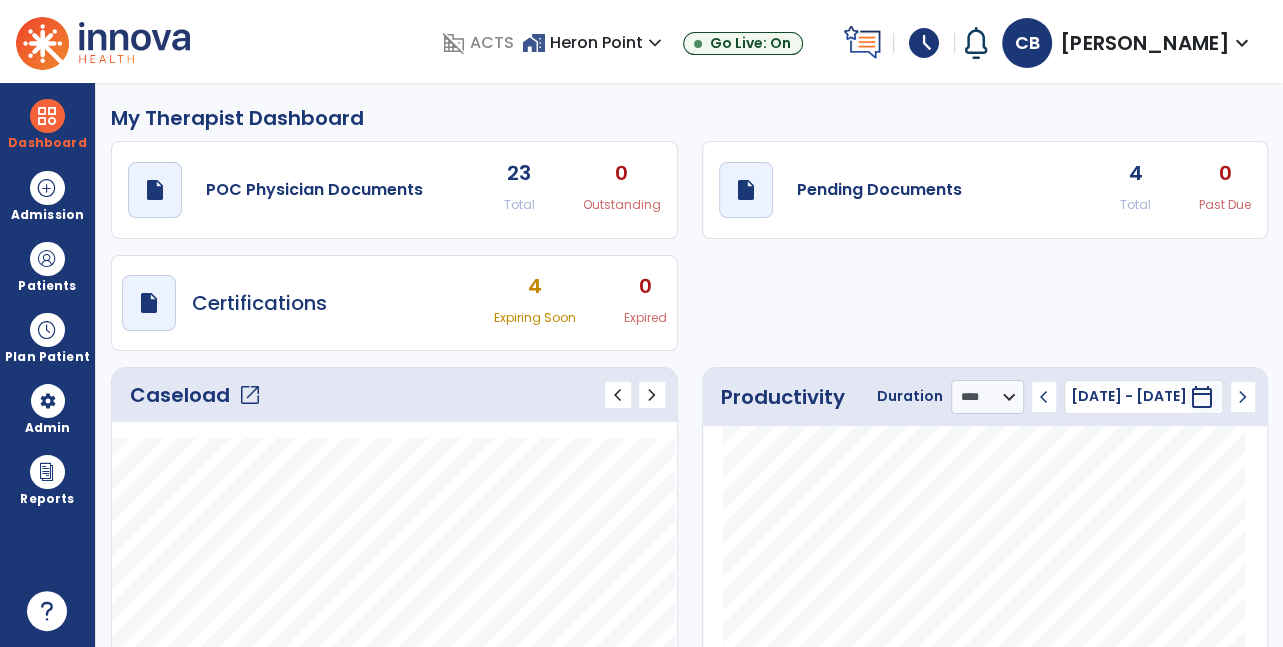 click on "4 Total 0 Past Due" 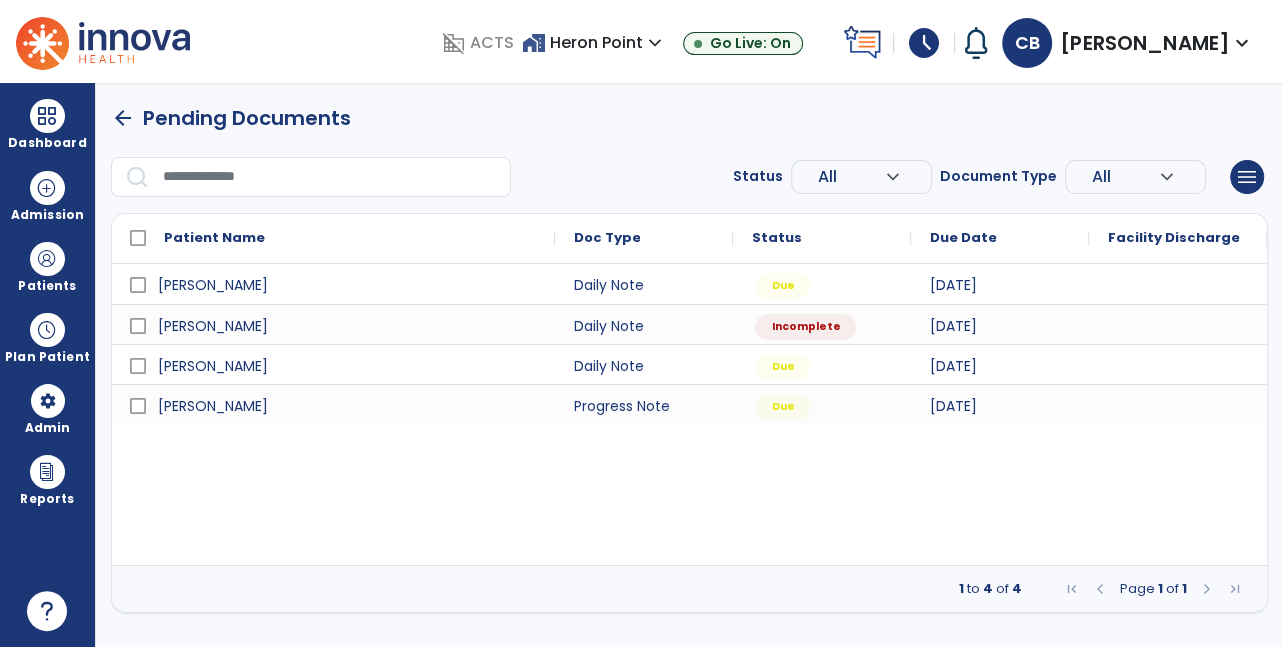 scroll, scrollTop: 0, scrollLeft: 0, axis: both 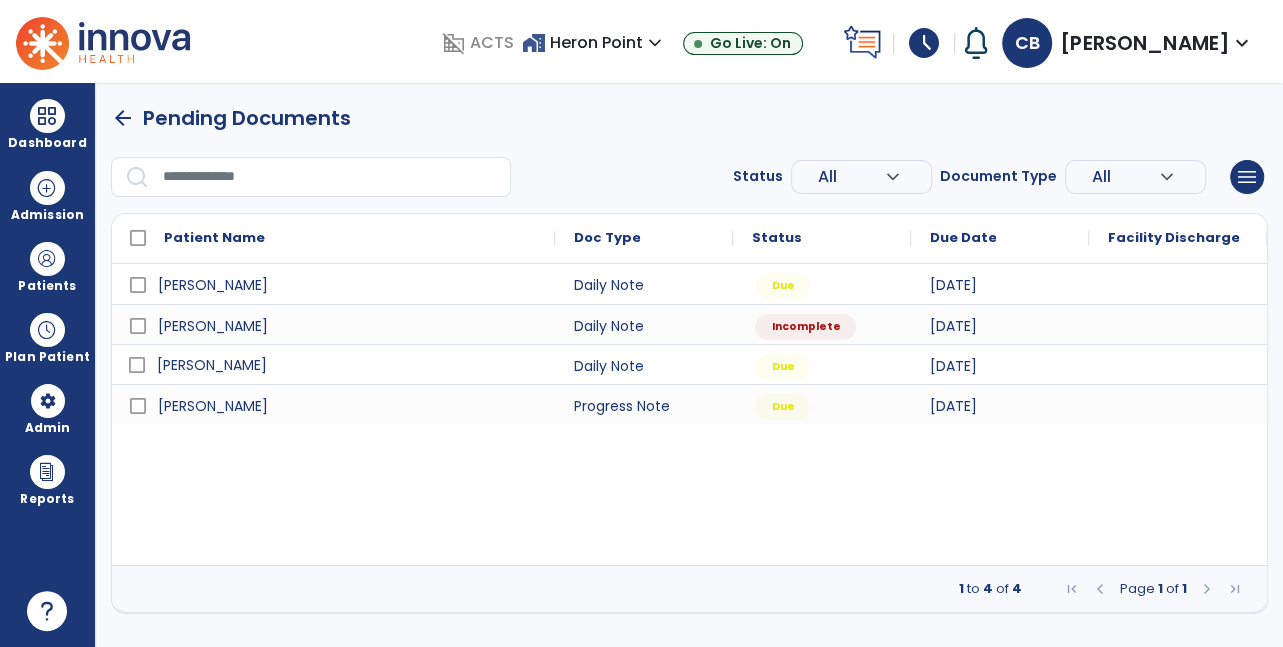 click on "[PERSON_NAME]" at bounding box center [212, 365] 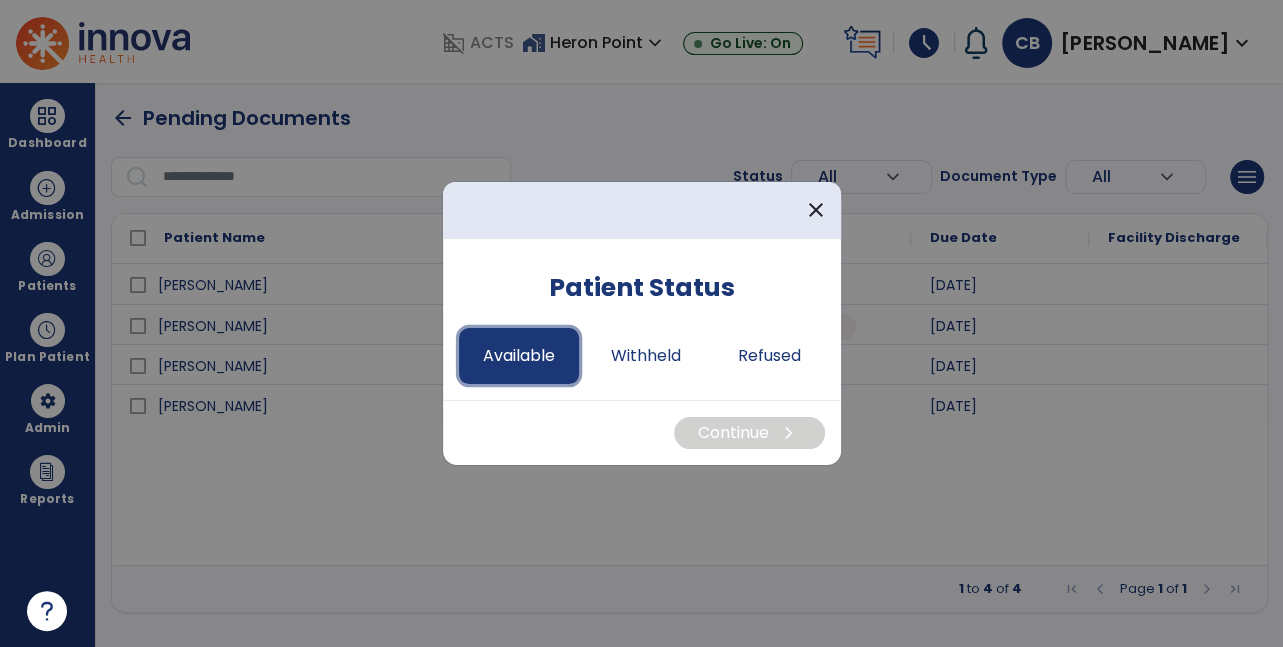 click on "Available" at bounding box center (519, 356) 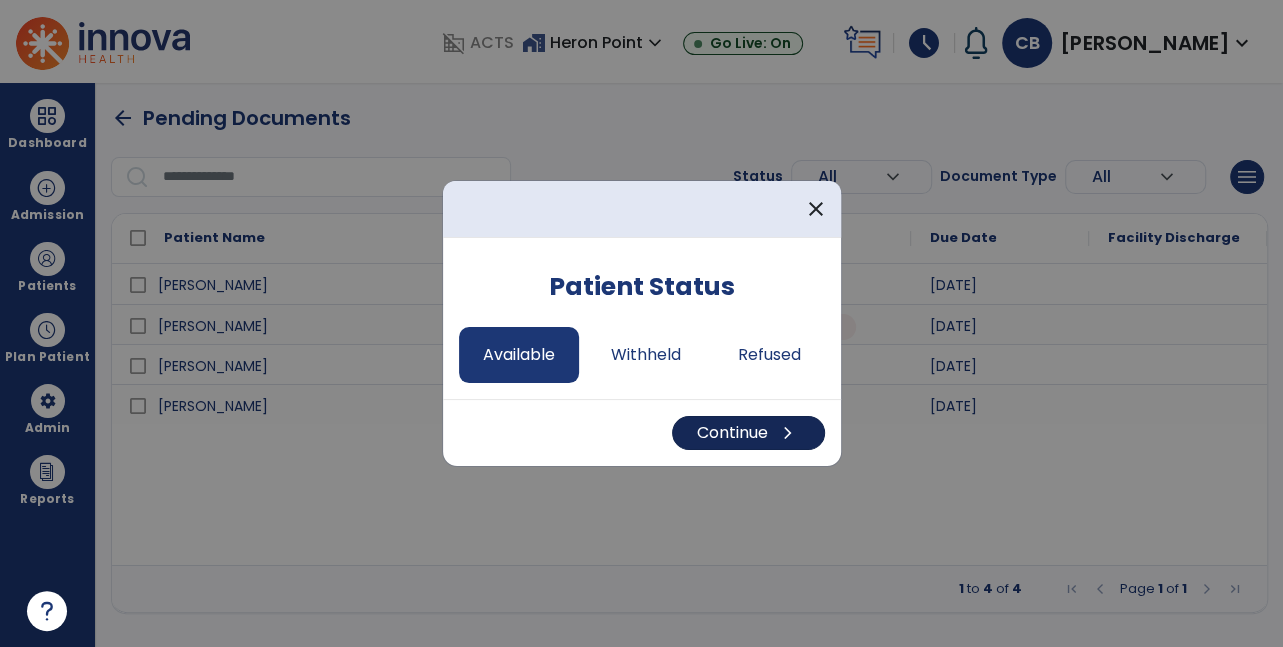 click on "Continue   chevron_right" at bounding box center [748, 433] 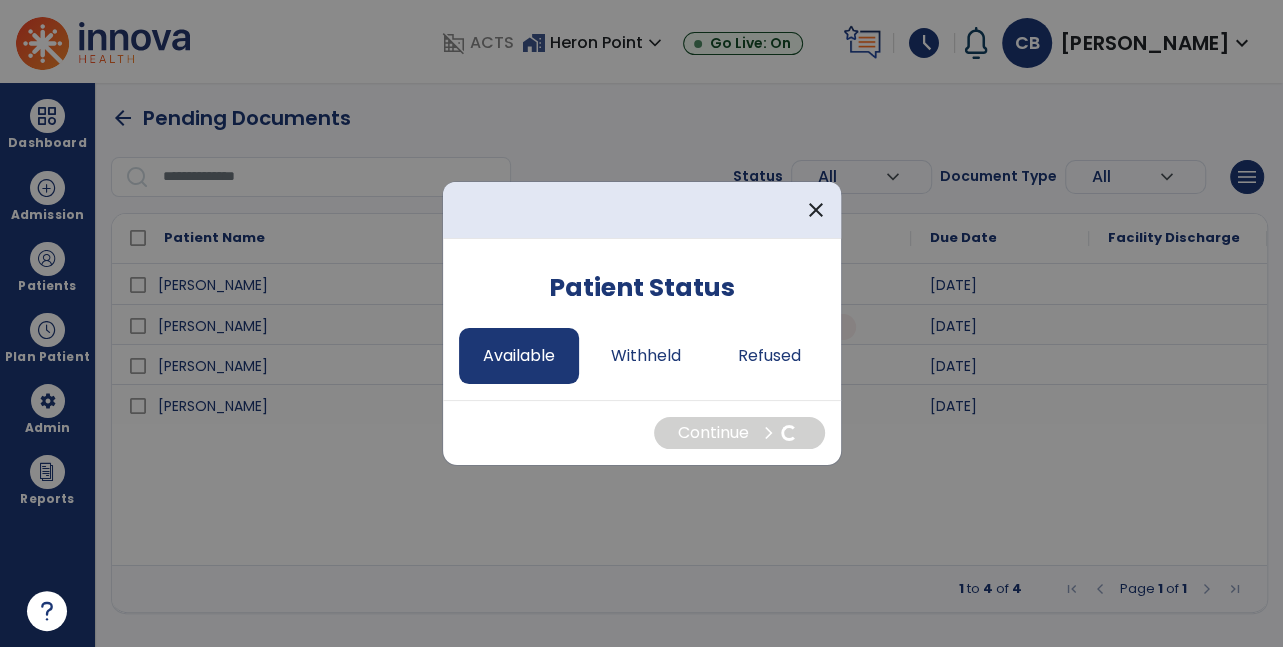 select on "*" 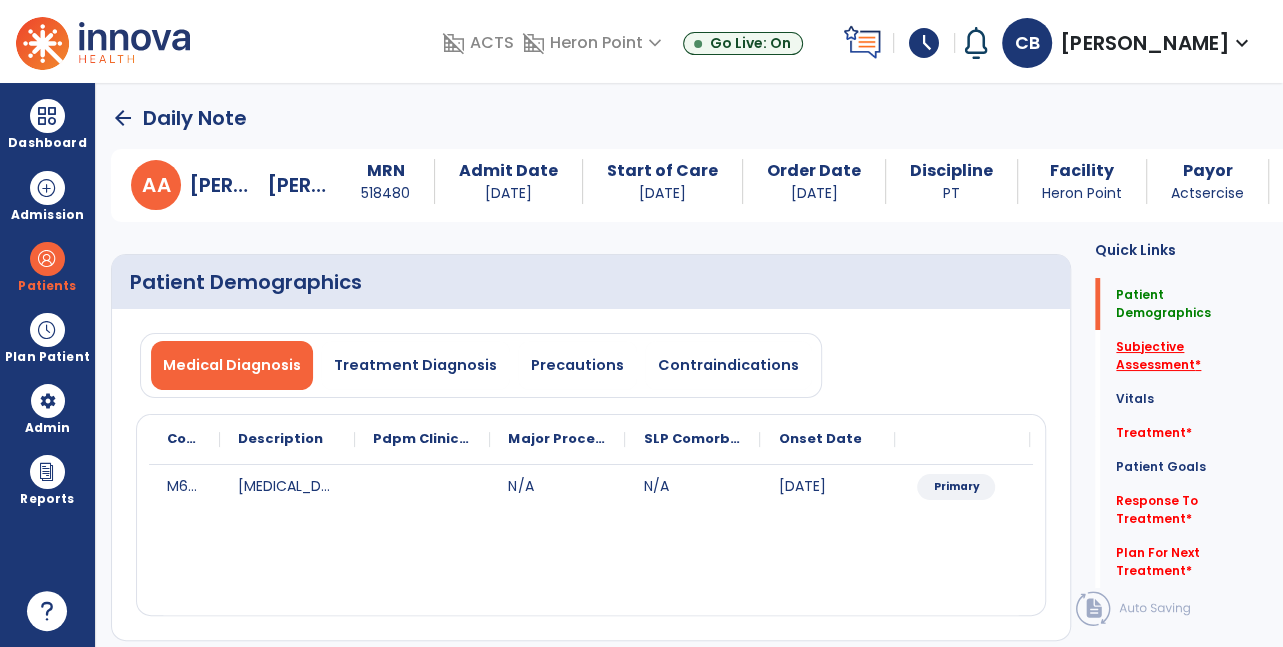 click on "Subjective Assessment   *" 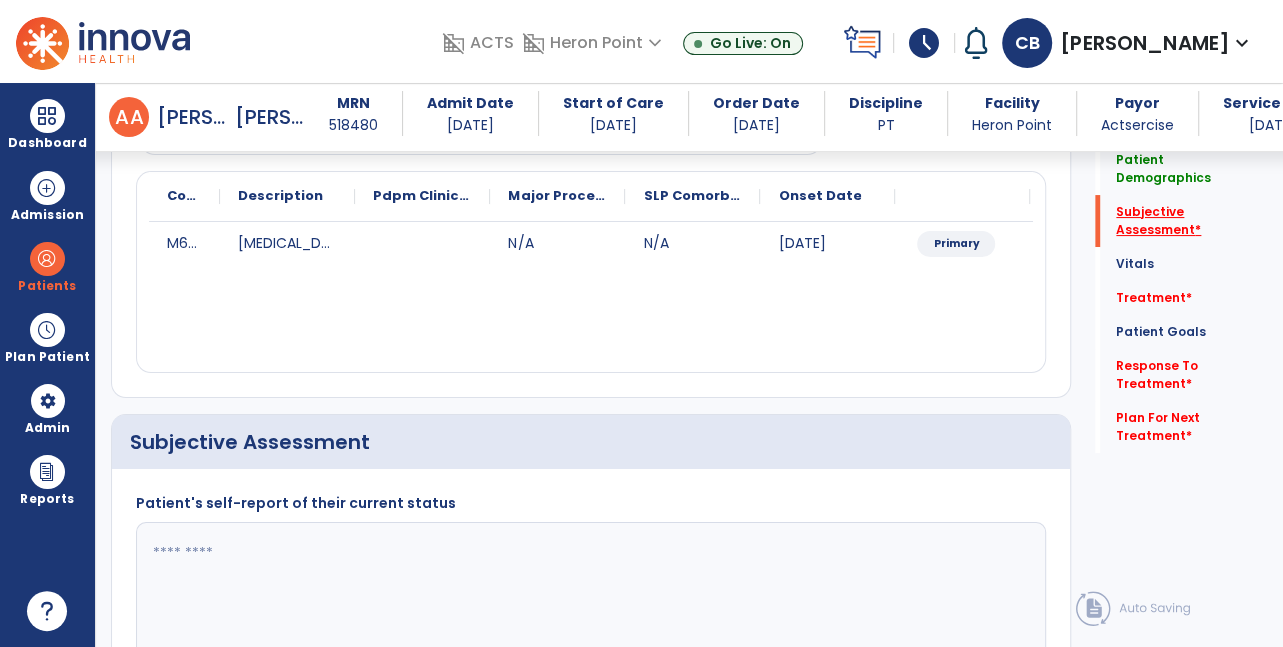 scroll, scrollTop: 430, scrollLeft: 0, axis: vertical 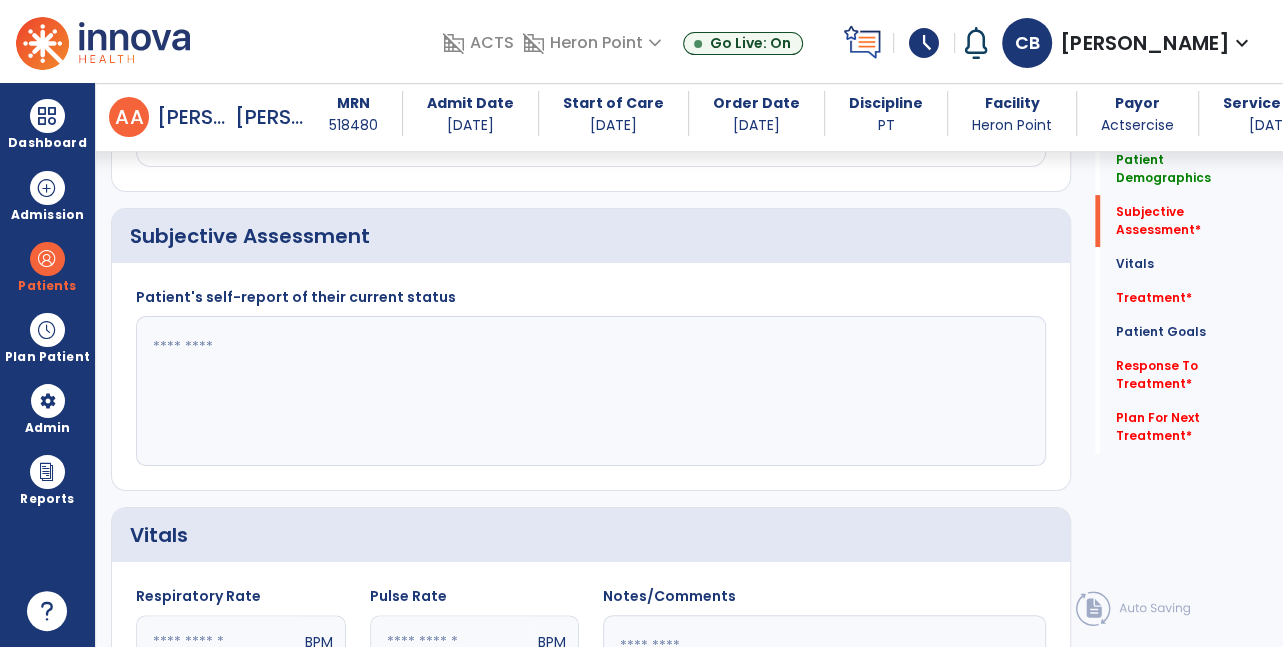 click 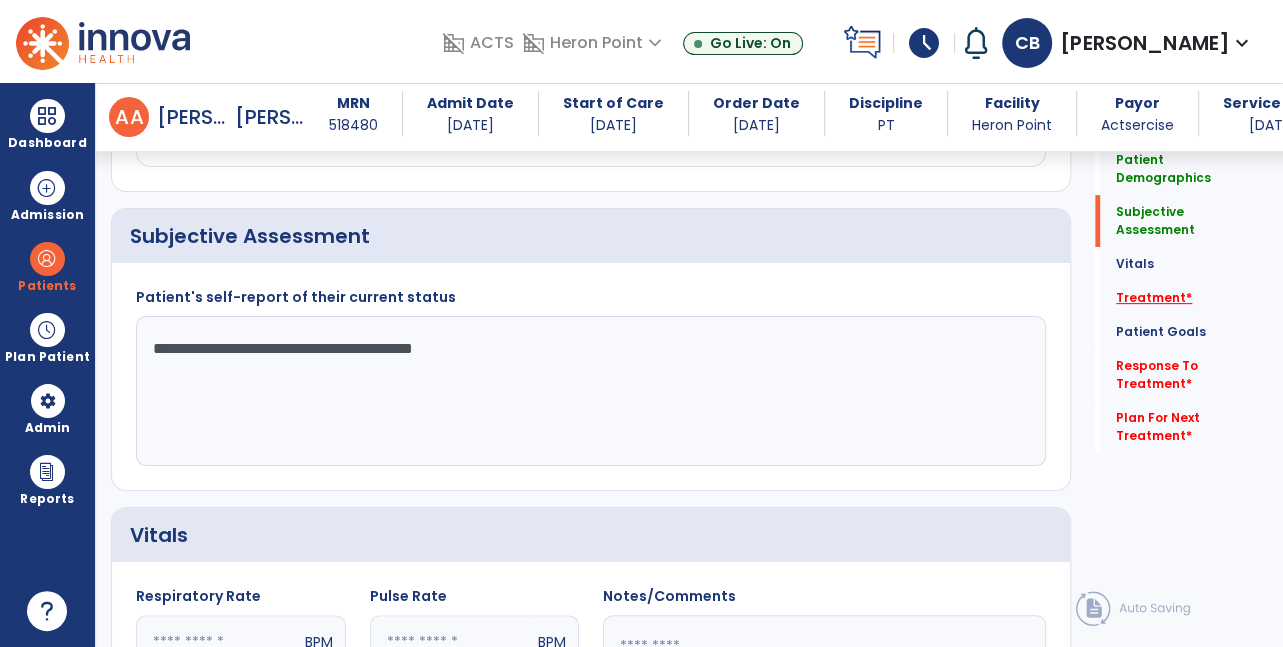 type on "**********" 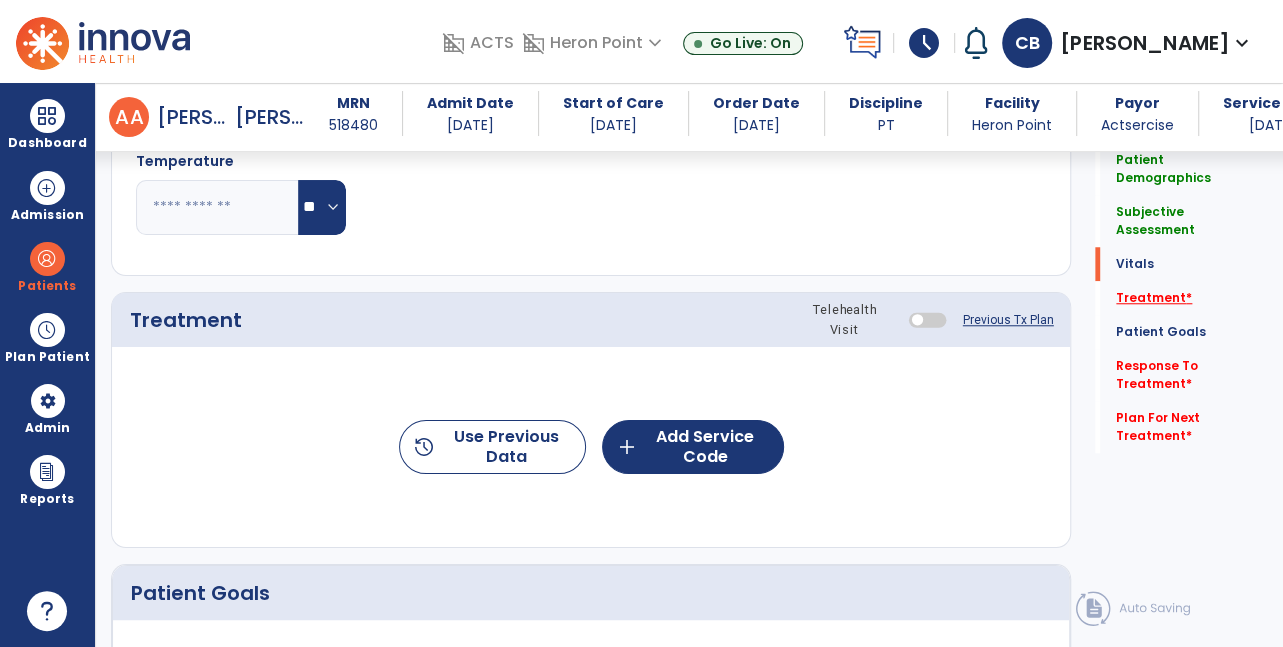 scroll, scrollTop: 1117, scrollLeft: 0, axis: vertical 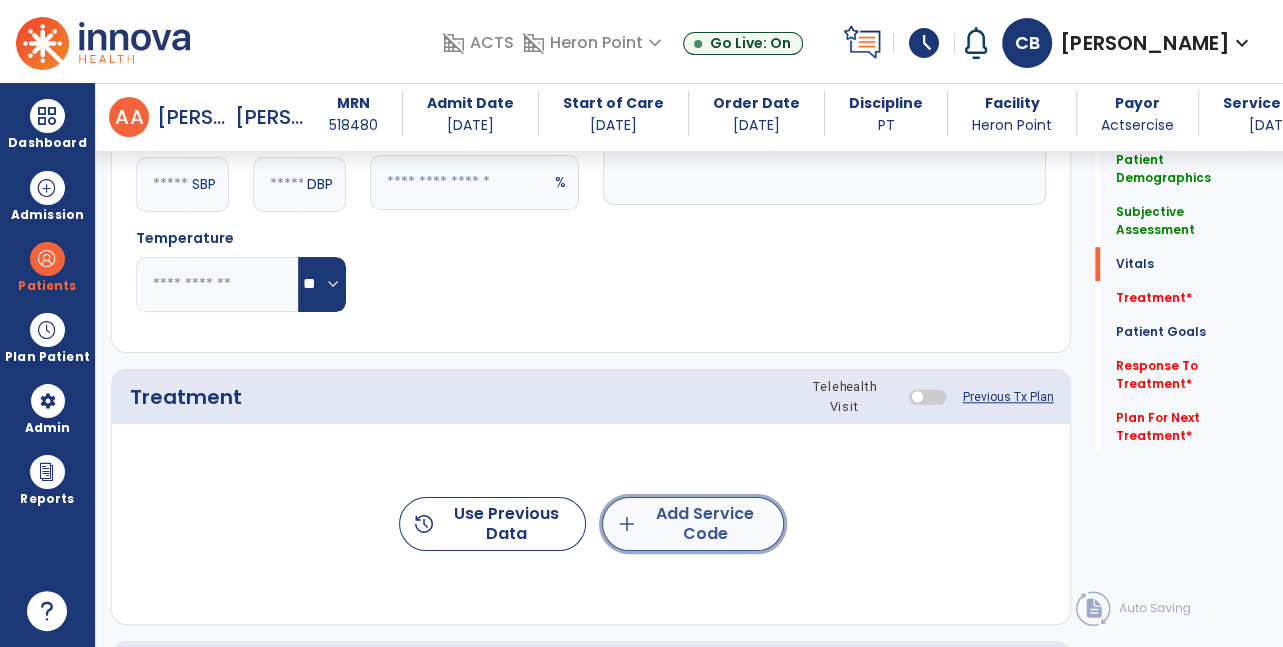click on "add  Add Service Code" 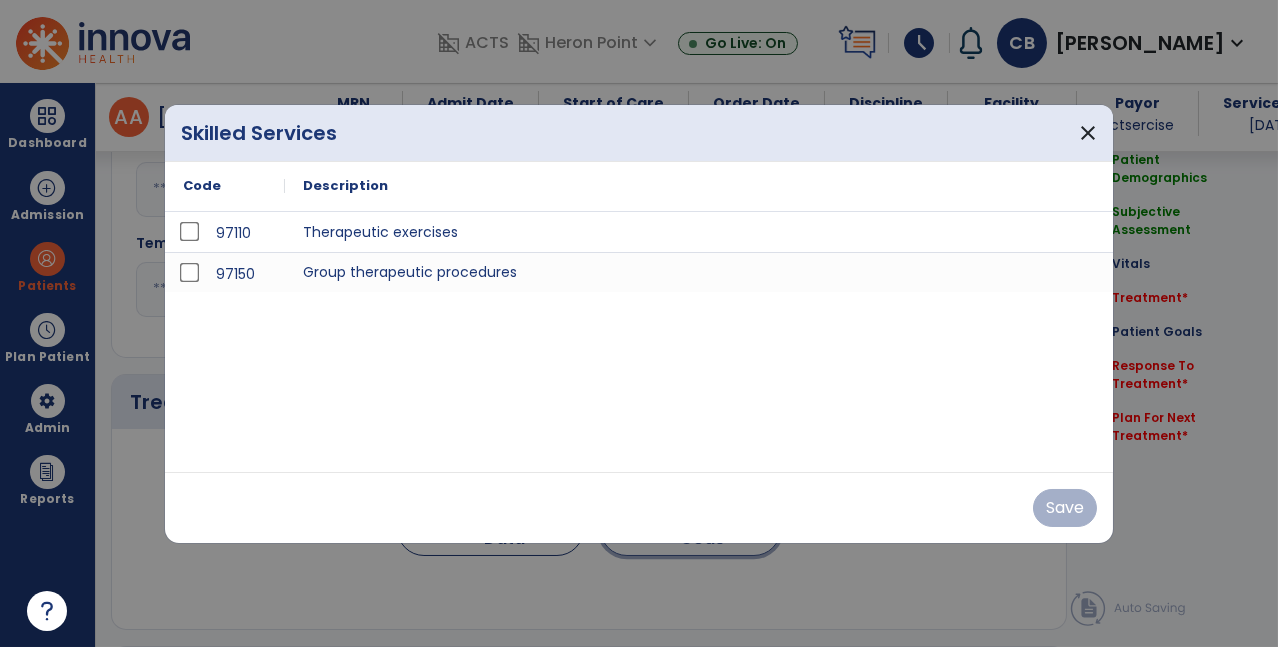 scroll, scrollTop: 990, scrollLeft: 0, axis: vertical 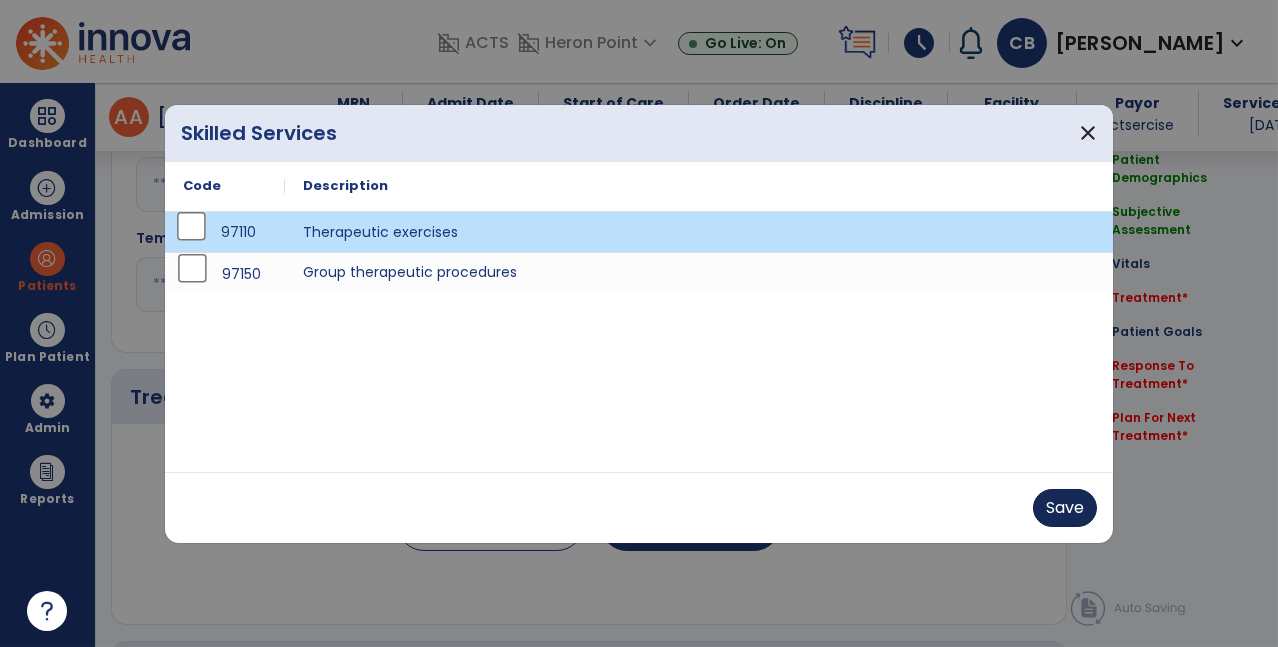 click on "Save" at bounding box center (1065, 508) 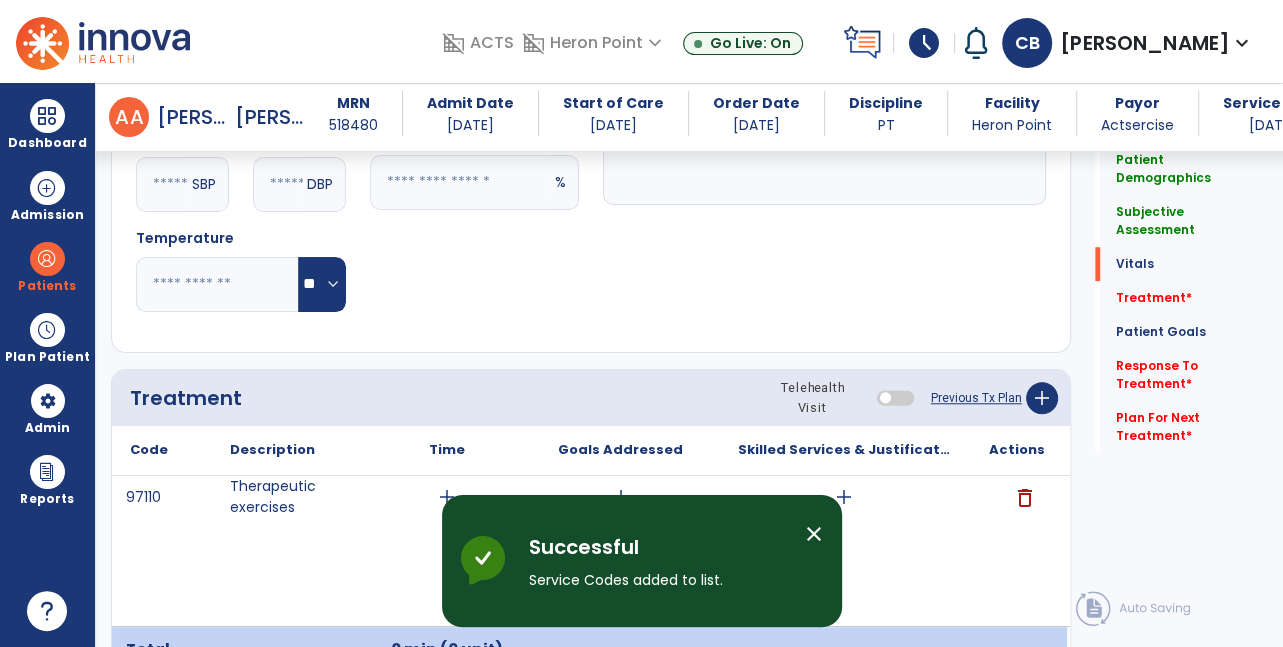 click on "add" at bounding box center [844, 497] 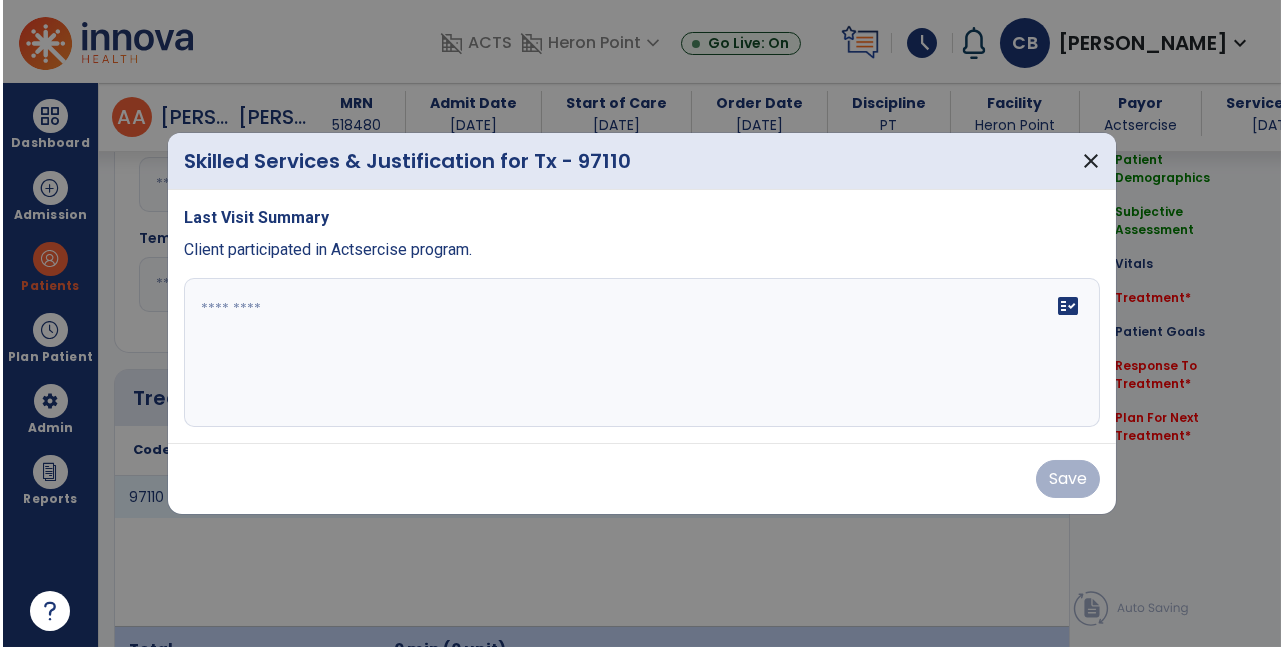 scroll, scrollTop: 990, scrollLeft: 0, axis: vertical 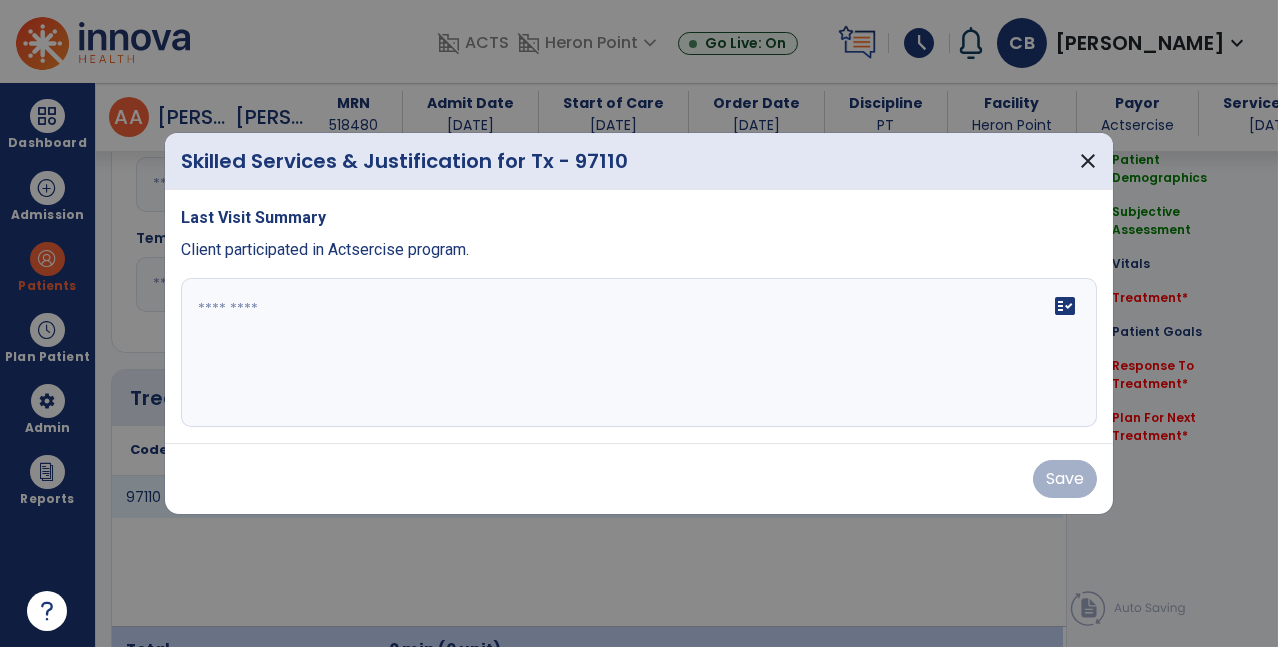 click on "fact_check" at bounding box center (639, 353) 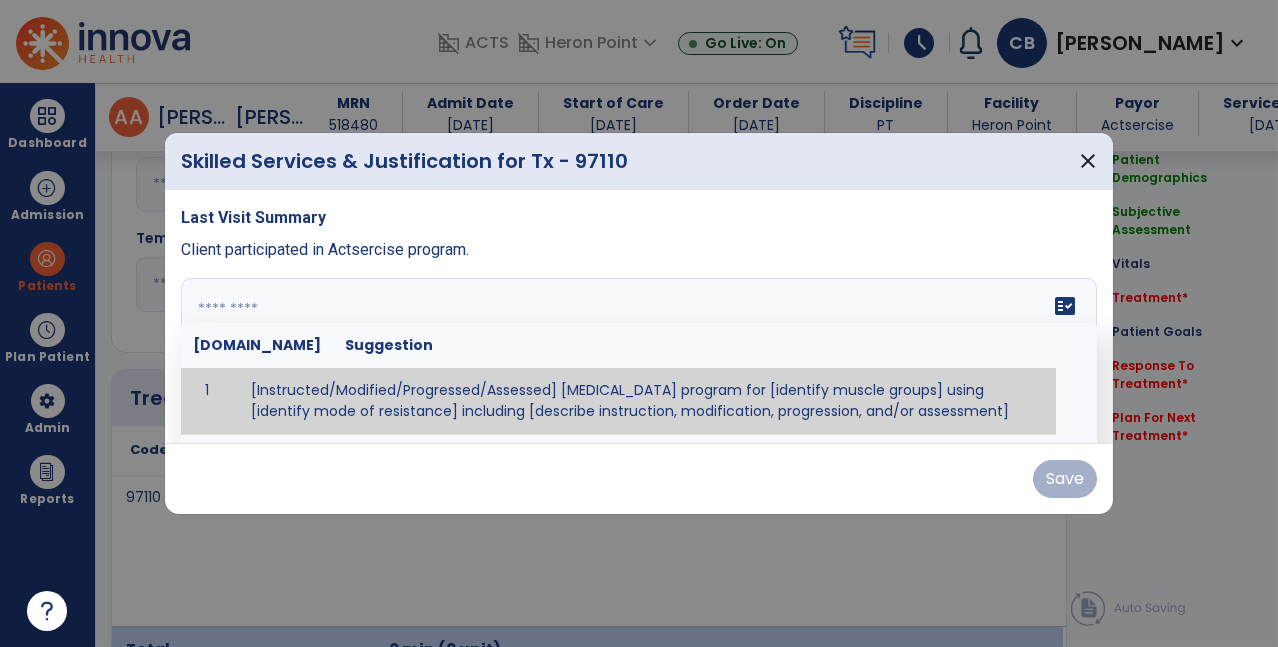 paste on "**********" 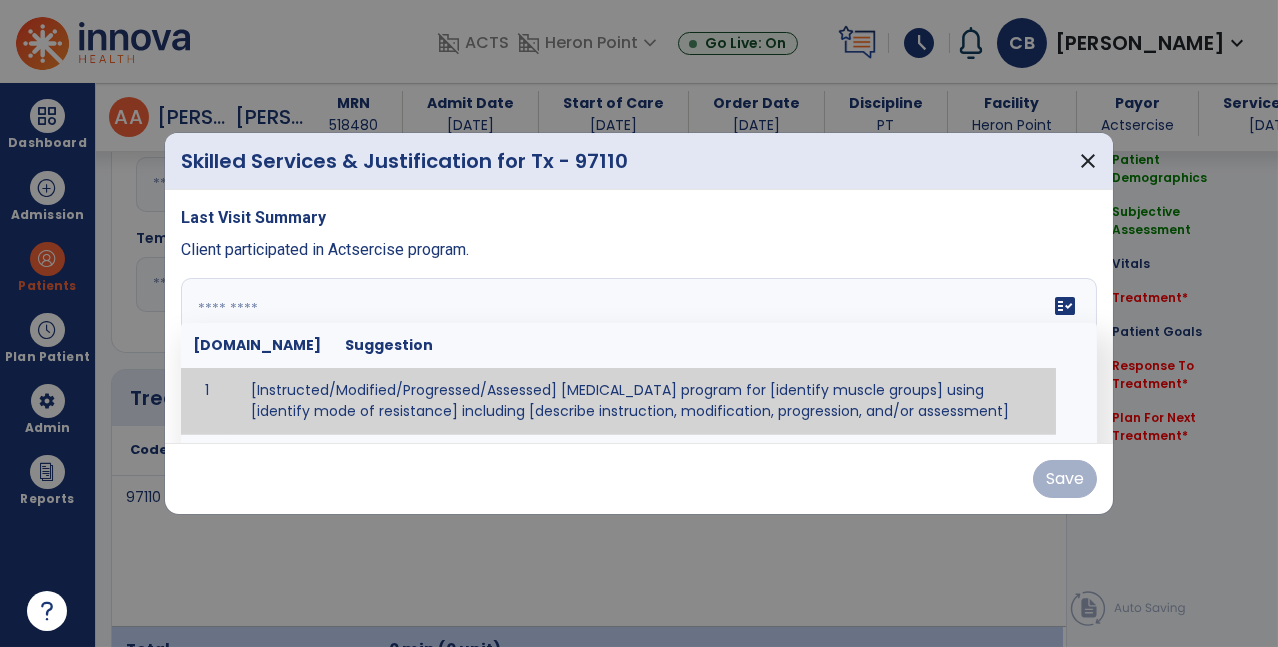 type on "**********" 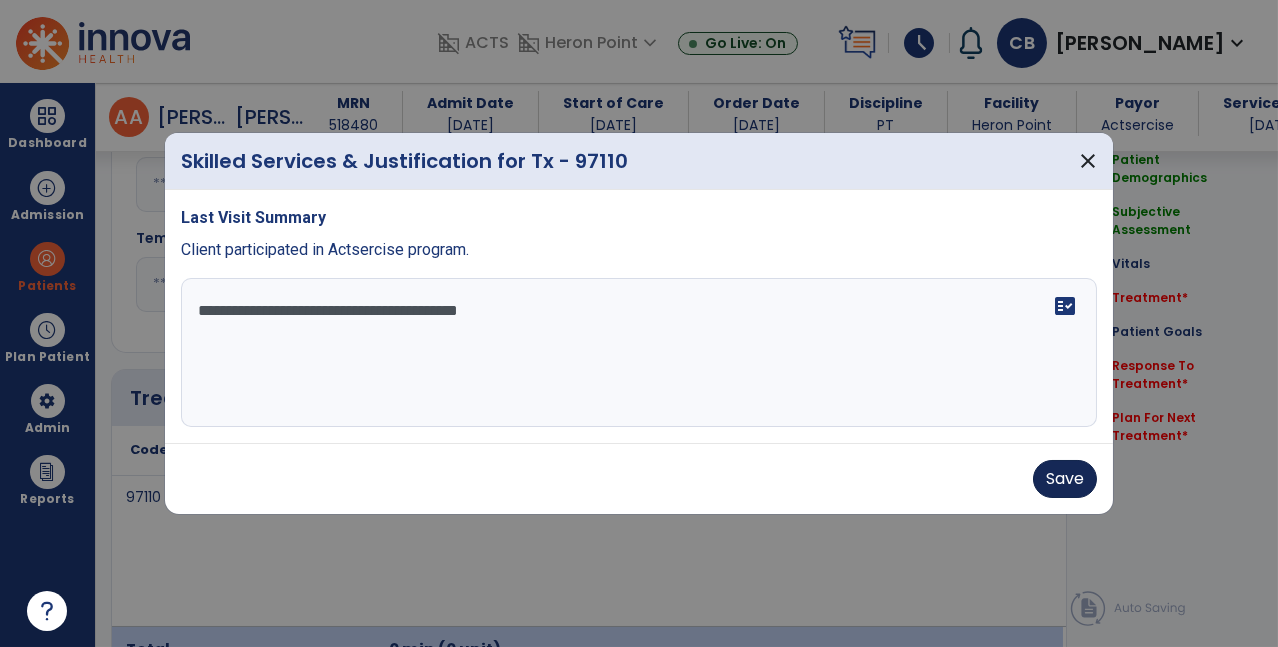 click on "Save" at bounding box center (1065, 479) 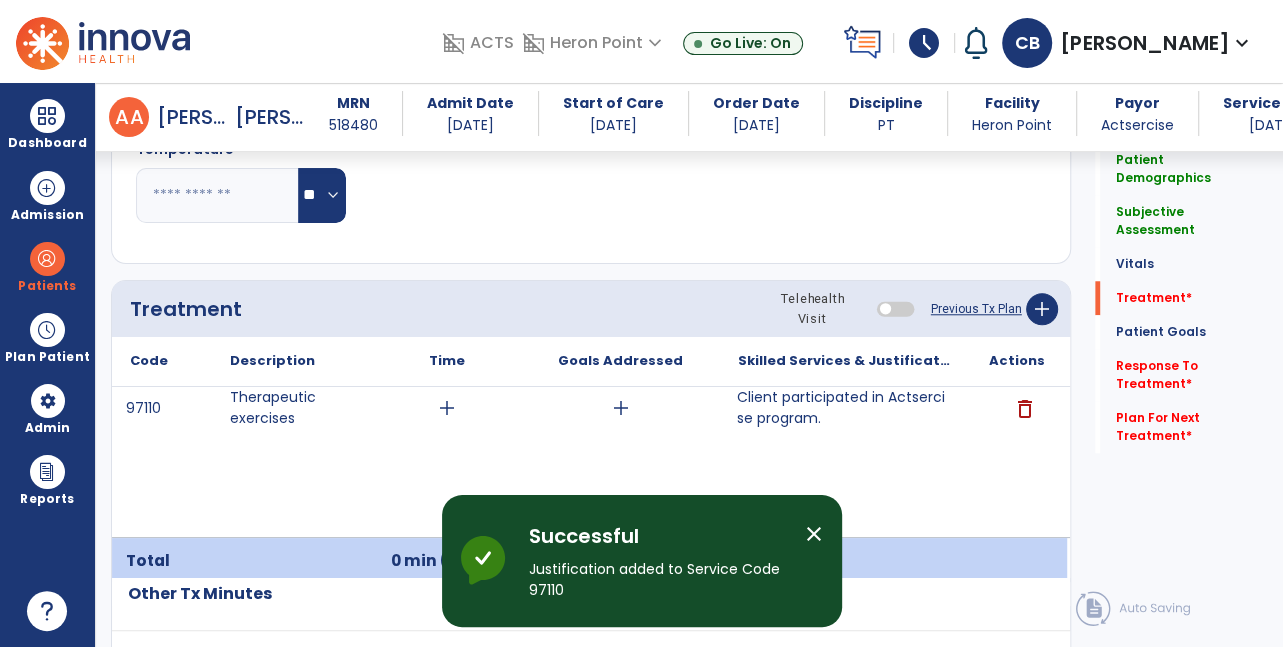 scroll, scrollTop: 1121, scrollLeft: 0, axis: vertical 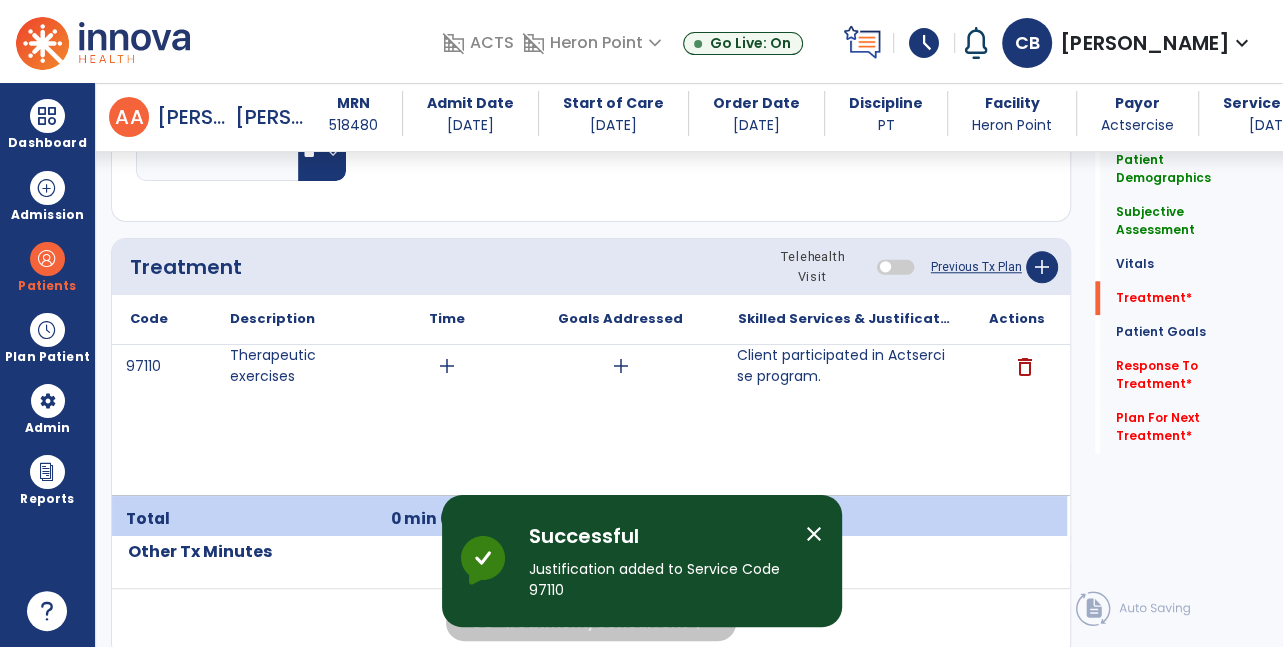 click on "add" at bounding box center [447, 366] 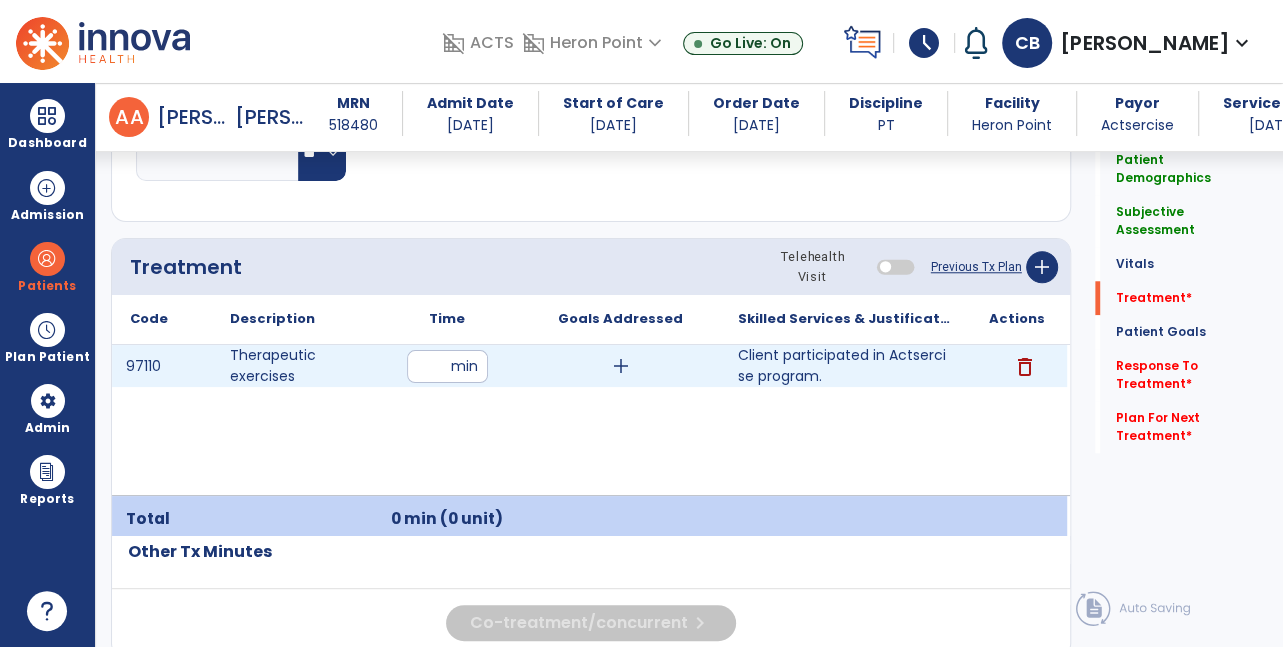 type on "**" 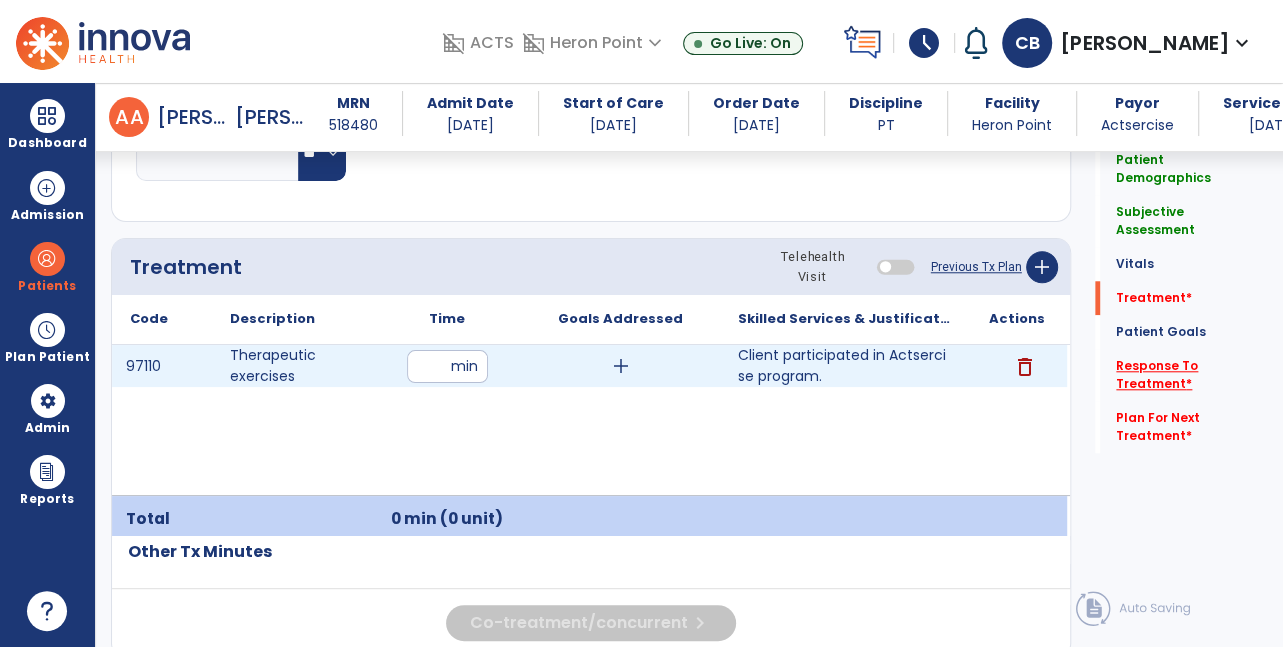 click on "Response To Treatment   *" 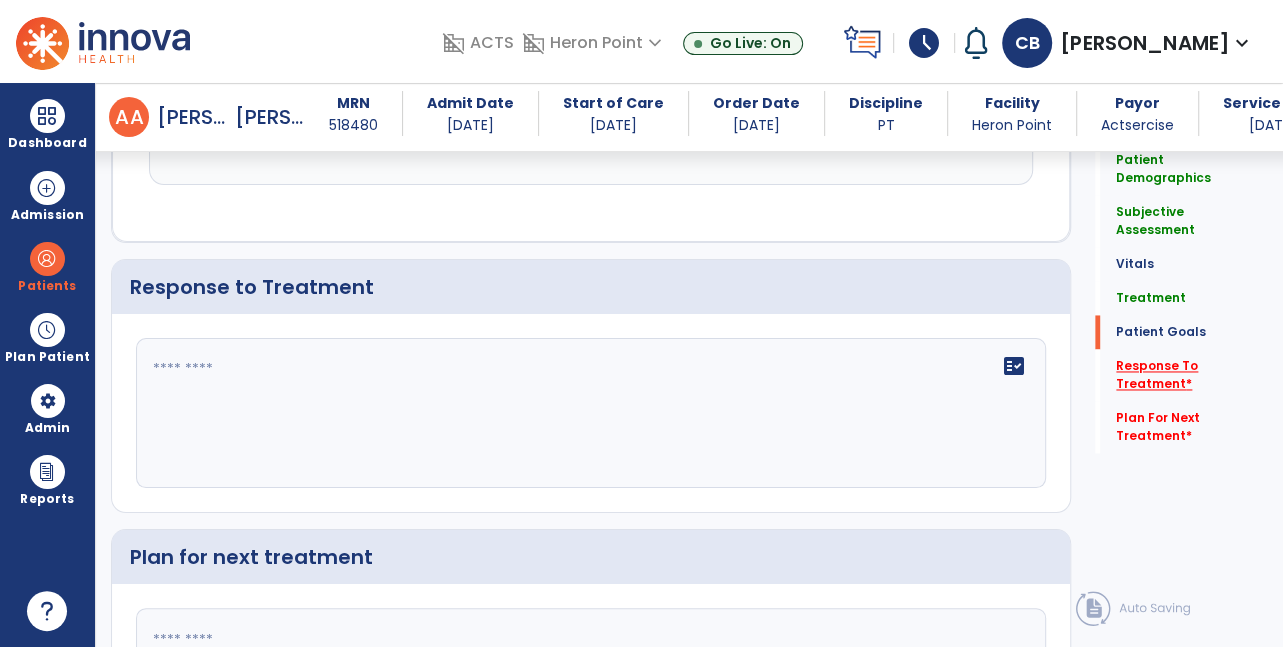 scroll, scrollTop: 1903, scrollLeft: 0, axis: vertical 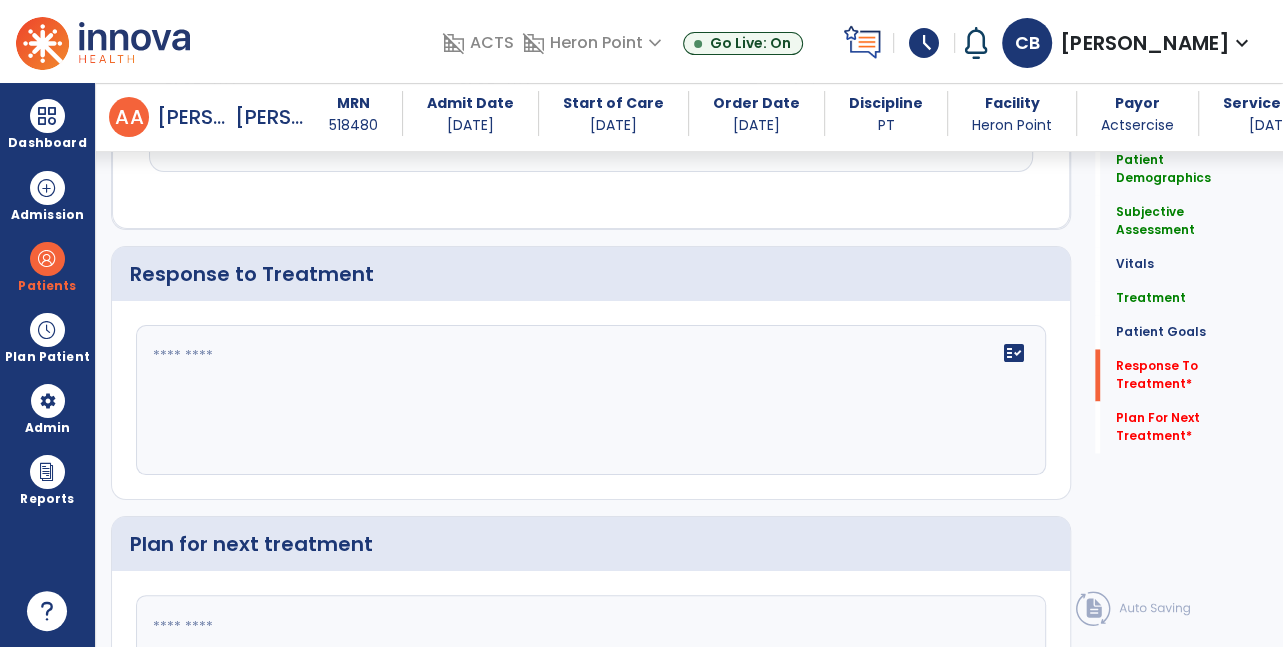 click 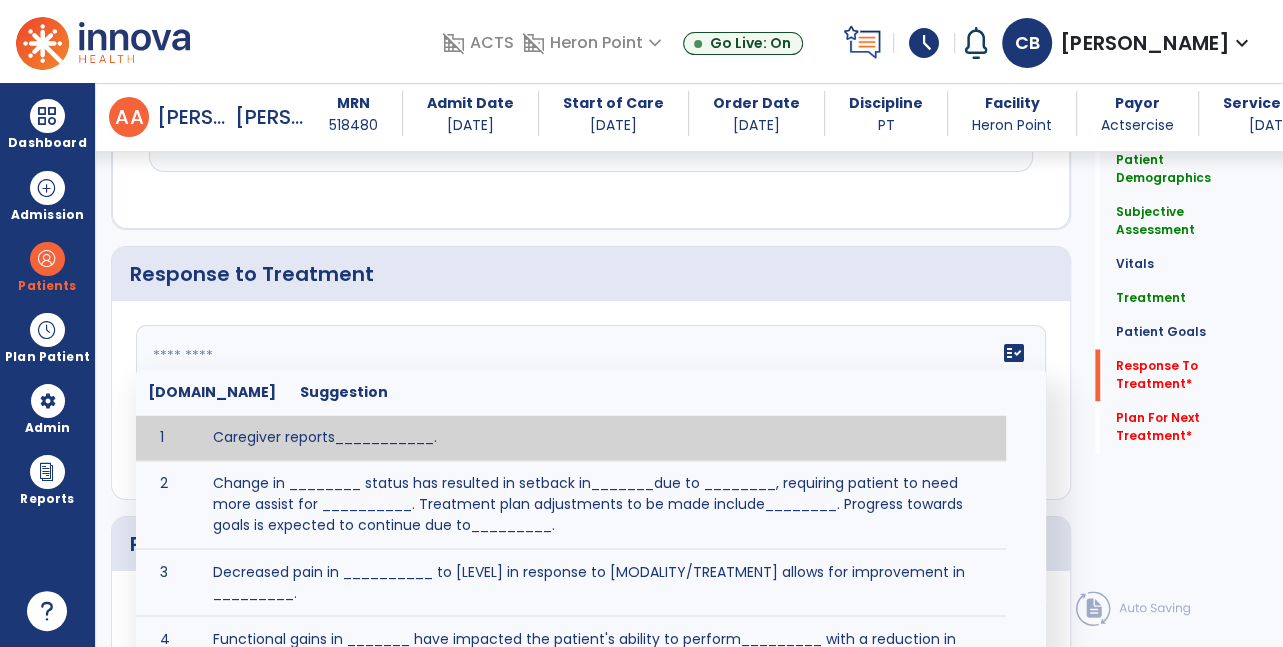 paste on "**********" 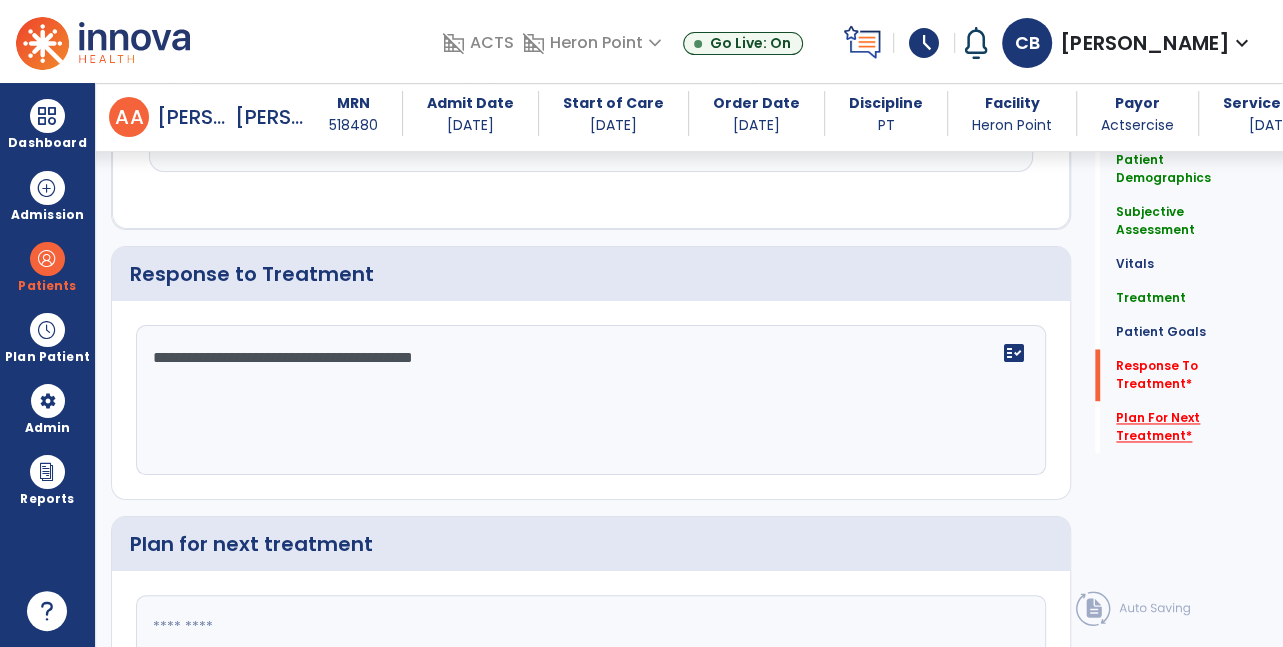 type on "**********" 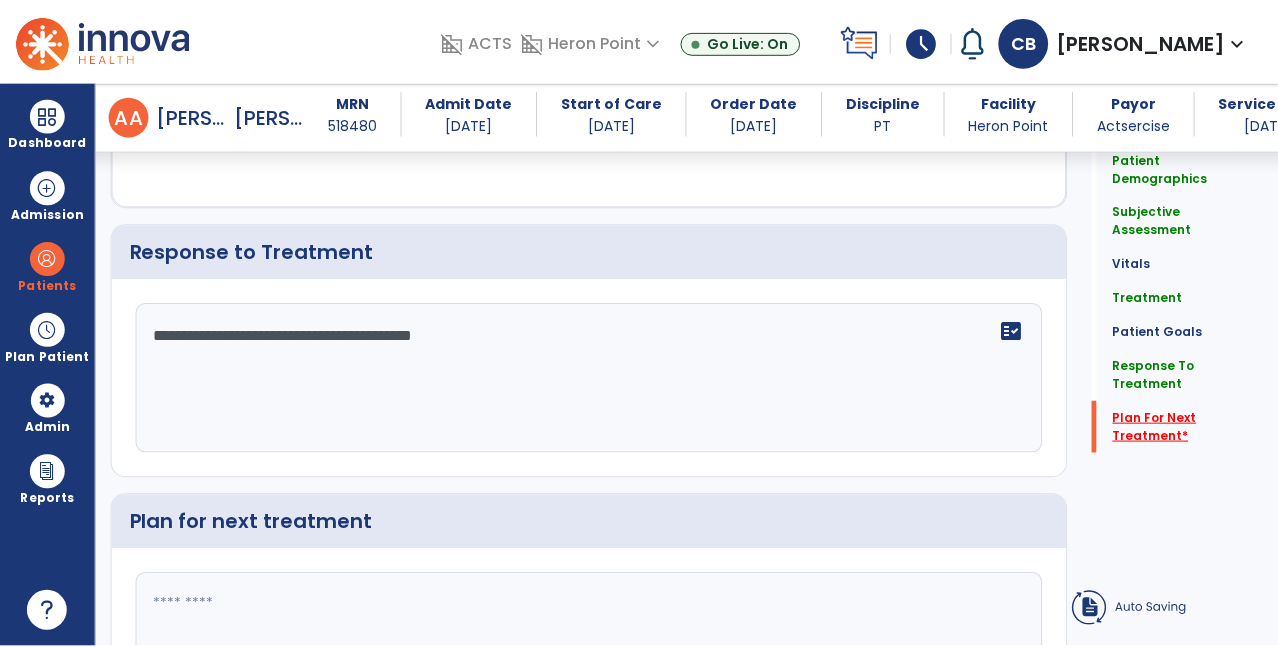 scroll, scrollTop: 2081, scrollLeft: 0, axis: vertical 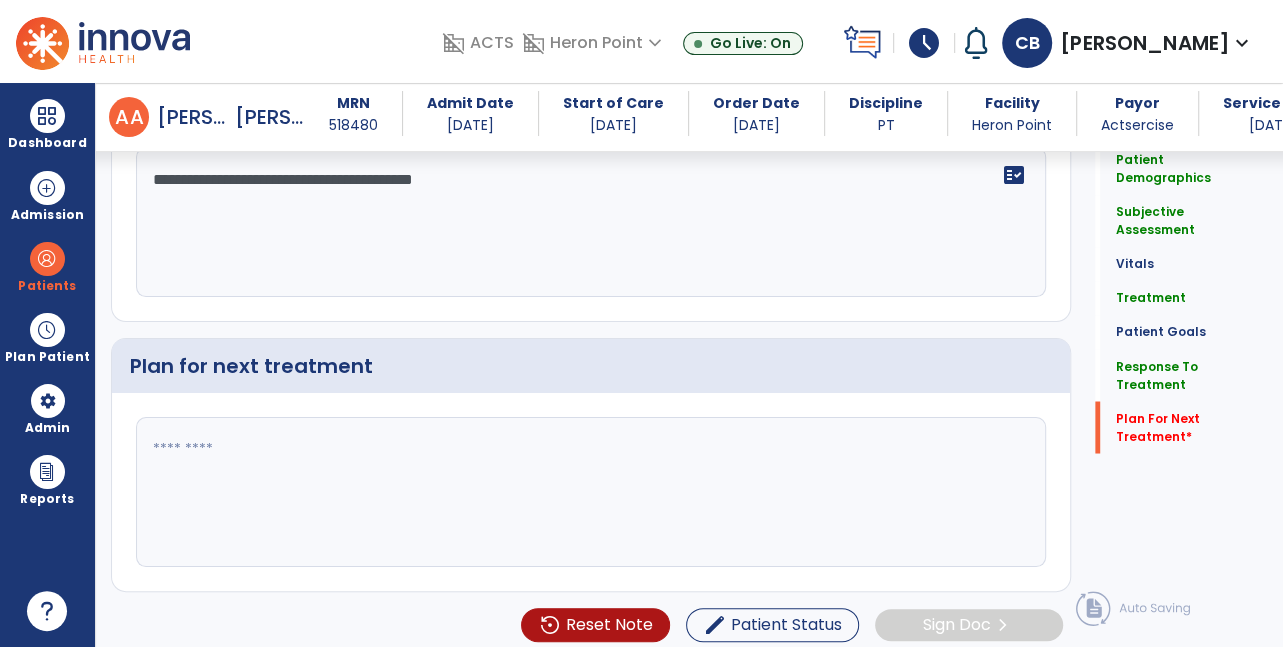 click 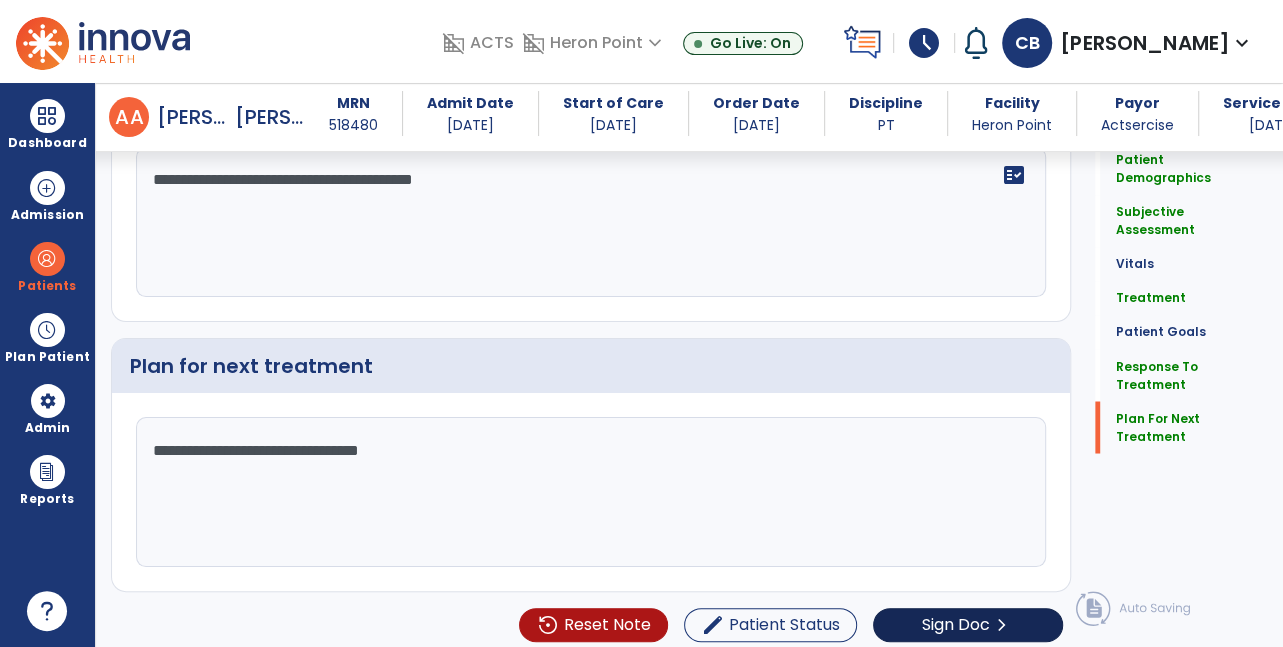 type on "**********" 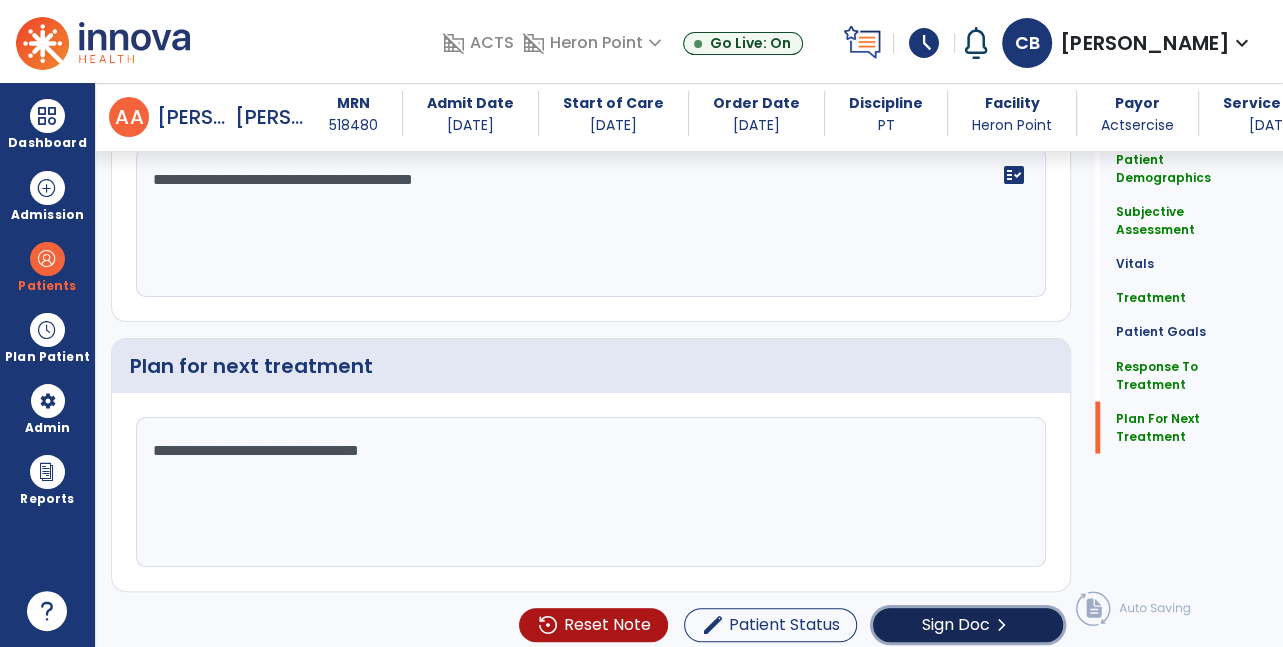 click on "chevron_right" 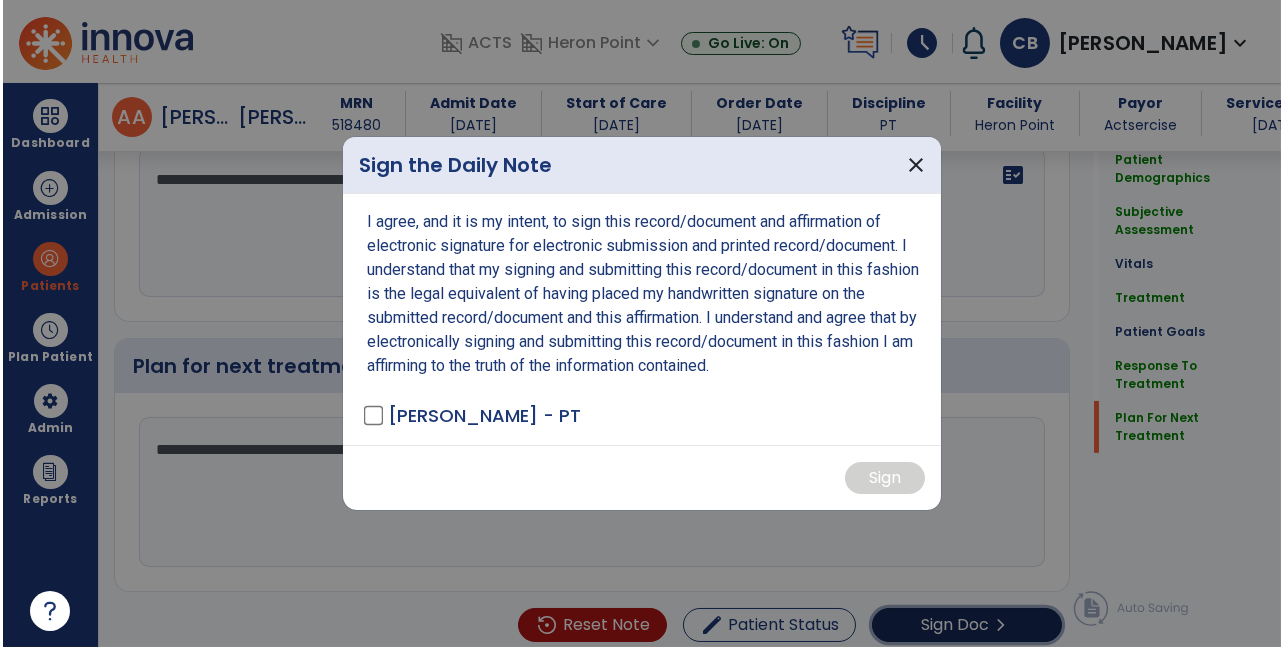 scroll, scrollTop: 2081, scrollLeft: 0, axis: vertical 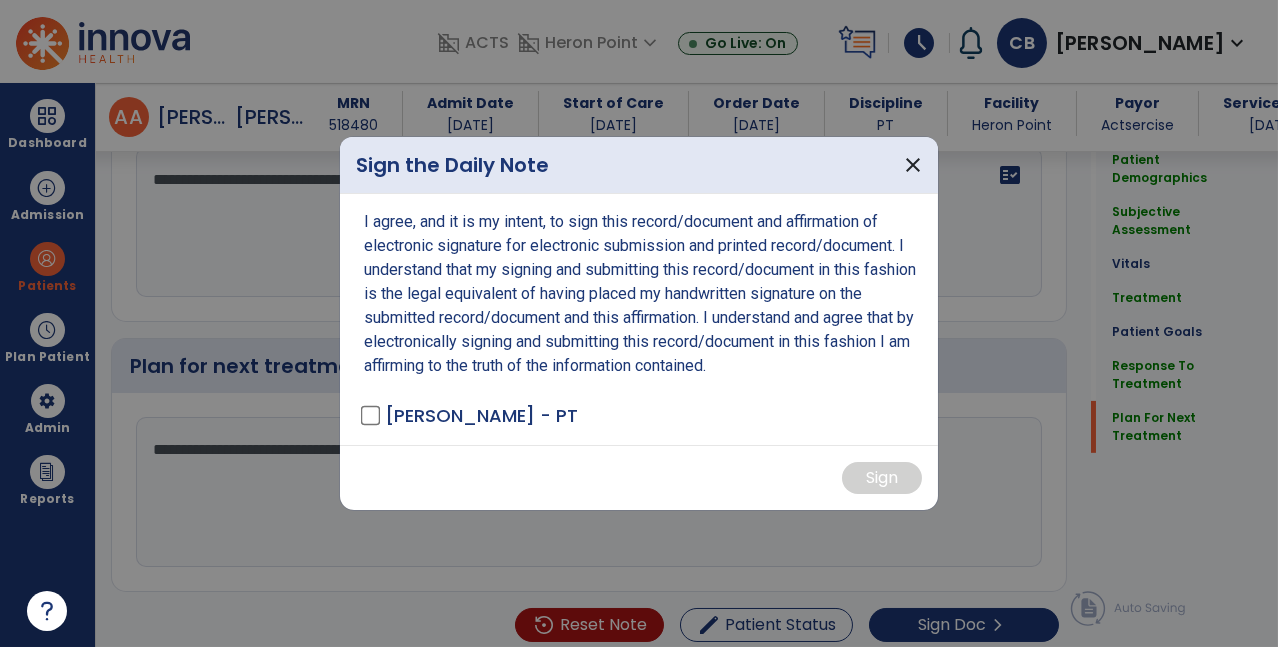 click on "I agree, and it is my intent, to sign this record/document and affirmation of electronic signature for electronic submission and printed record/document. I understand that my signing and submitting this record/document in this fashion is the legal equivalent of having placed my handwritten signature on the submitted record/document and this affirmation. I understand and agree that by electronically signing and submitting this record/document in this fashion I am affirming to the truth of the information contained.  [PERSON_NAME]  - PT" at bounding box center [639, 319] 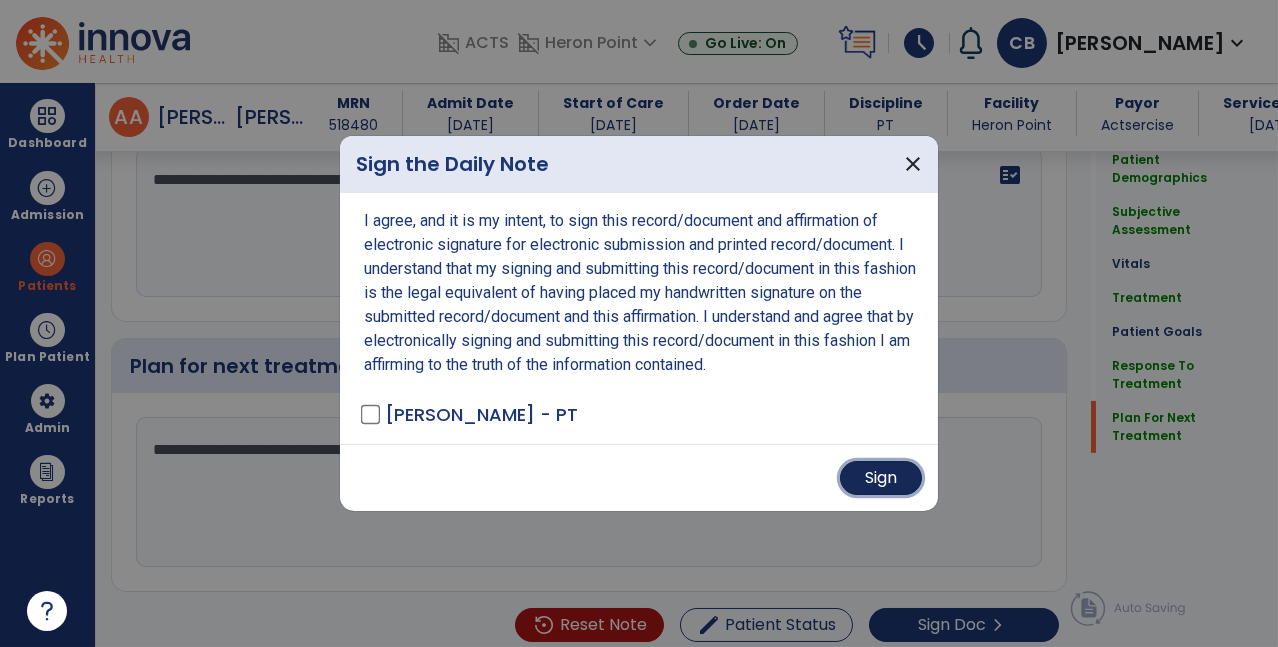 click on "Sign" at bounding box center [881, 478] 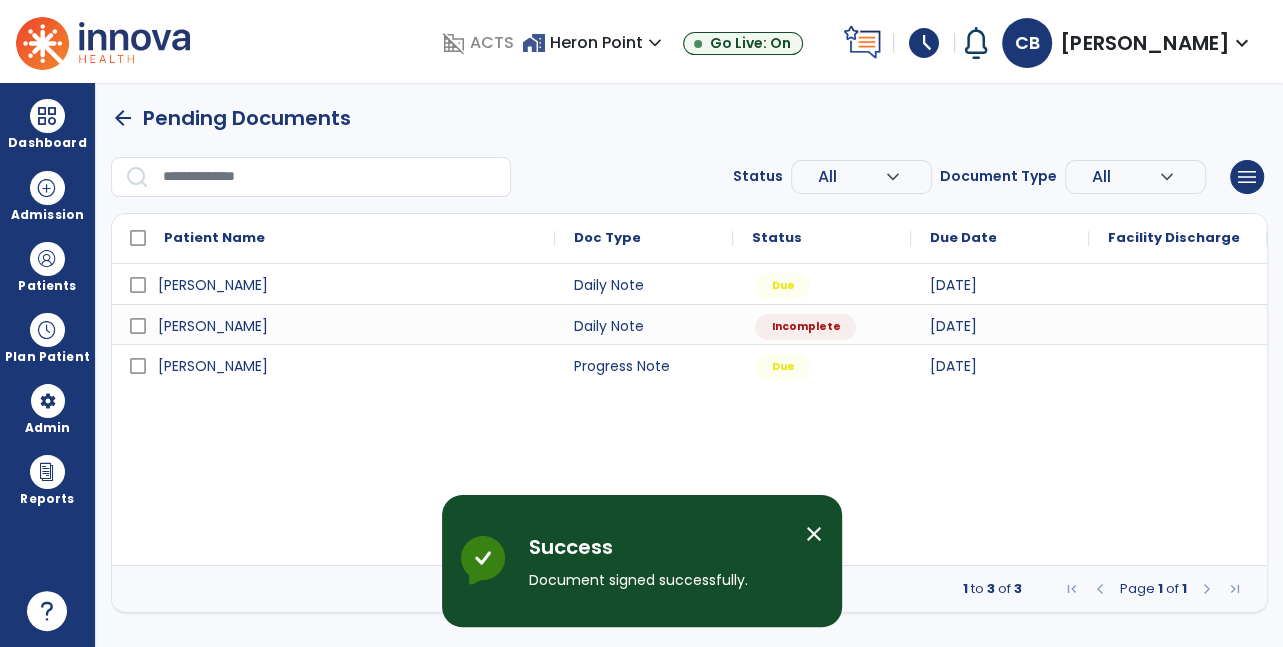 scroll, scrollTop: 0, scrollLeft: 0, axis: both 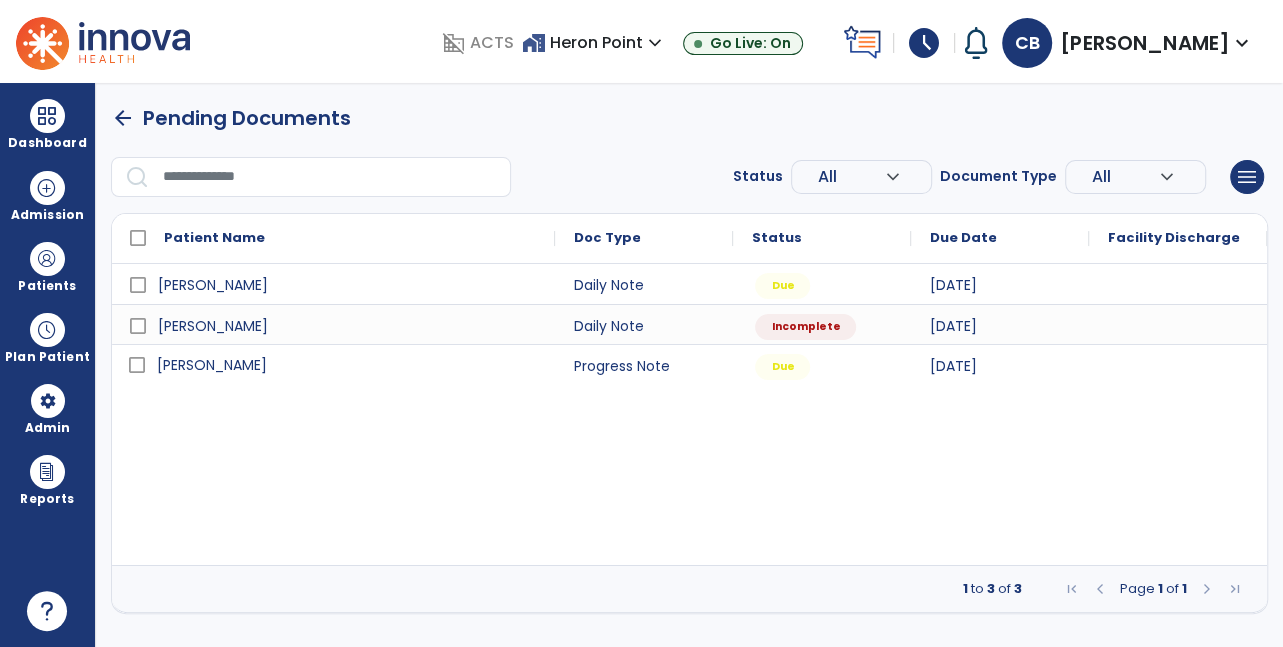 click on "[PERSON_NAME]" at bounding box center [212, 365] 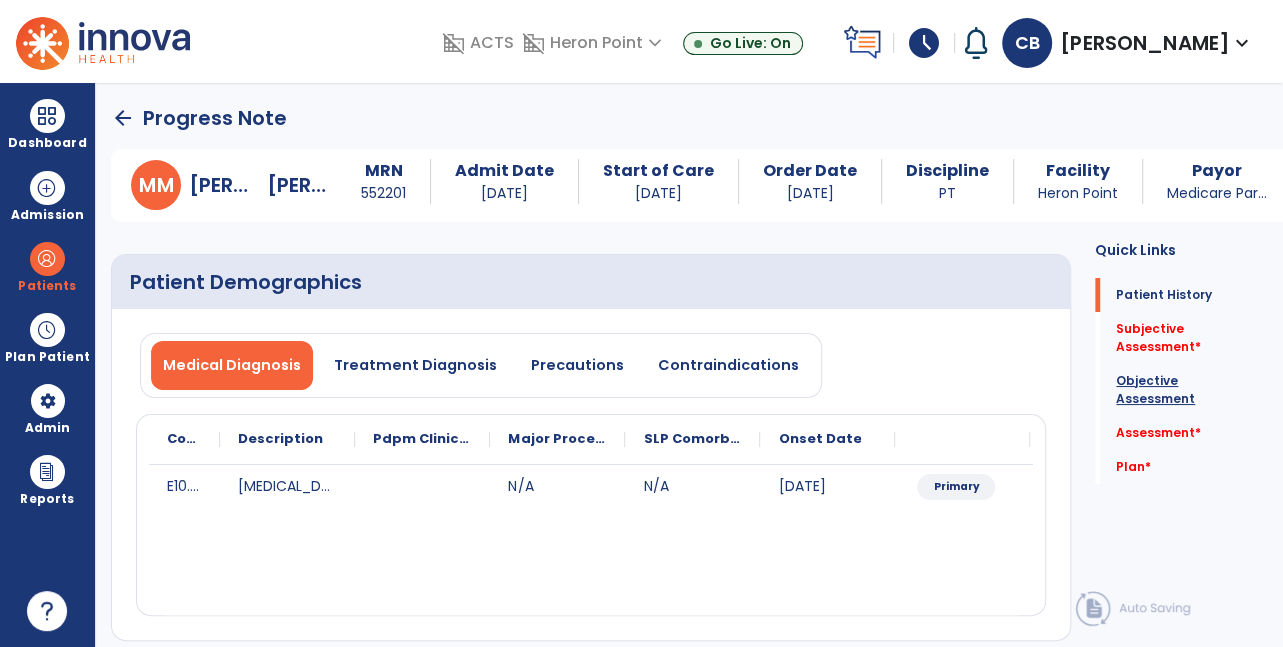click on "Objective Assessment" 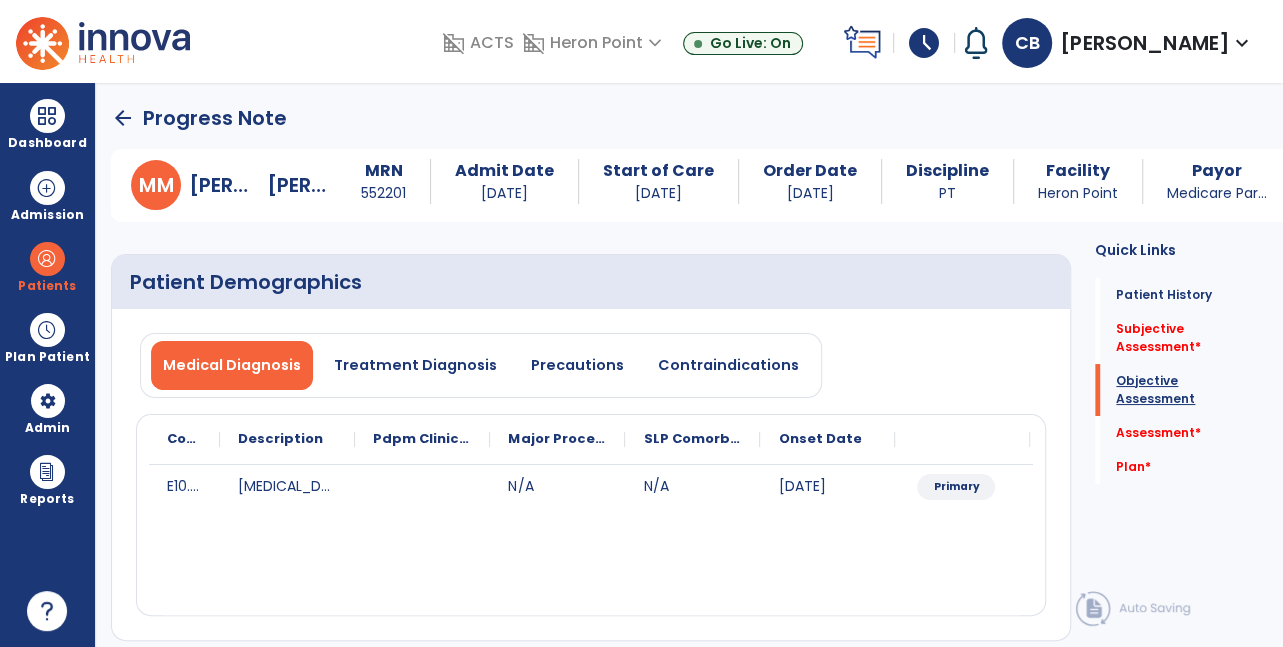 scroll, scrollTop: 40, scrollLeft: 0, axis: vertical 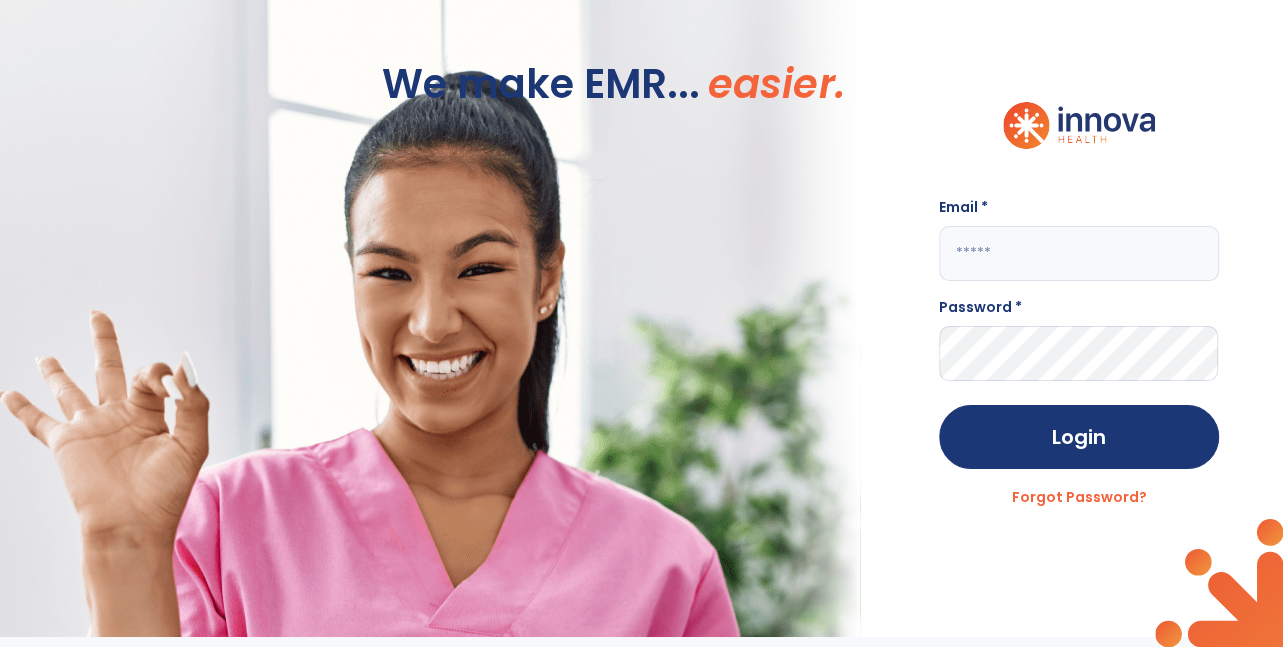 click 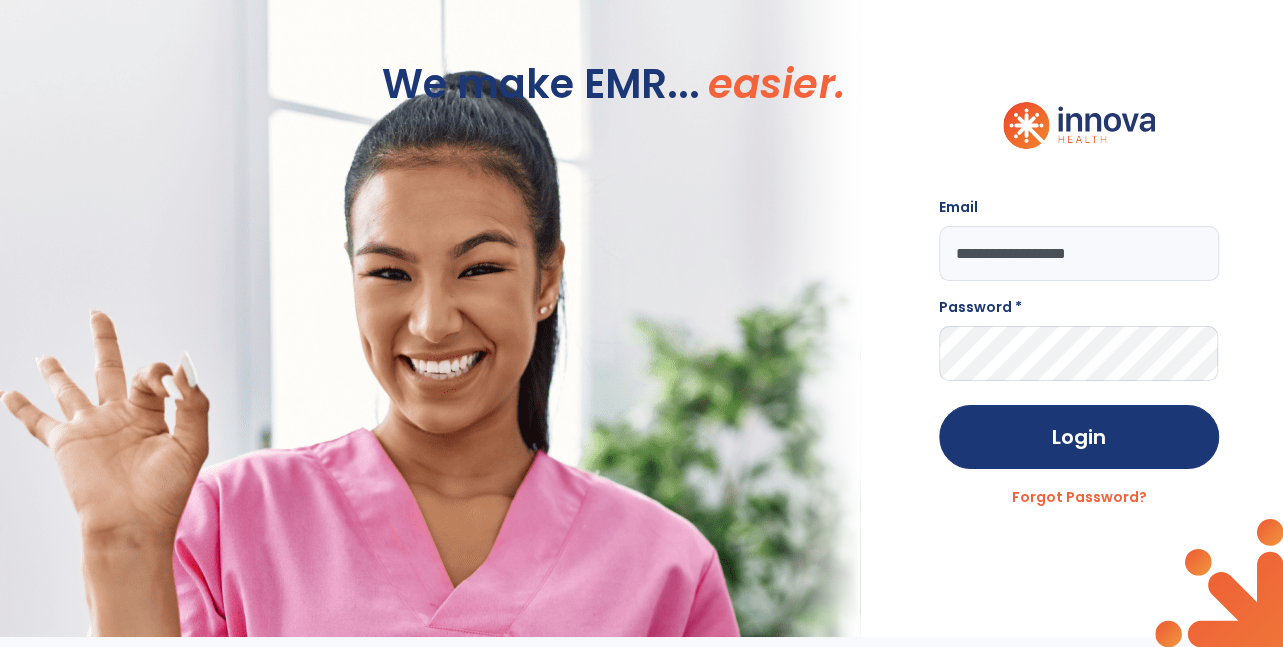 type on "**********" 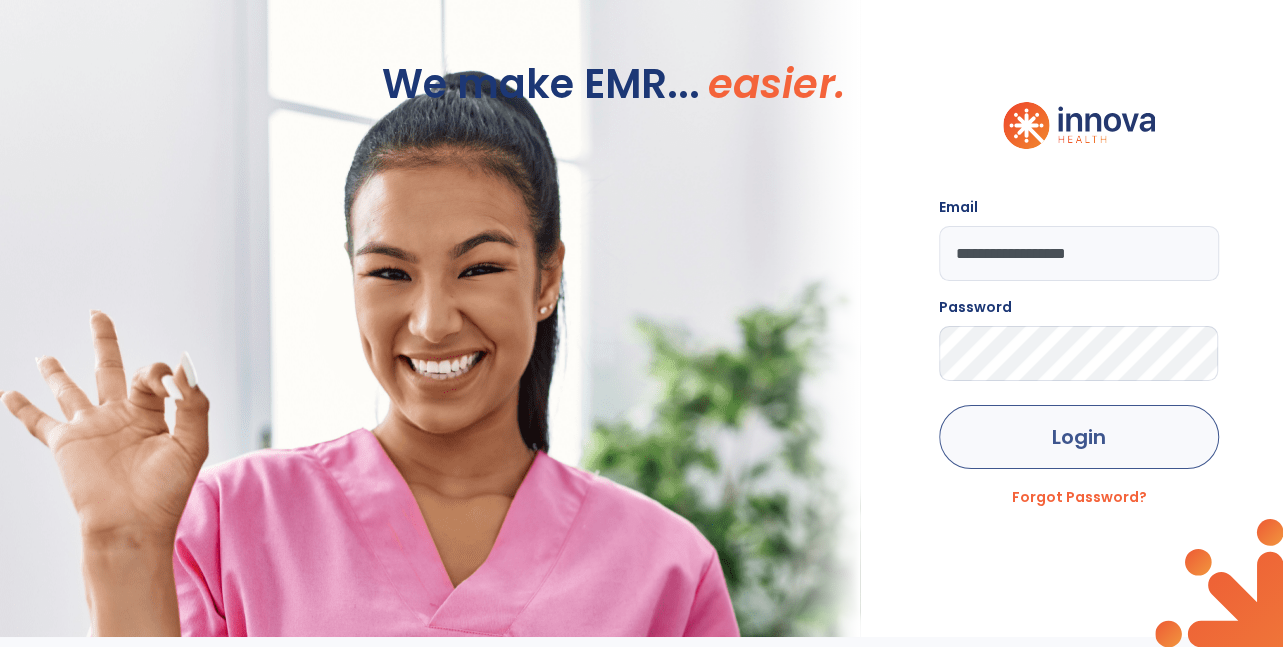 click on "Login" 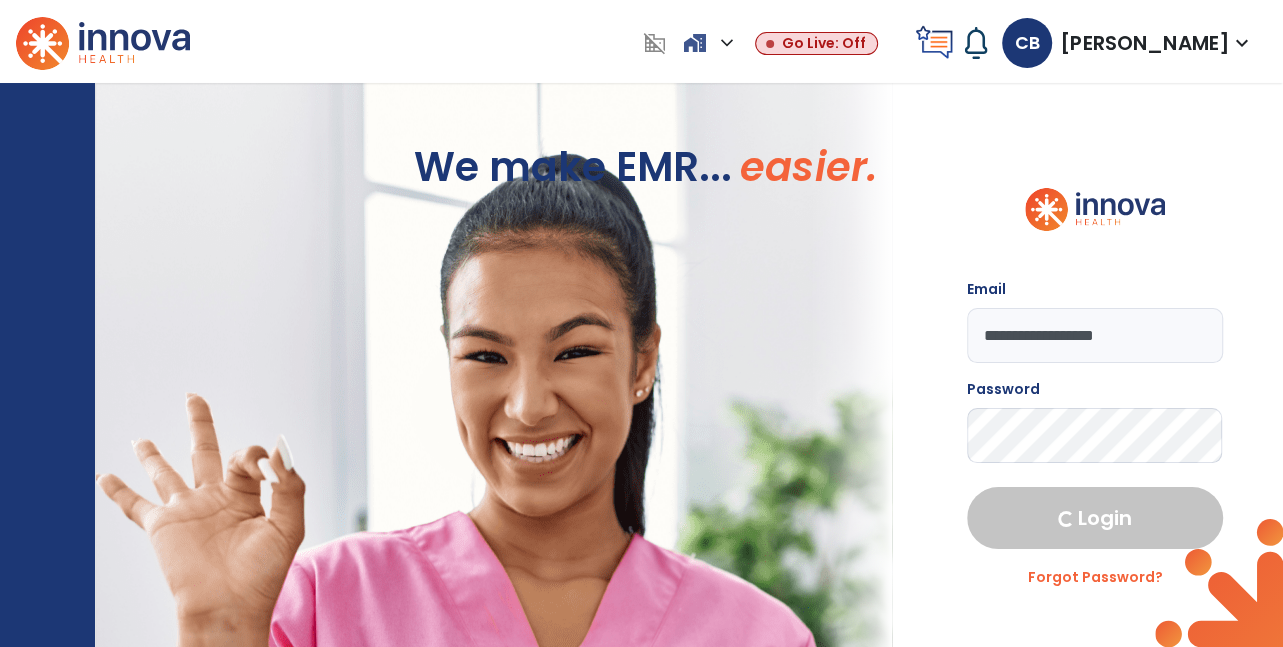 select on "****" 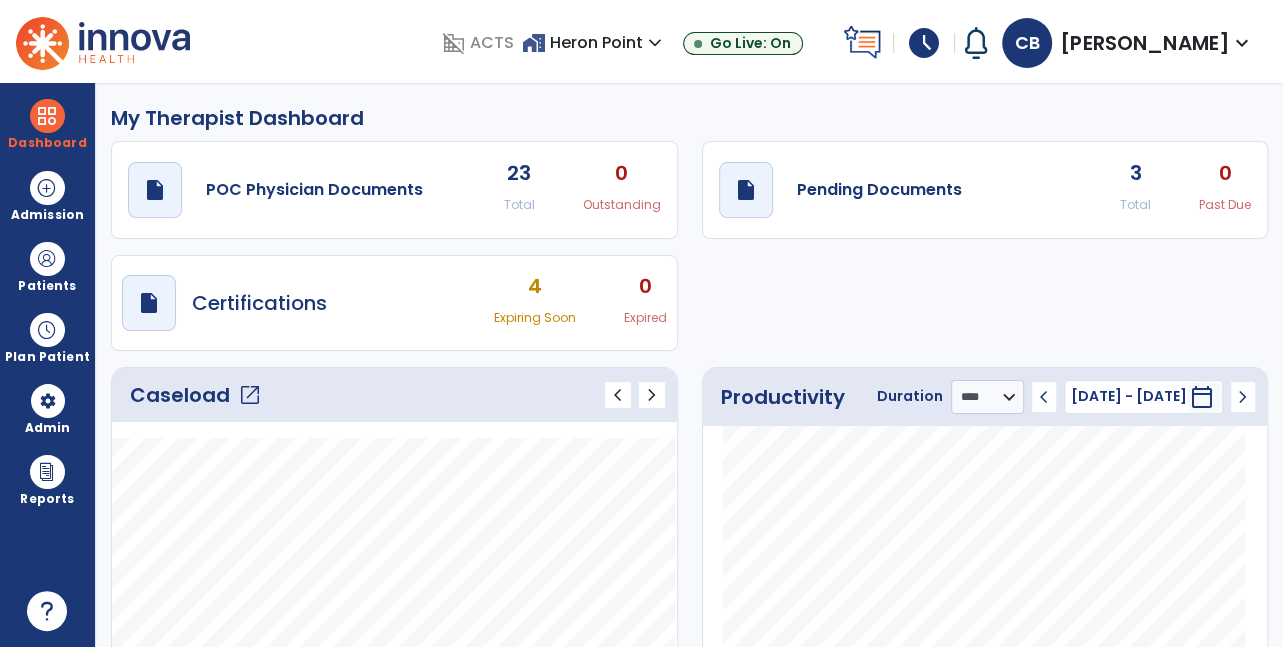 click on "draft   open_in_new  Pending Documents 3 Total 0 Past Due" 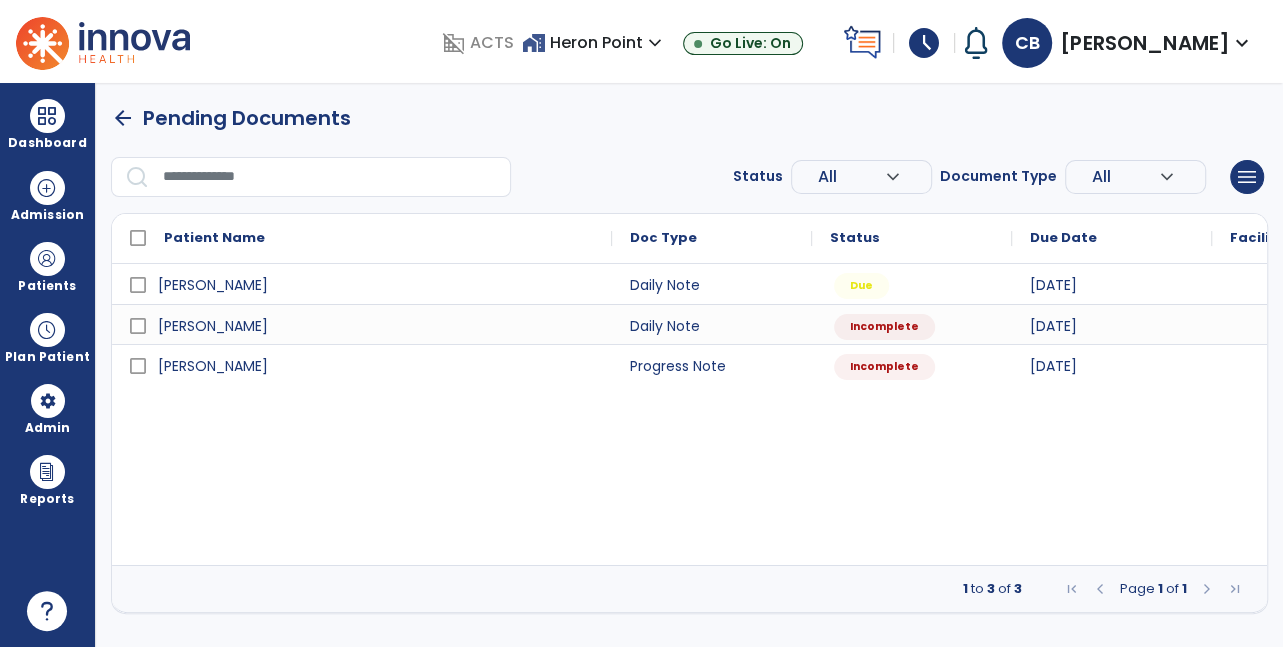 scroll, scrollTop: 0, scrollLeft: 0, axis: both 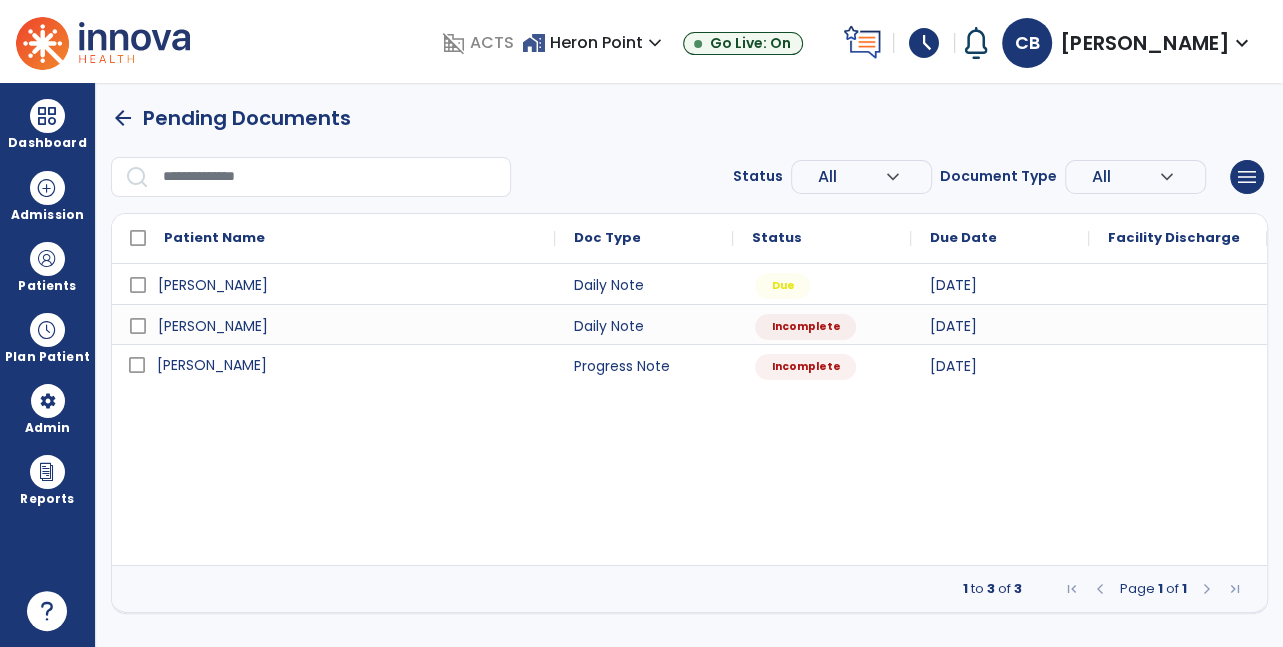 click on "[PERSON_NAME]" at bounding box center [212, 365] 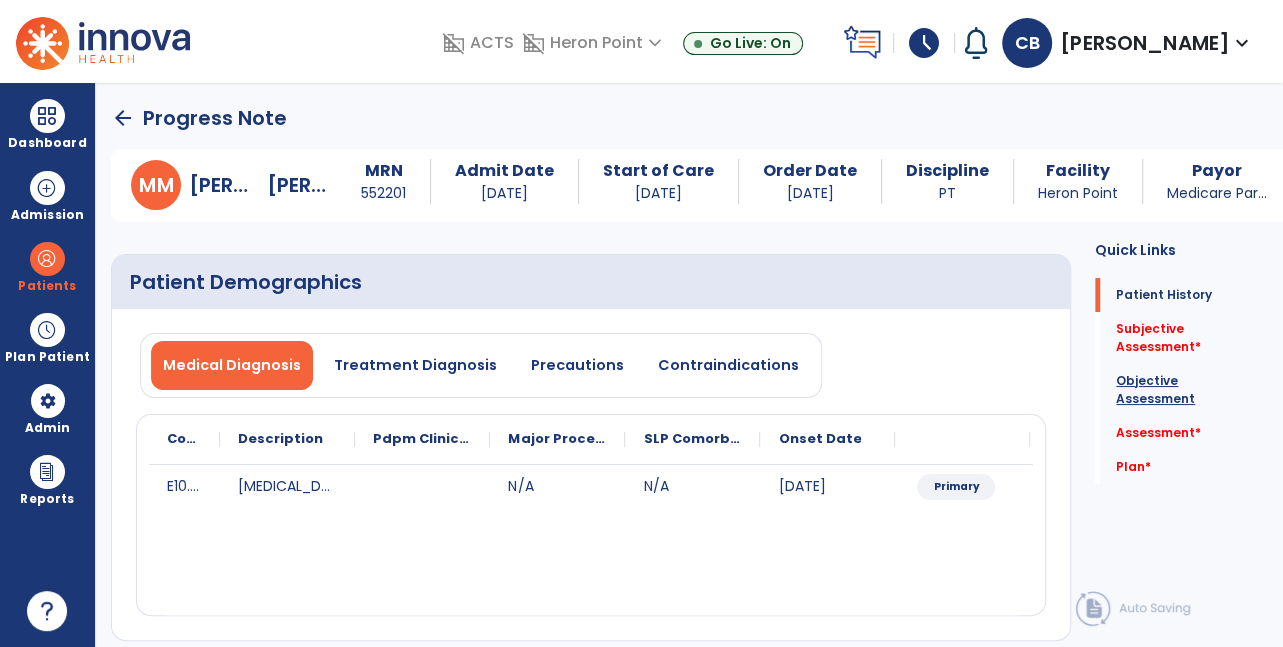 click on "Objective Assessment" 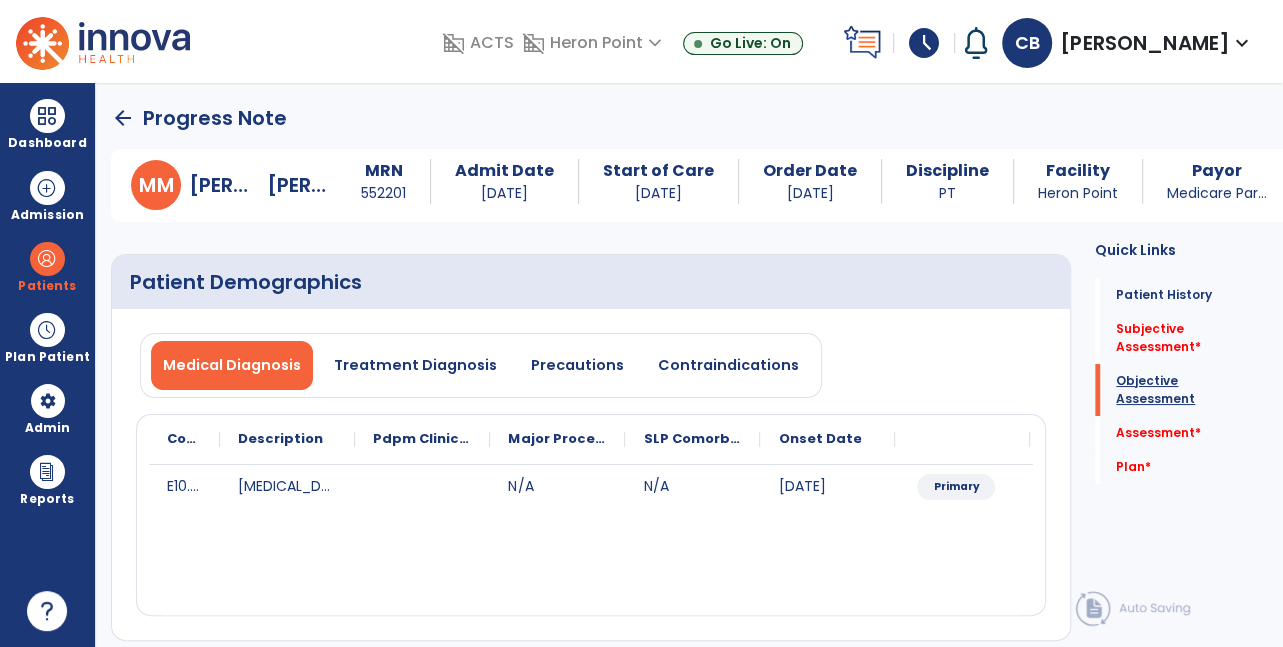 scroll, scrollTop: 66, scrollLeft: 0, axis: vertical 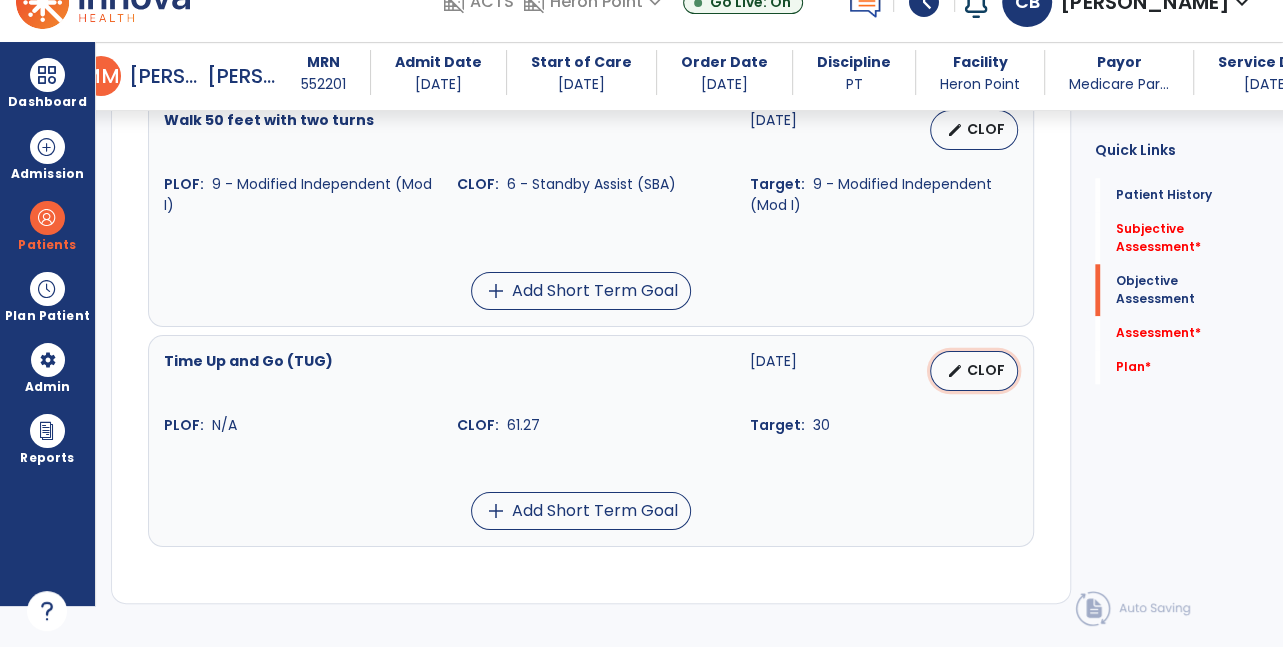 click on "edit   CLOF" at bounding box center (974, 371) 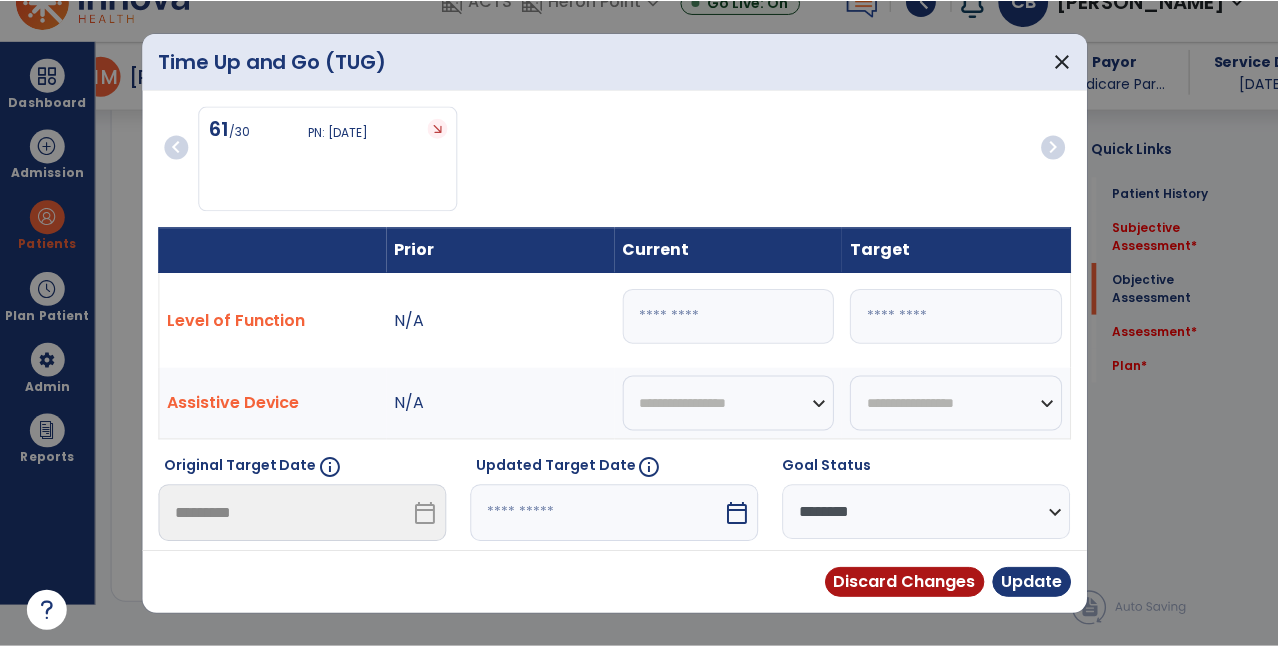 scroll, scrollTop: 0, scrollLeft: 0, axis: both 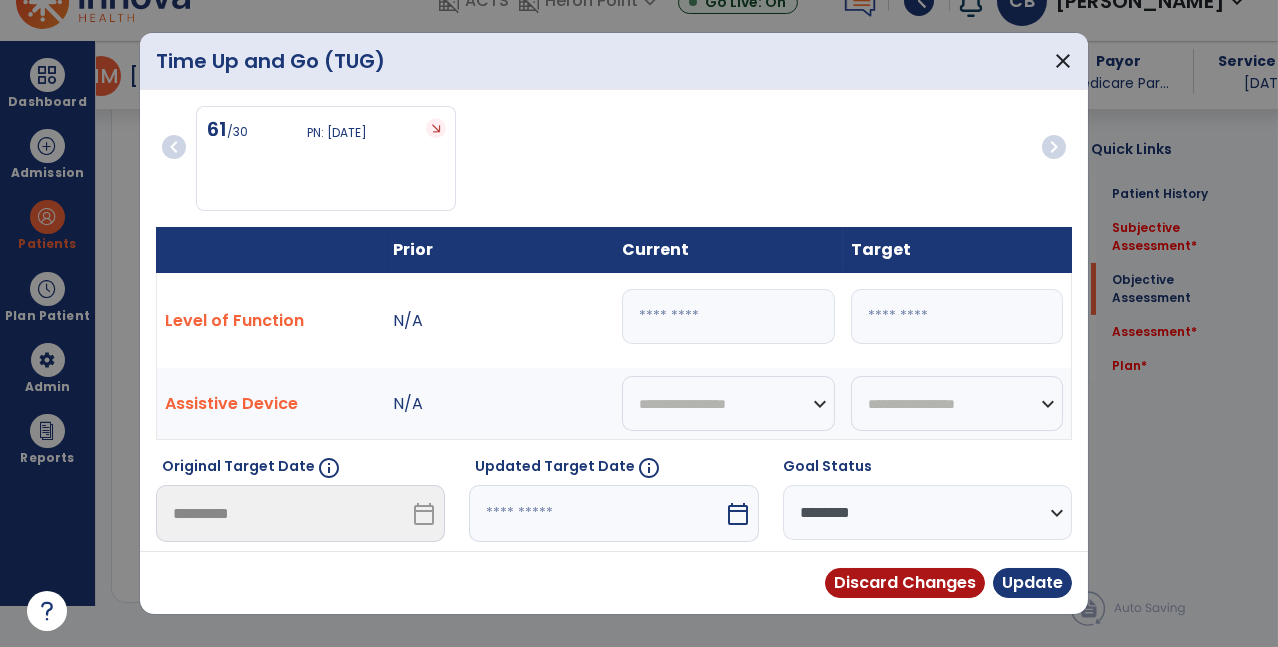 click on "*****" at bounding box center [728, 316] 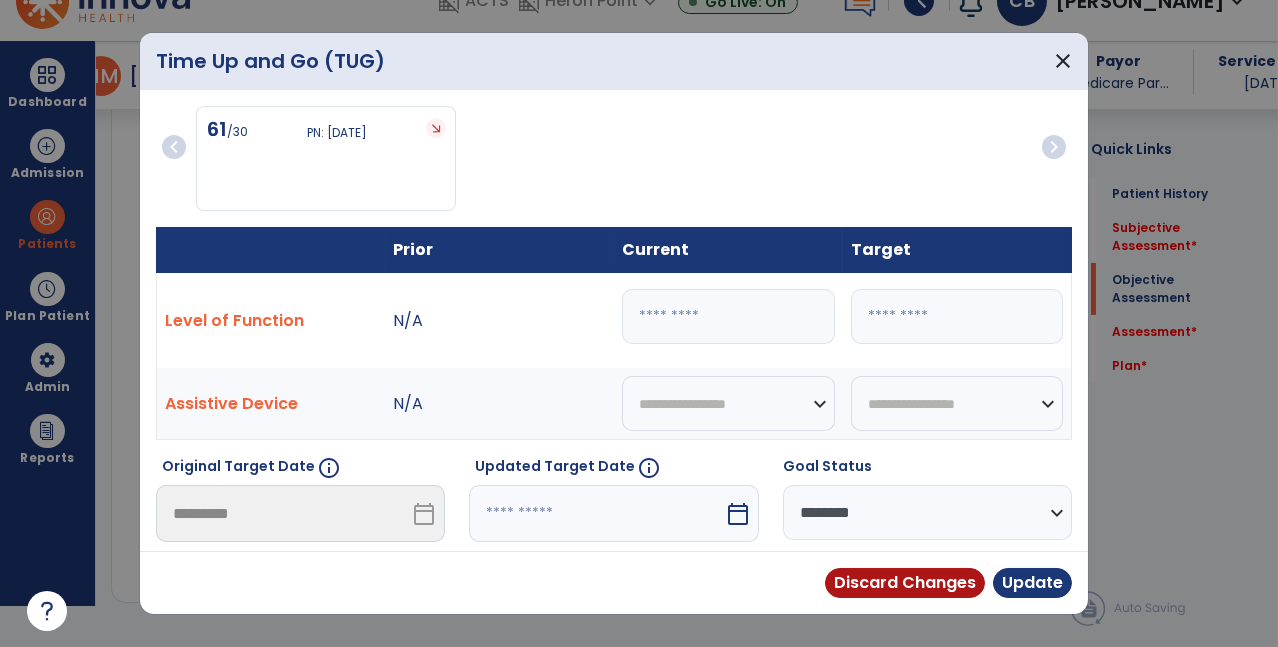 type on "*" 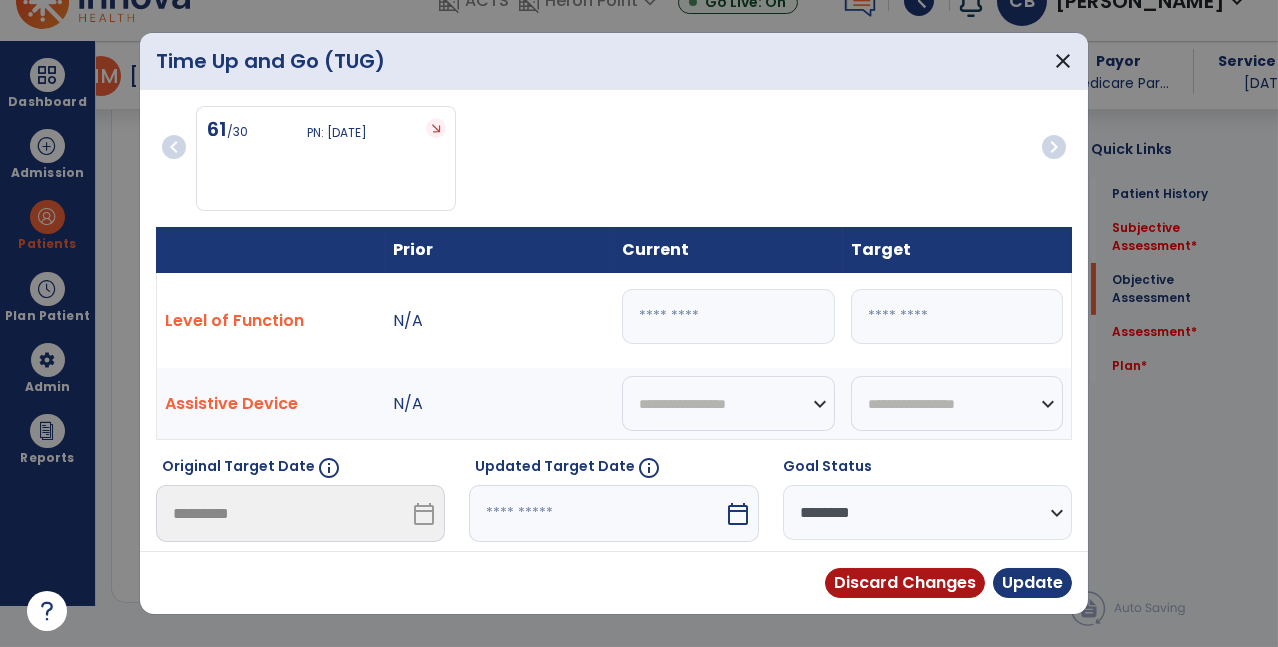 type on "*****" 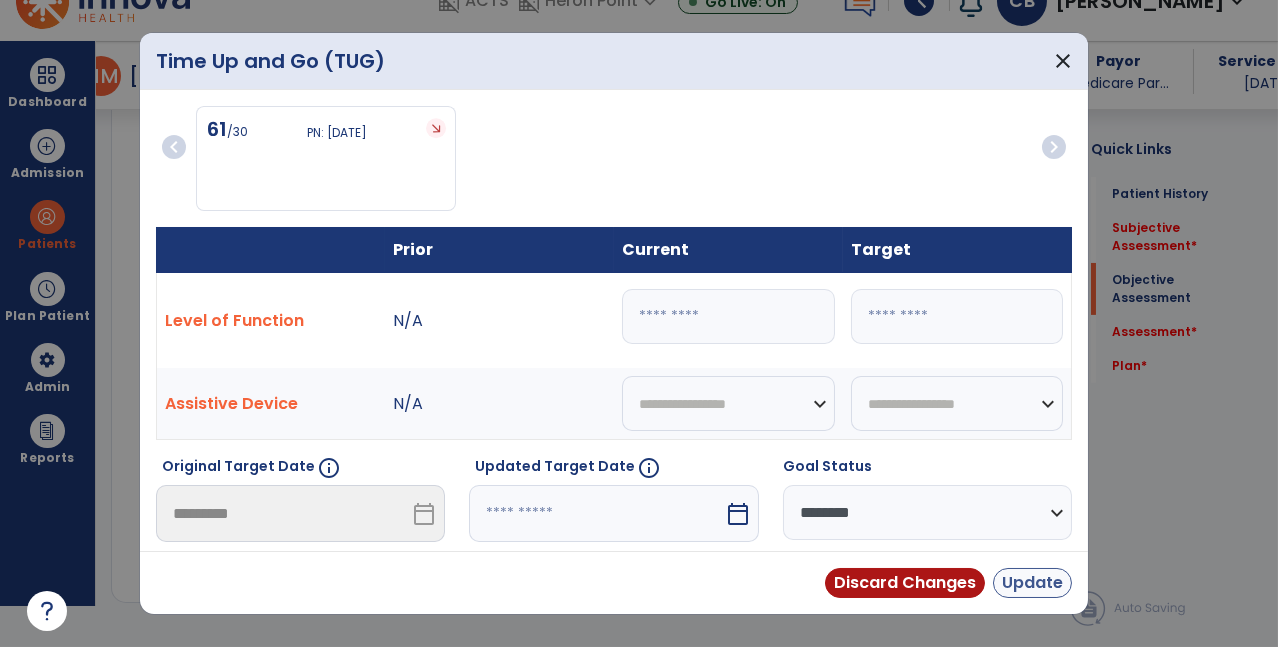 click on "Update" at bounding box center [1032, 583] 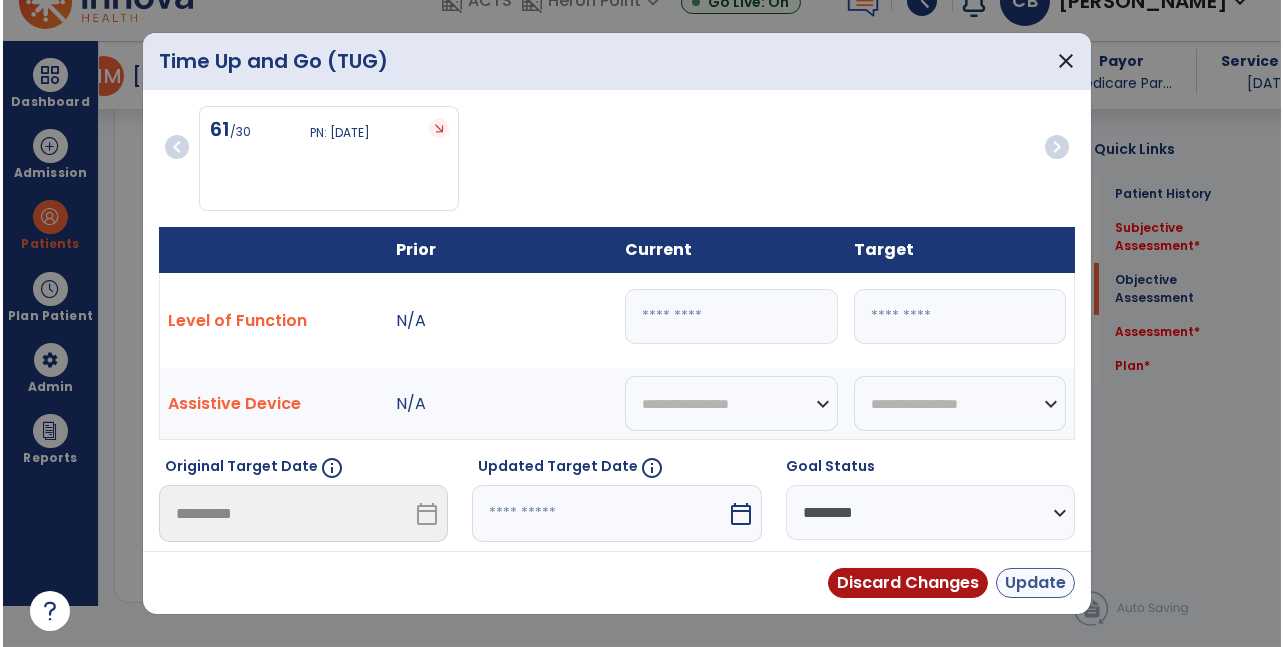 scroll, scrollTop: 41, scrollLeft: 0, axis: vertical 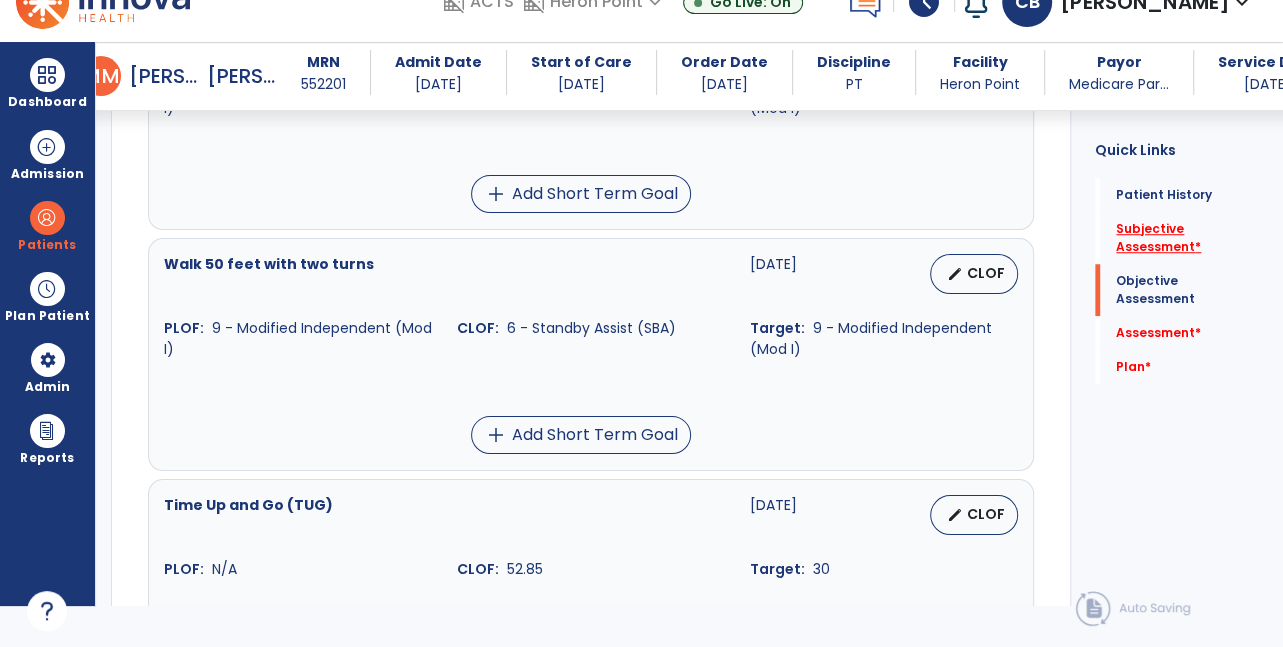 click on "Subjective Assessment   *" 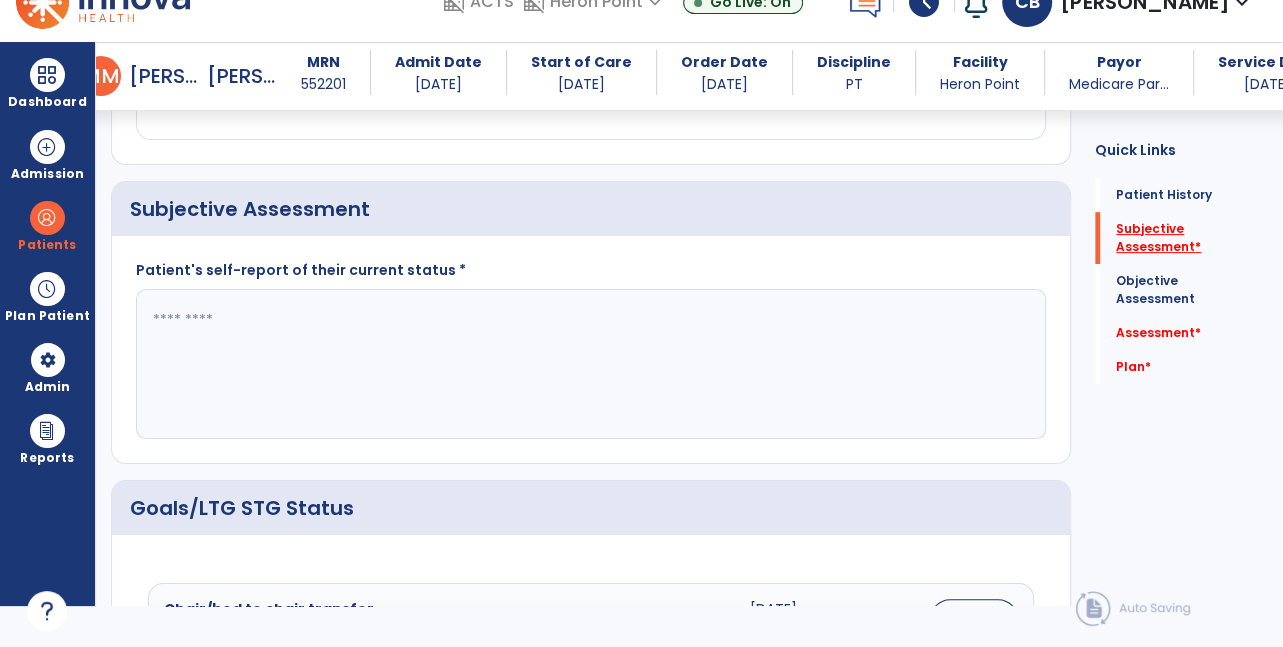 scroll, scrollTop: 412, scrollLeft: 0, axis: vertical 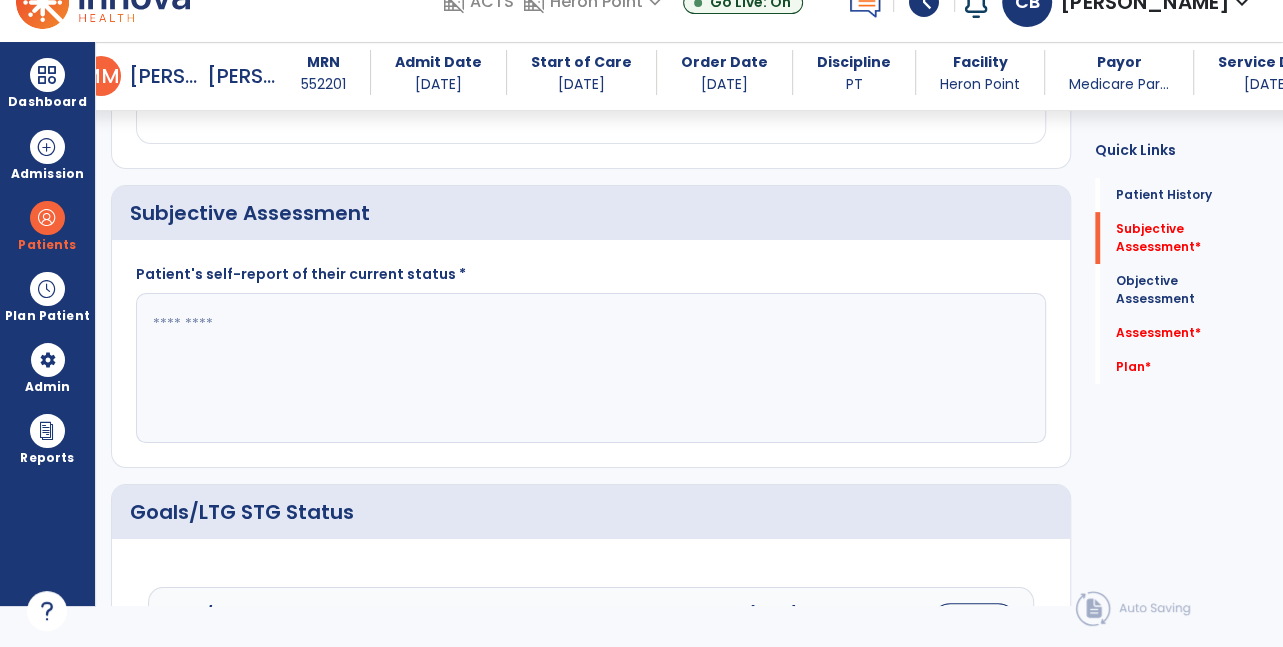 click 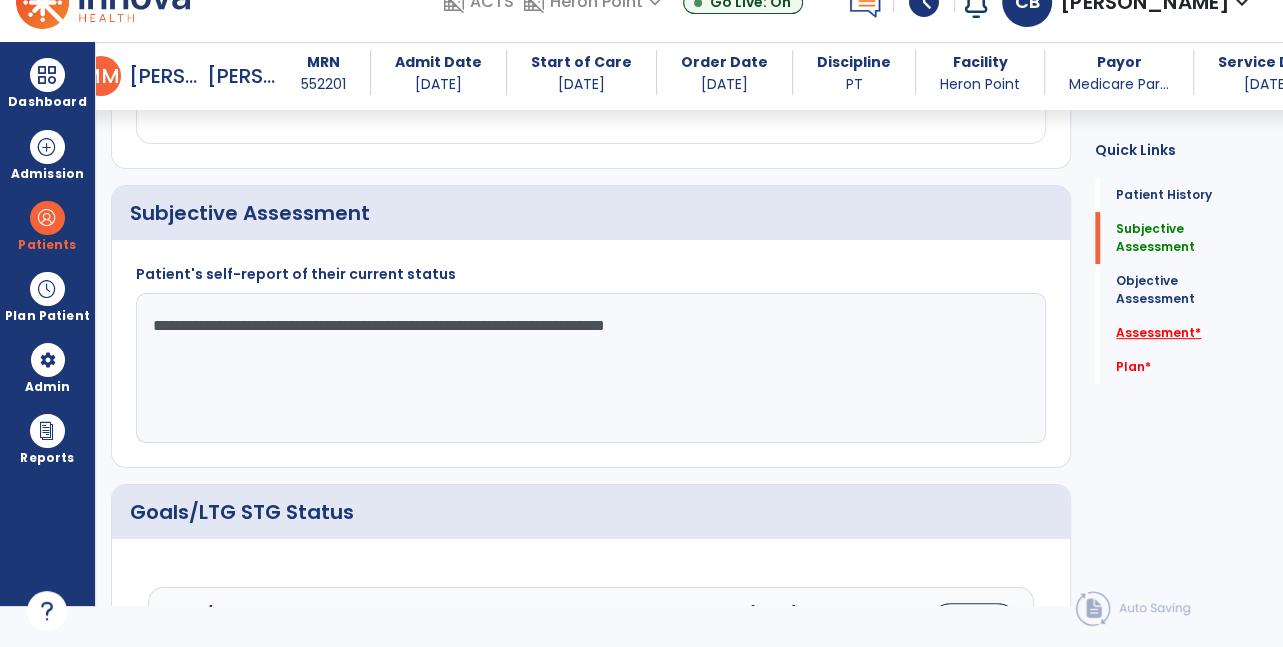 type on "**********" 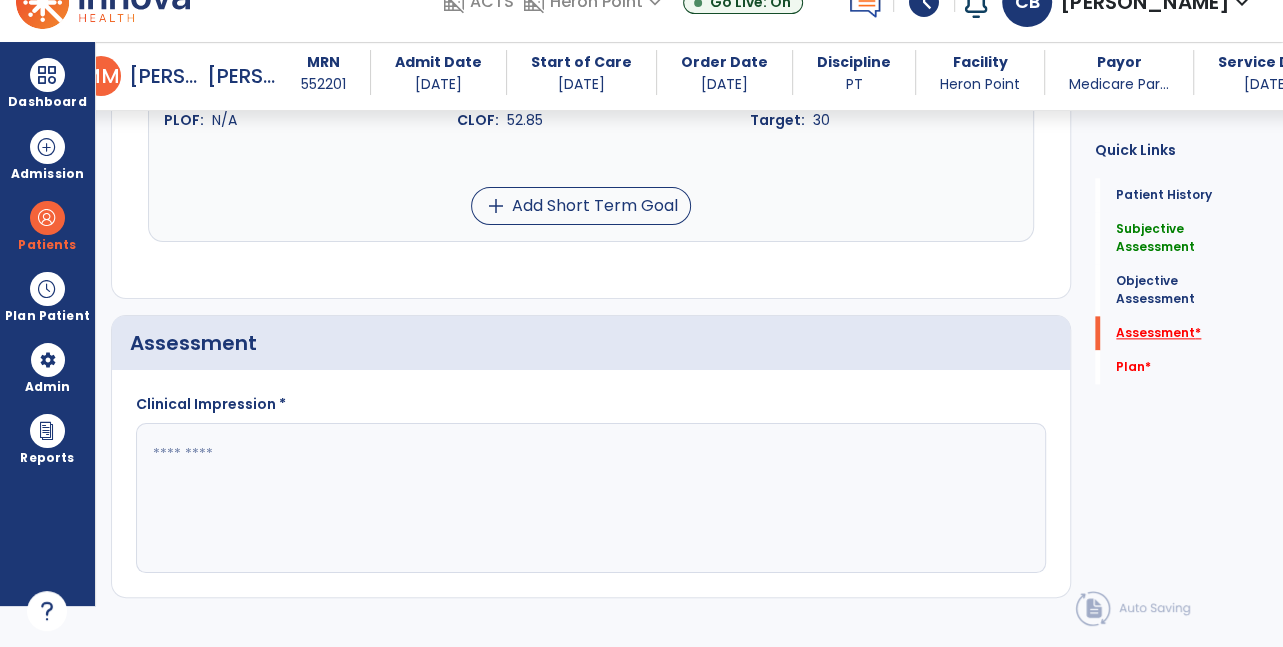 scroll, scrollTop: 1747, scrollLeft: 0, axis: vertical 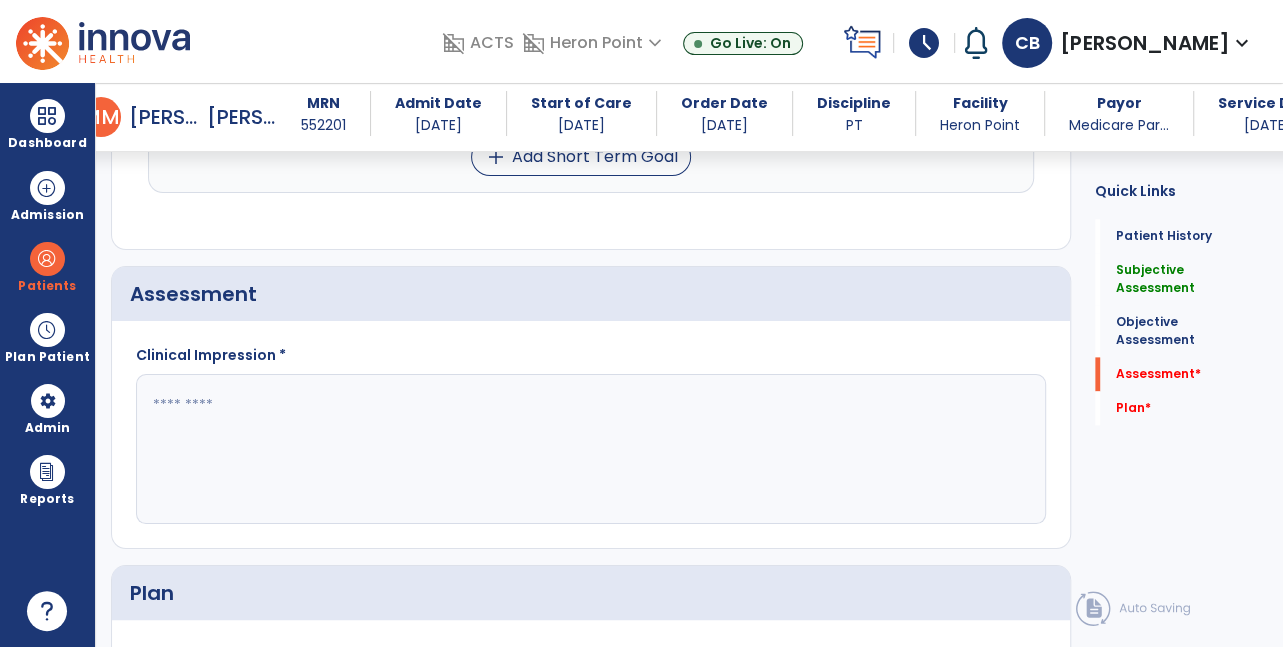 click 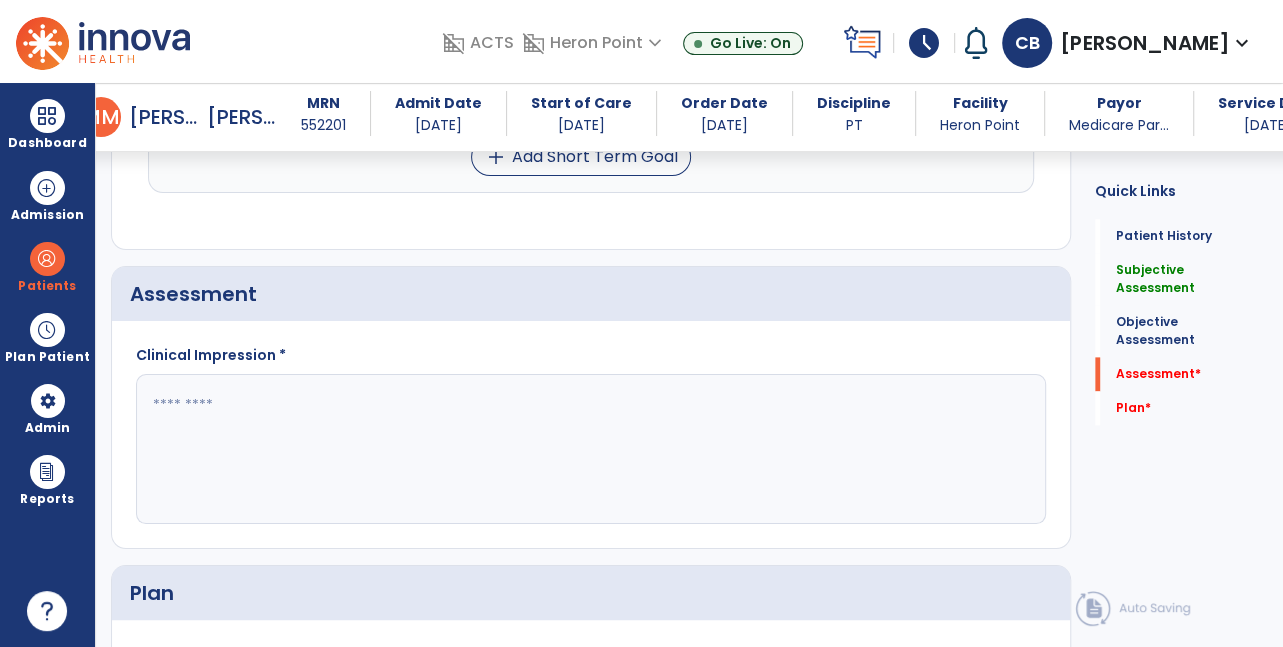 click 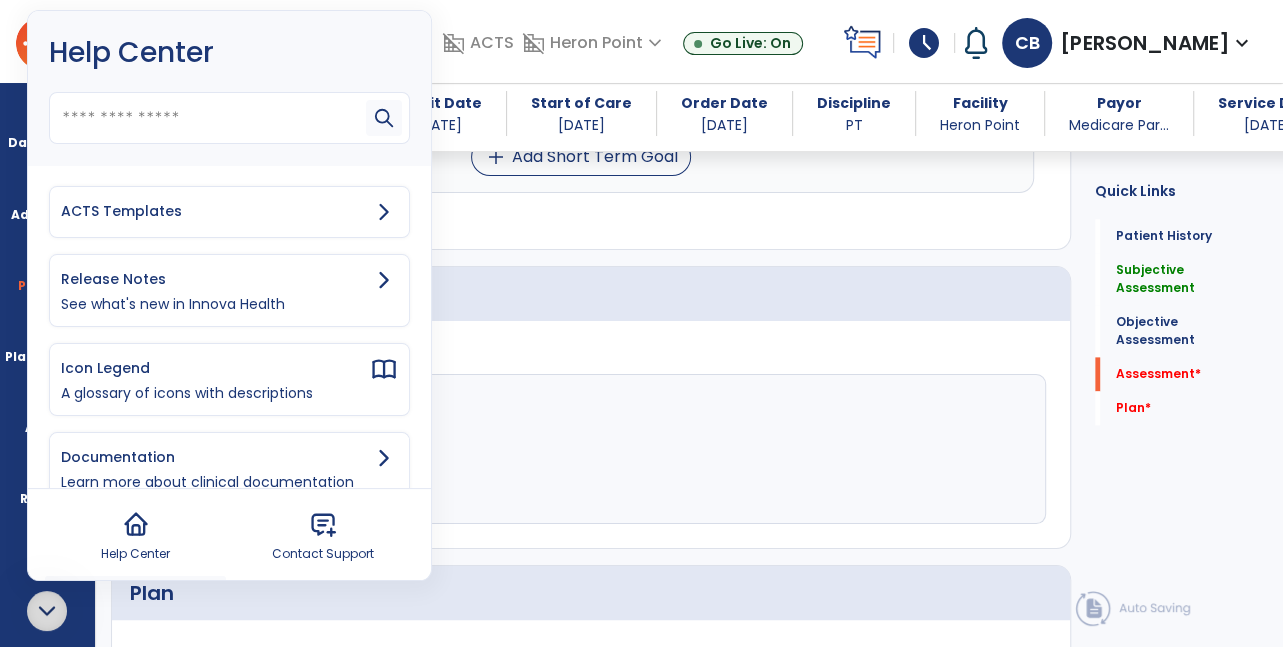 click on "ACTS Templates" at bounding box center (215, 211) 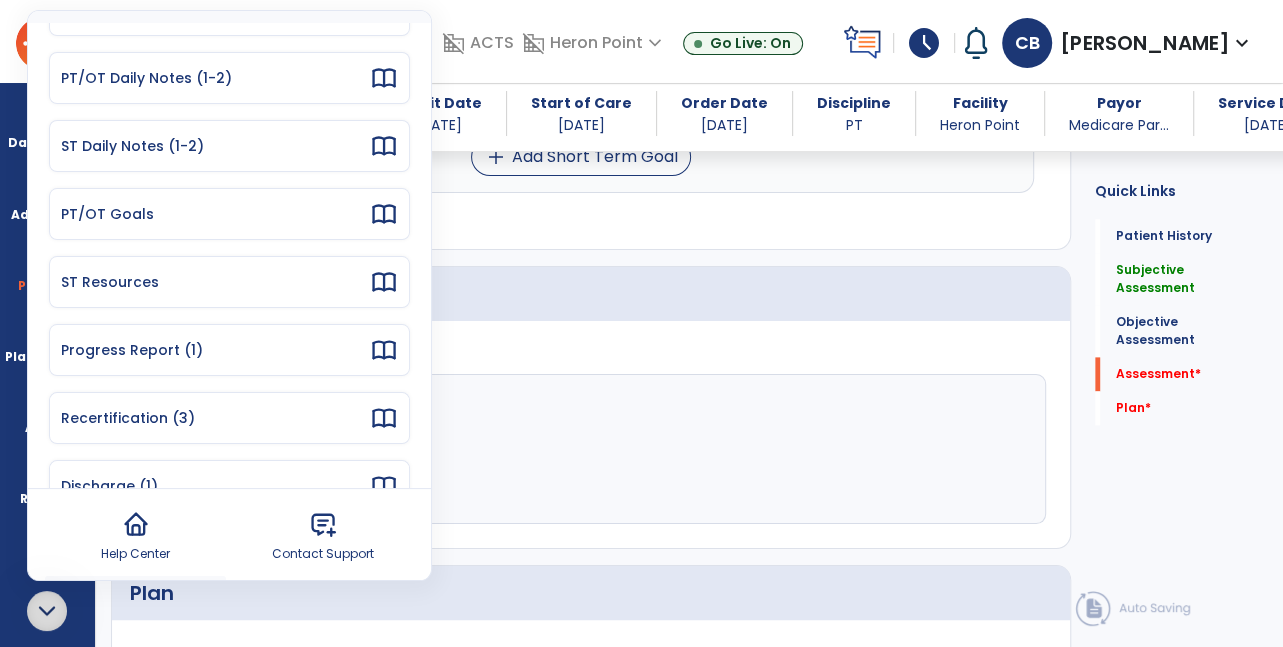 scroll, scrollTop: 131, scrollLeft: 0, axis: vertical 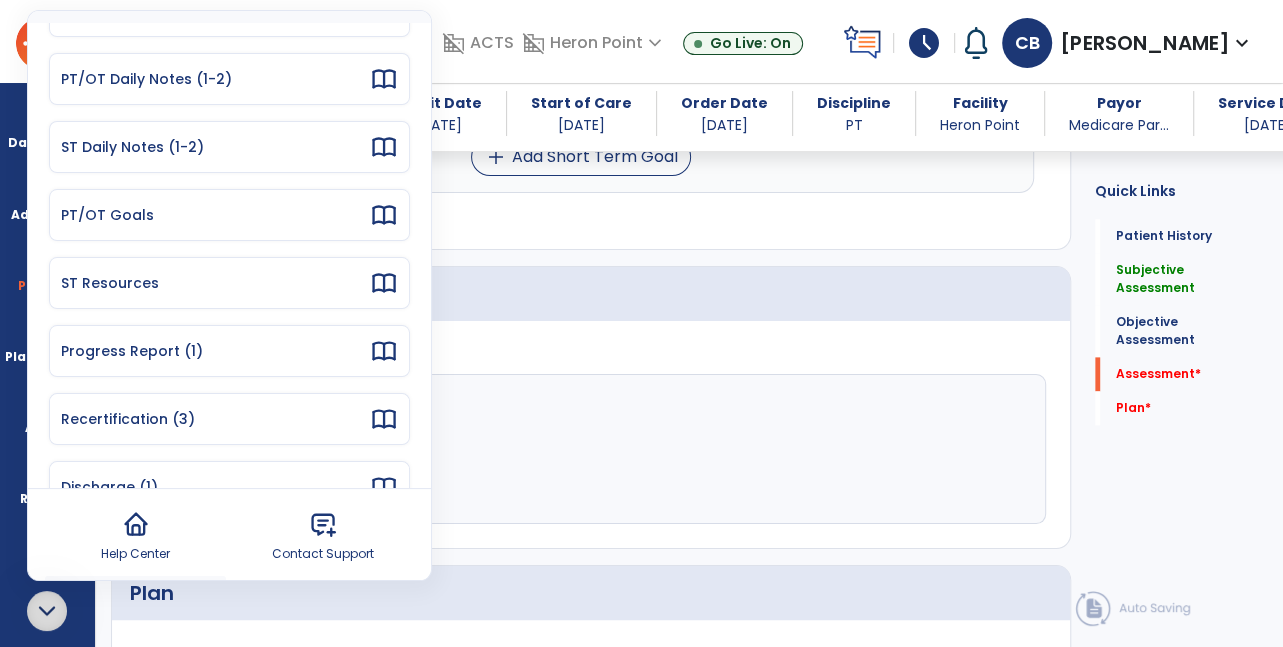 click on "Progress Report (1)" at bounding box center (229, 351) 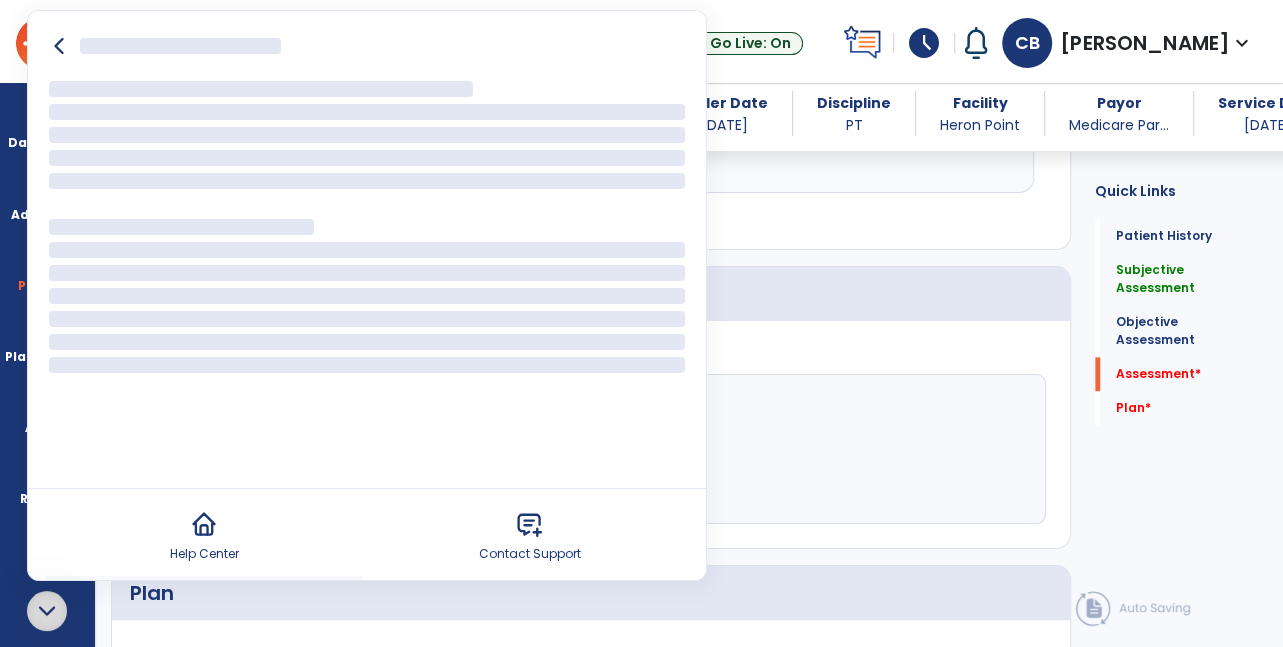 scroll, scrollTop: 0, scrollLeft: 0, axis: both 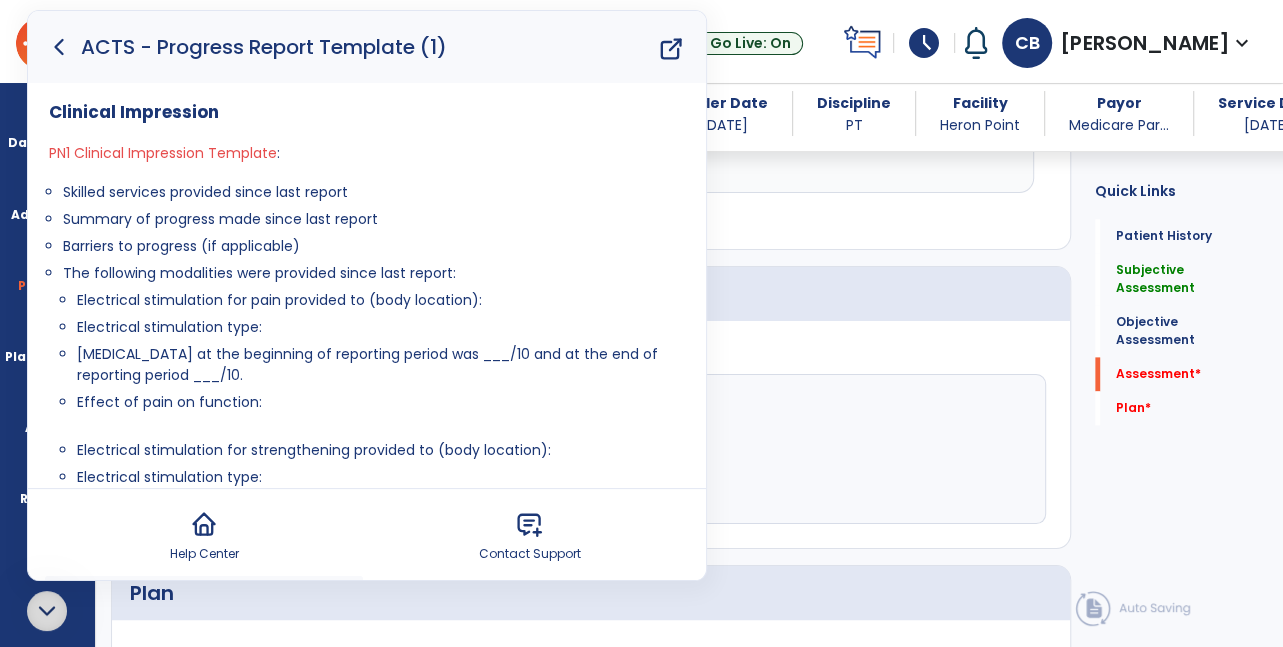 click 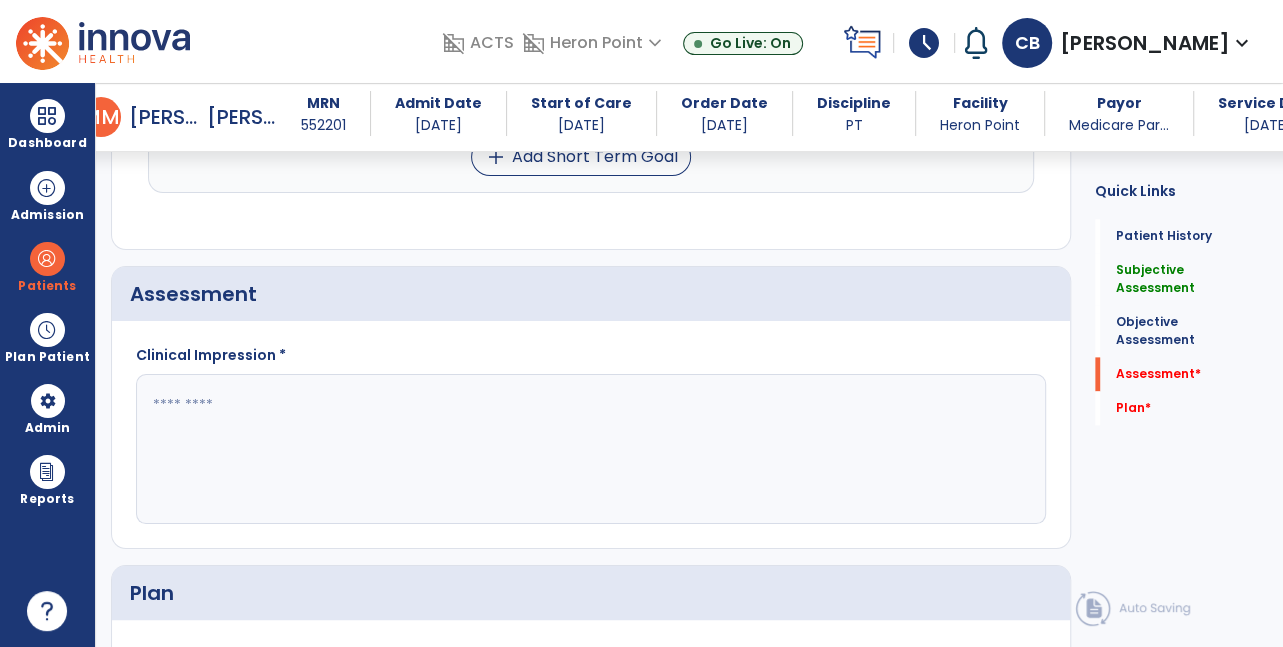 click 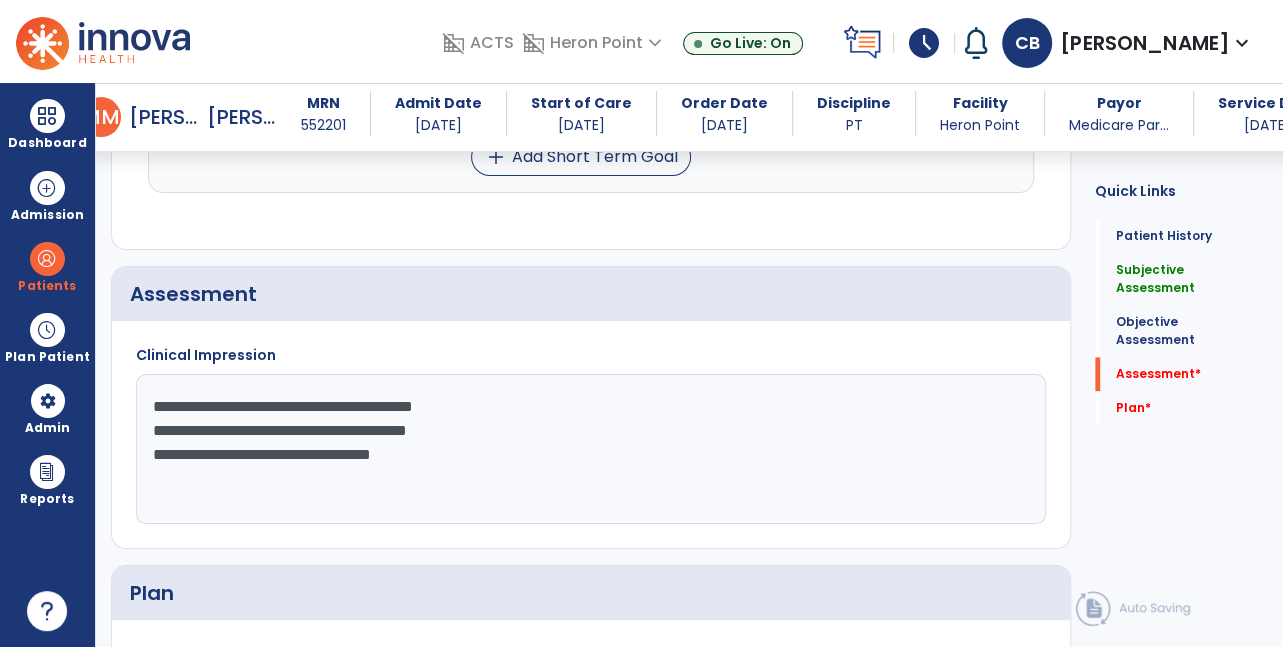 click on "**********" 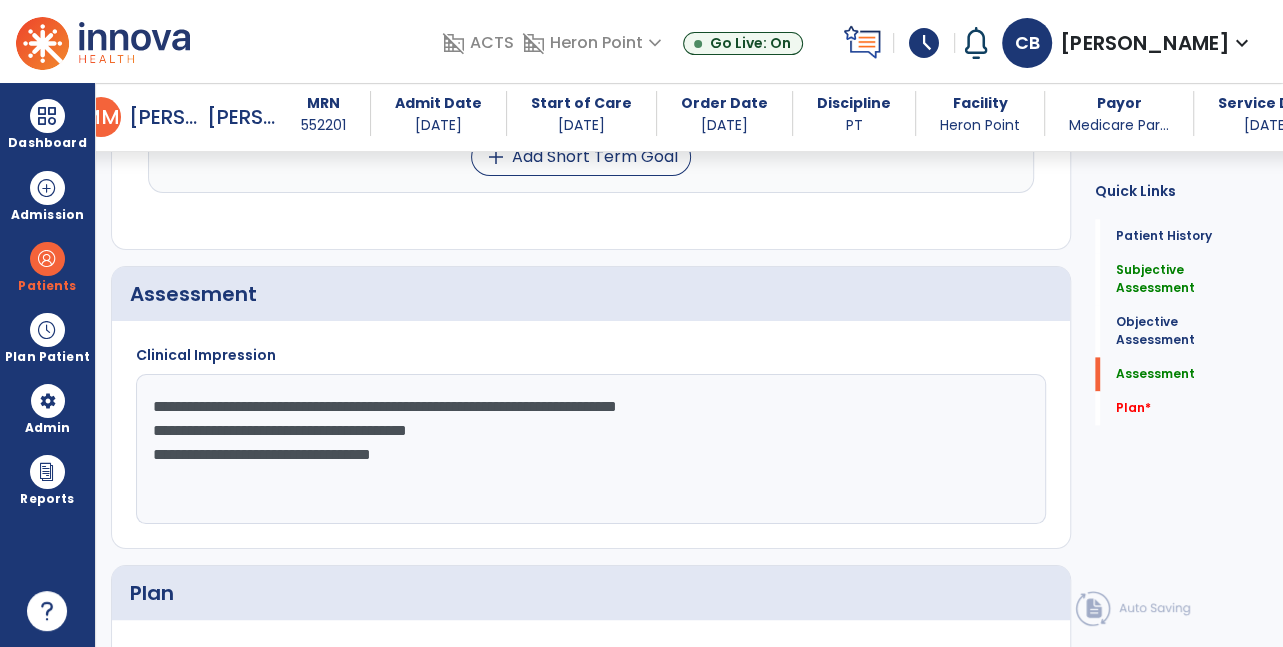 click on "**********" 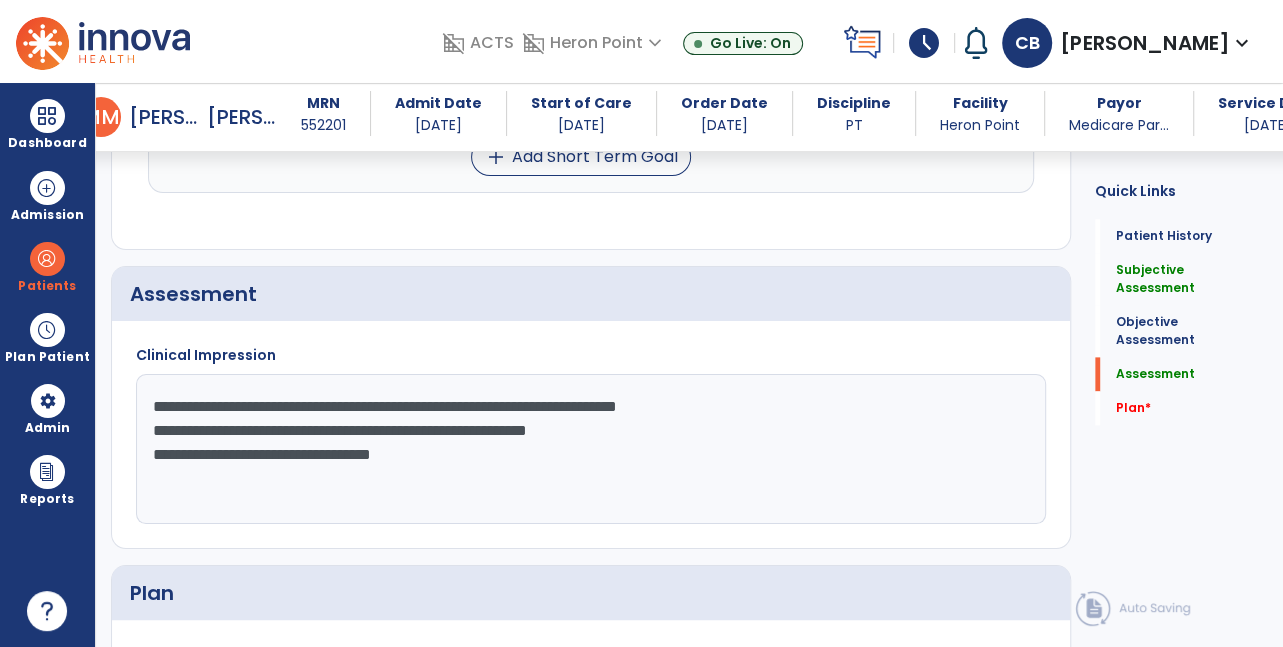 click on "**********" 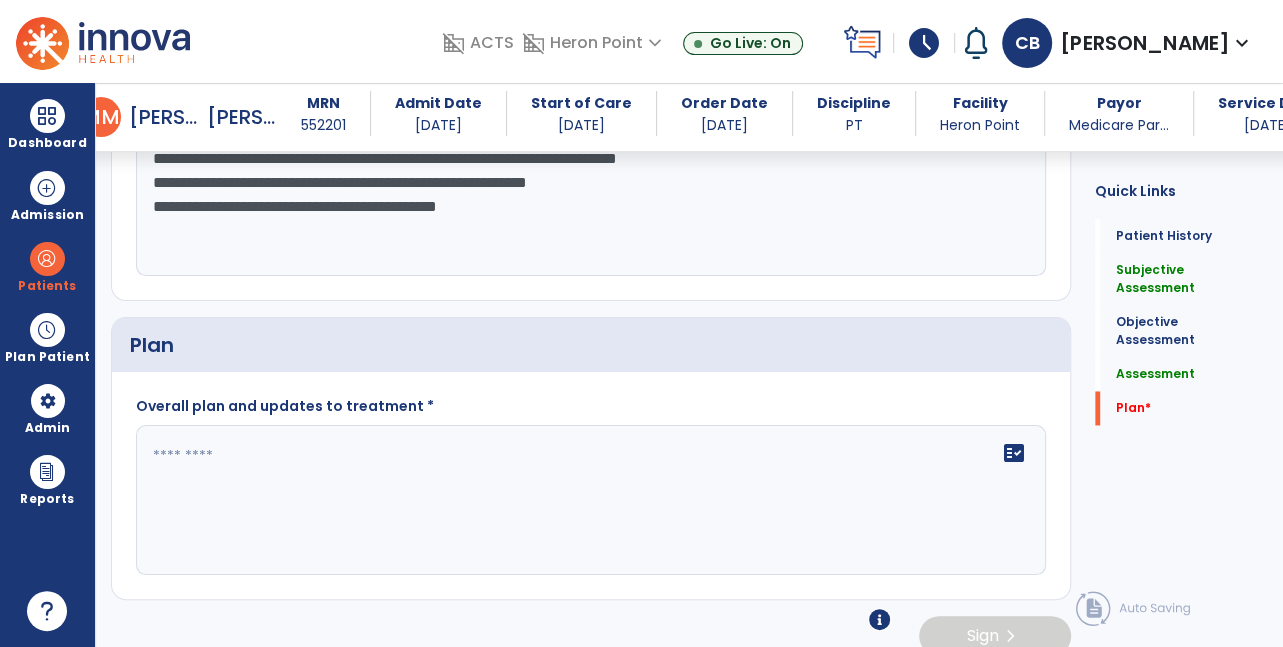 scroll, scrollTop: 1796, scrollLeft: 0, axis: vertical 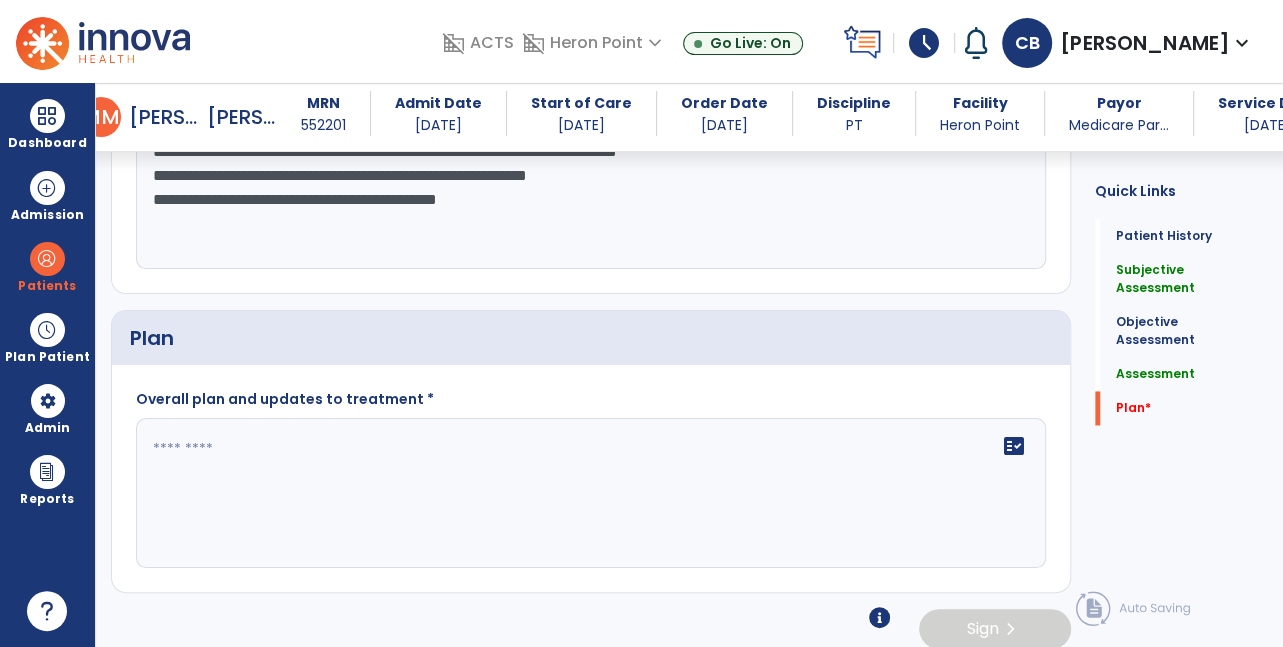 type on "**********" 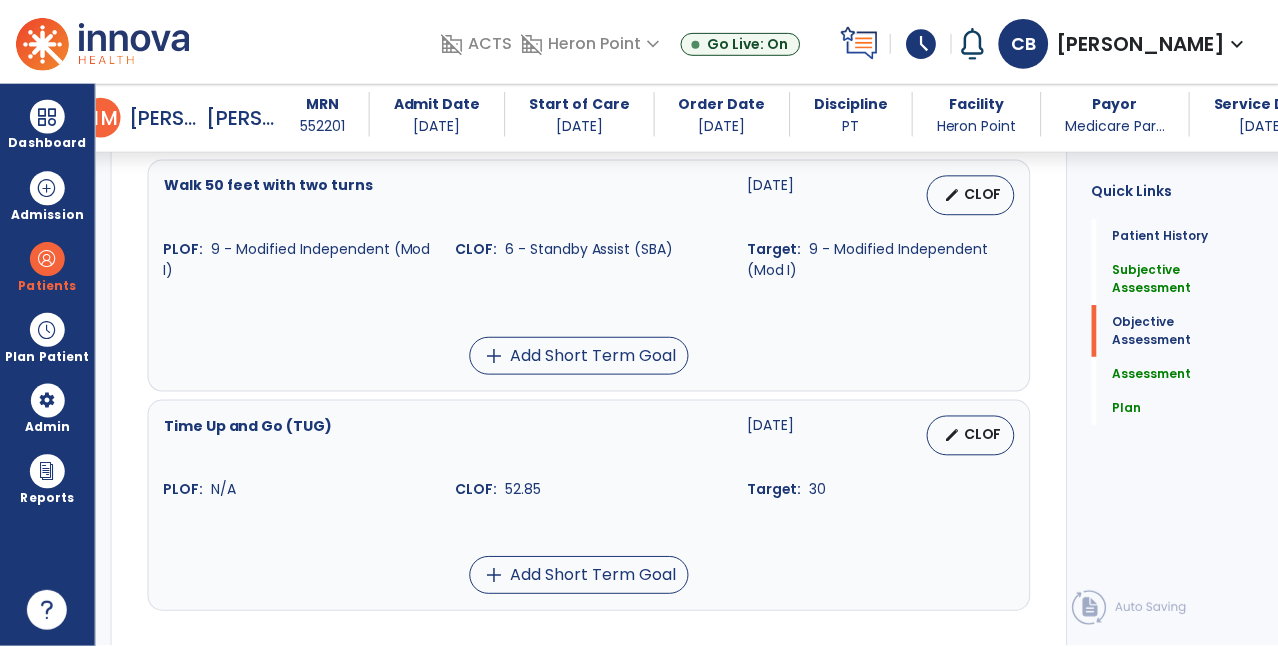scroll, scrollTop: 1804, scrollLeft: 0, axis: vertical 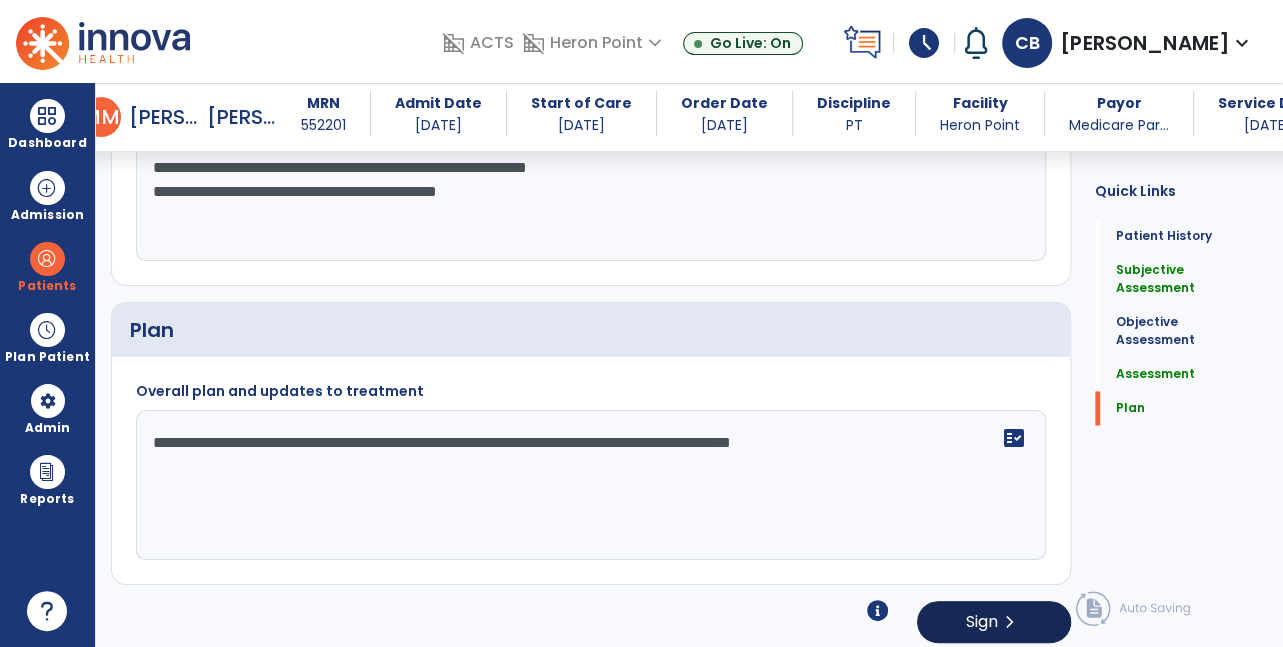 type on "**********" 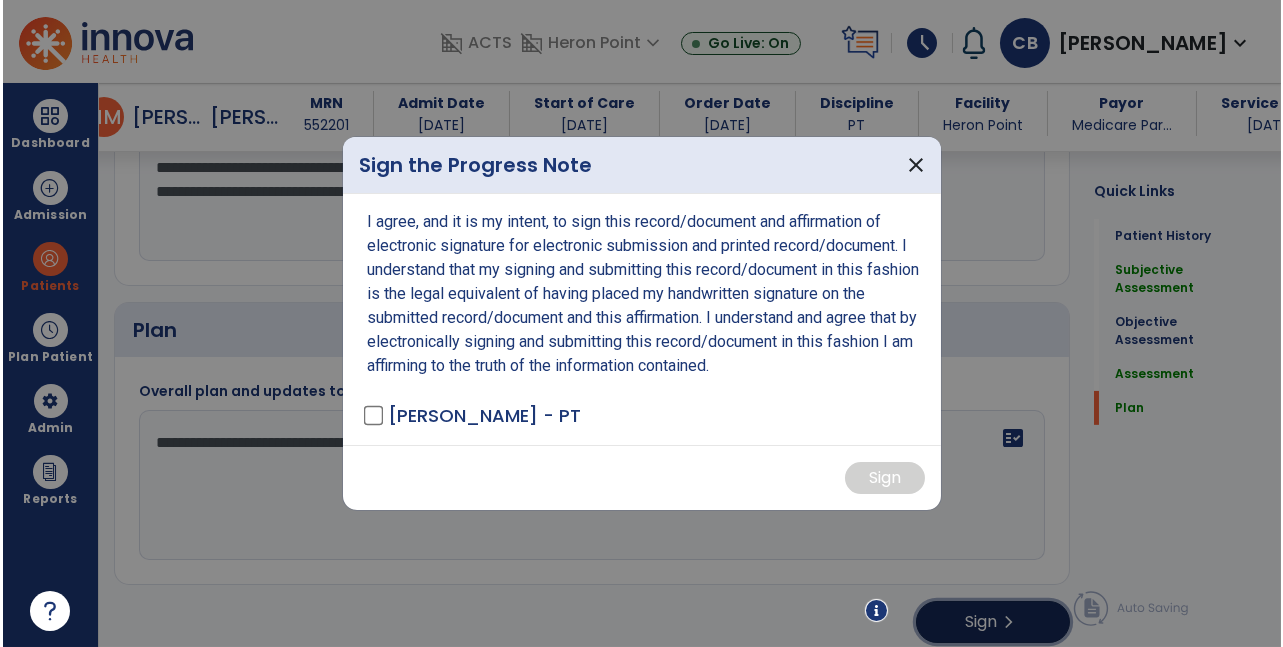 scroll, scrollTop: 1804, scrollLeft: 0, axis: vertical 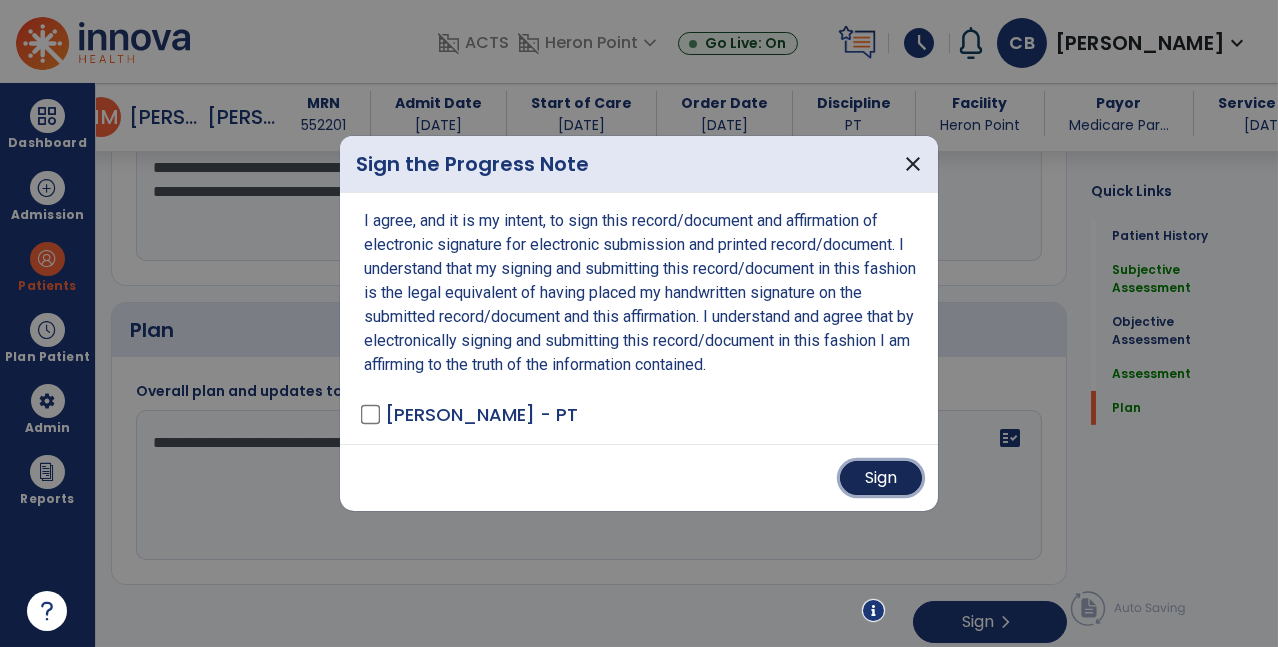 click on "Sign" at bounding box center (881, 478) 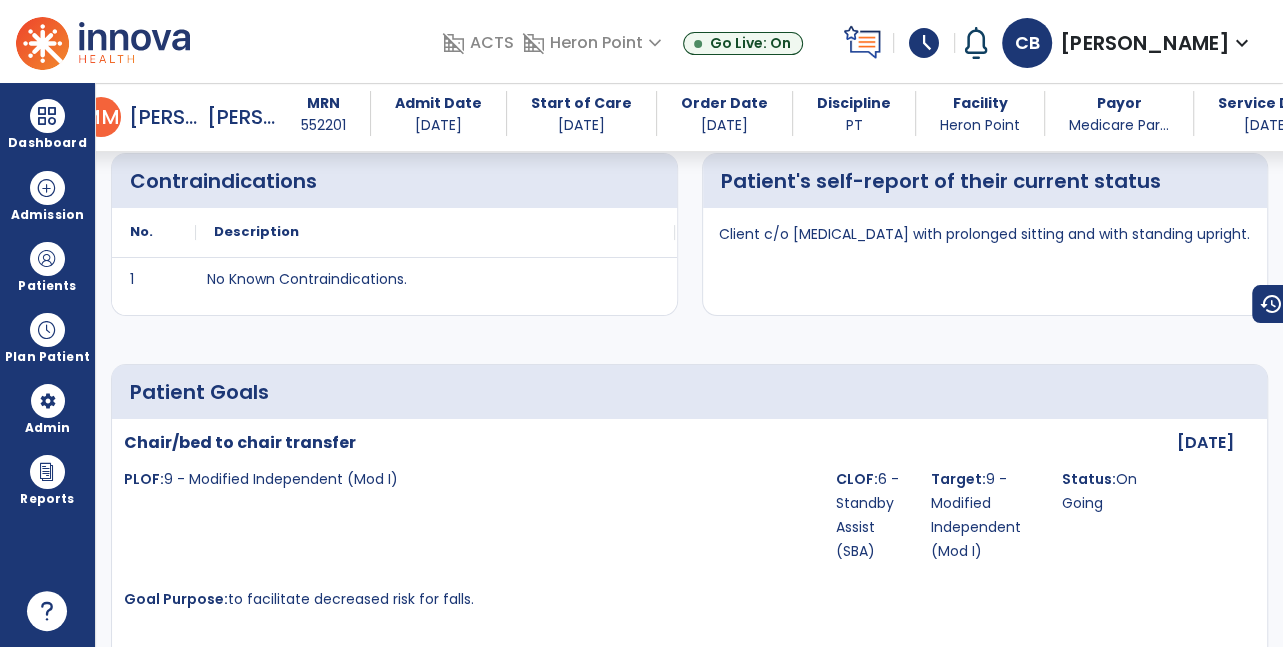 scroll, scrollTop: 0, scrollLeft: 0, axis: both 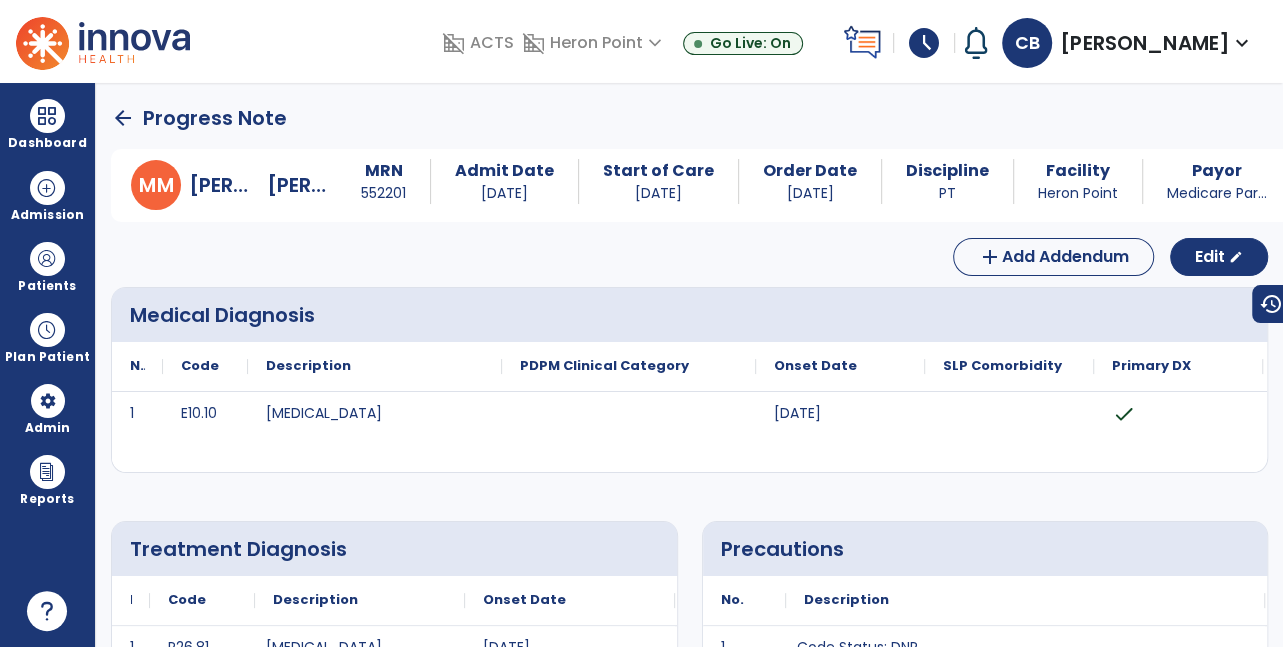 click on "arrow_back" 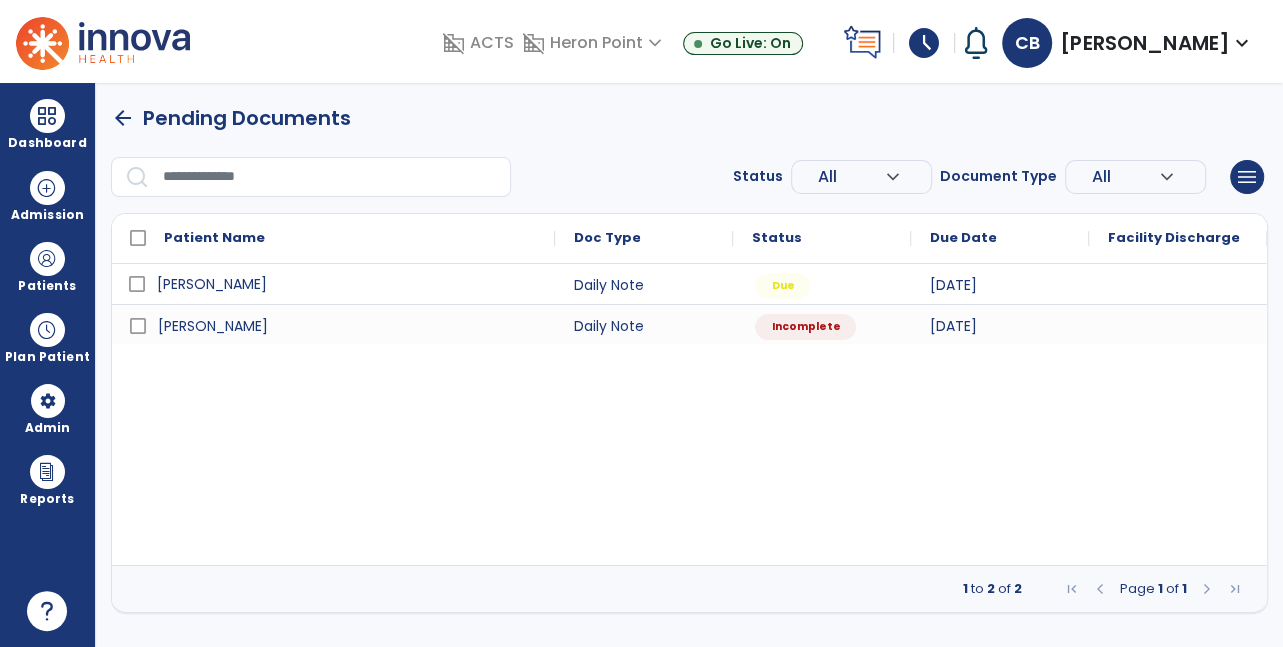 click on "[PERSON_NAME]" at bounding box center [212, 284] 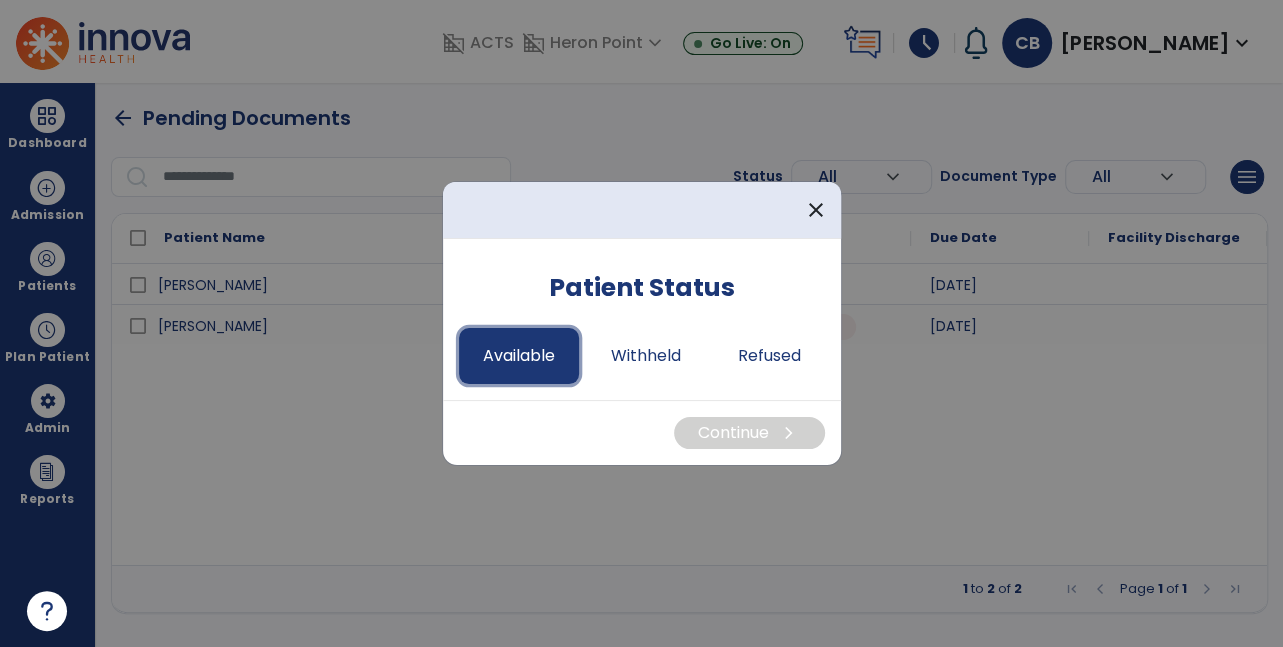 click on "Available" at bounding box center (519, 356) 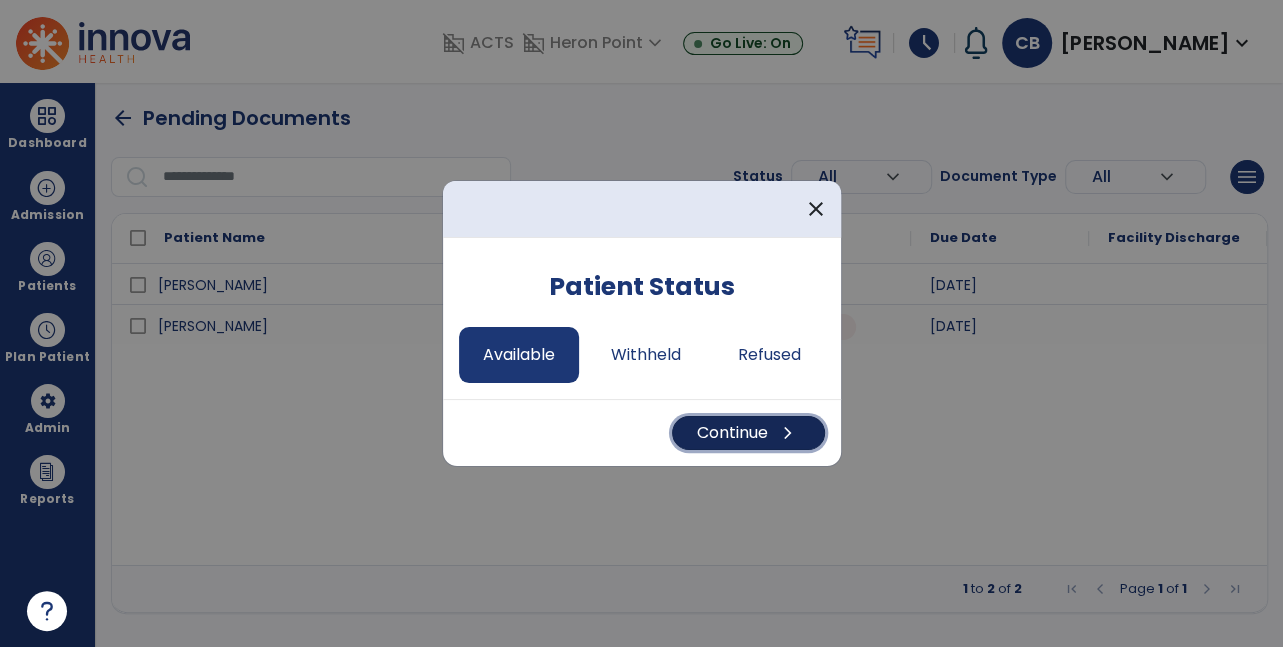 click on "Continue   chevron_right" at bounding box center [748, 433] 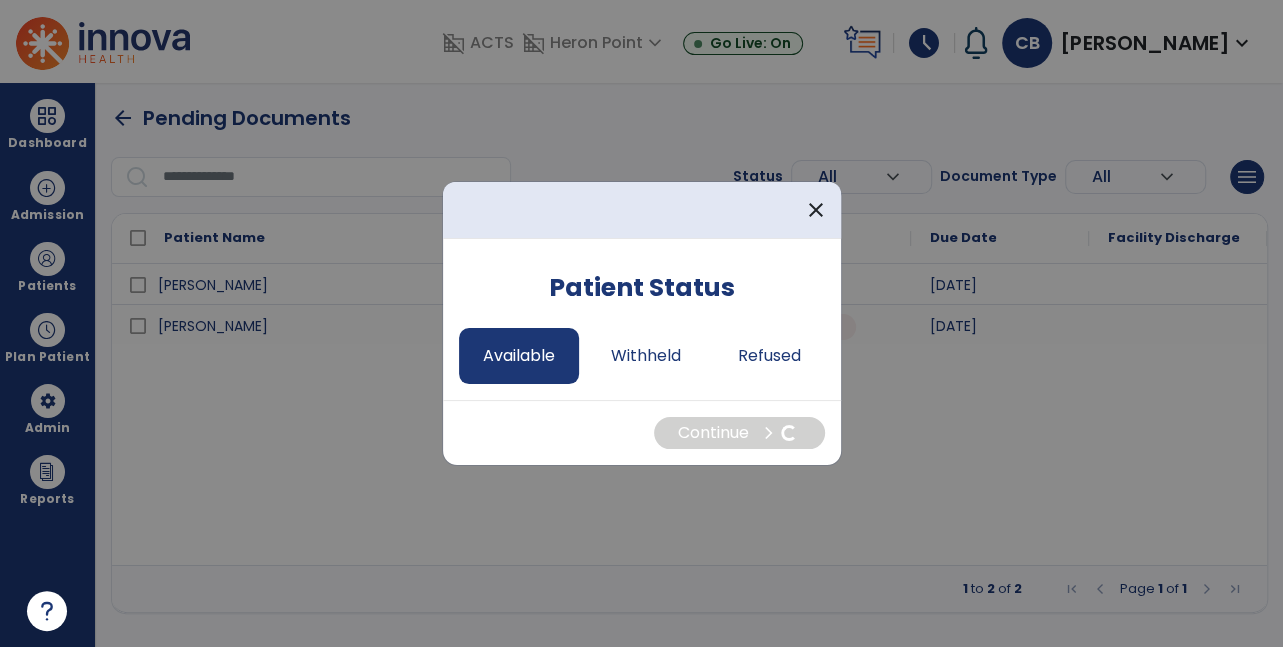 select on "*" 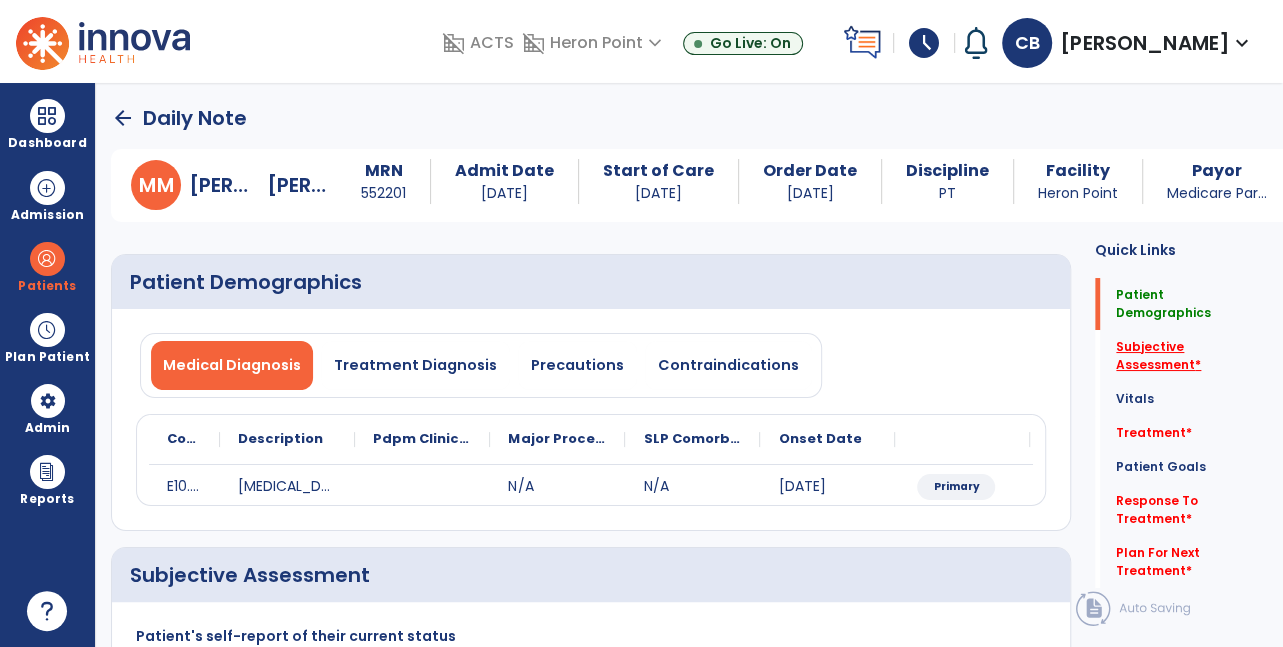 click on "Subjective Assessment   *" 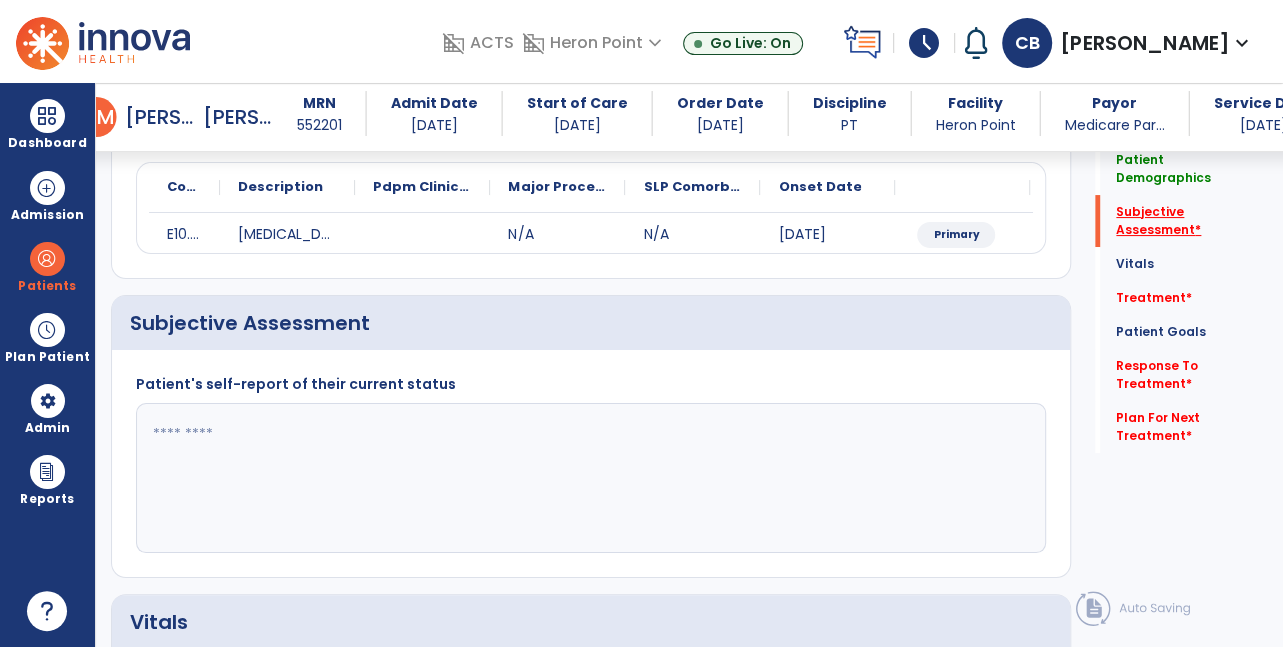 scroll, scrollTop: 321, scrollLeft: 0, axis: vertical 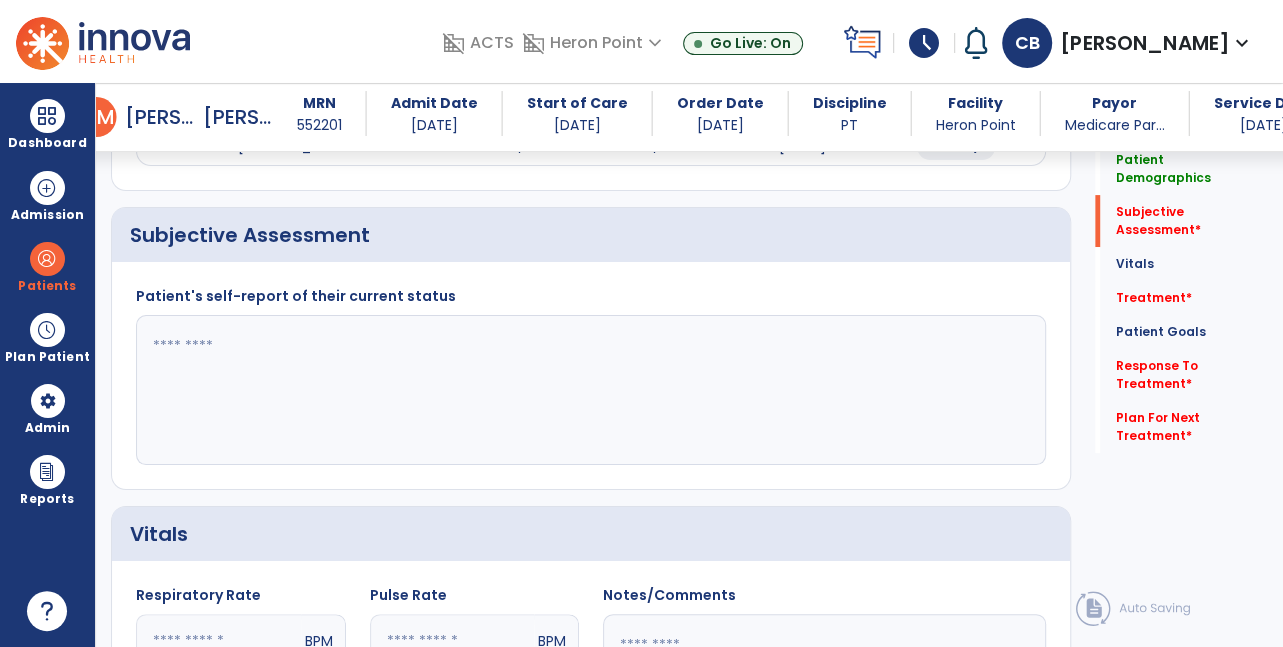 click 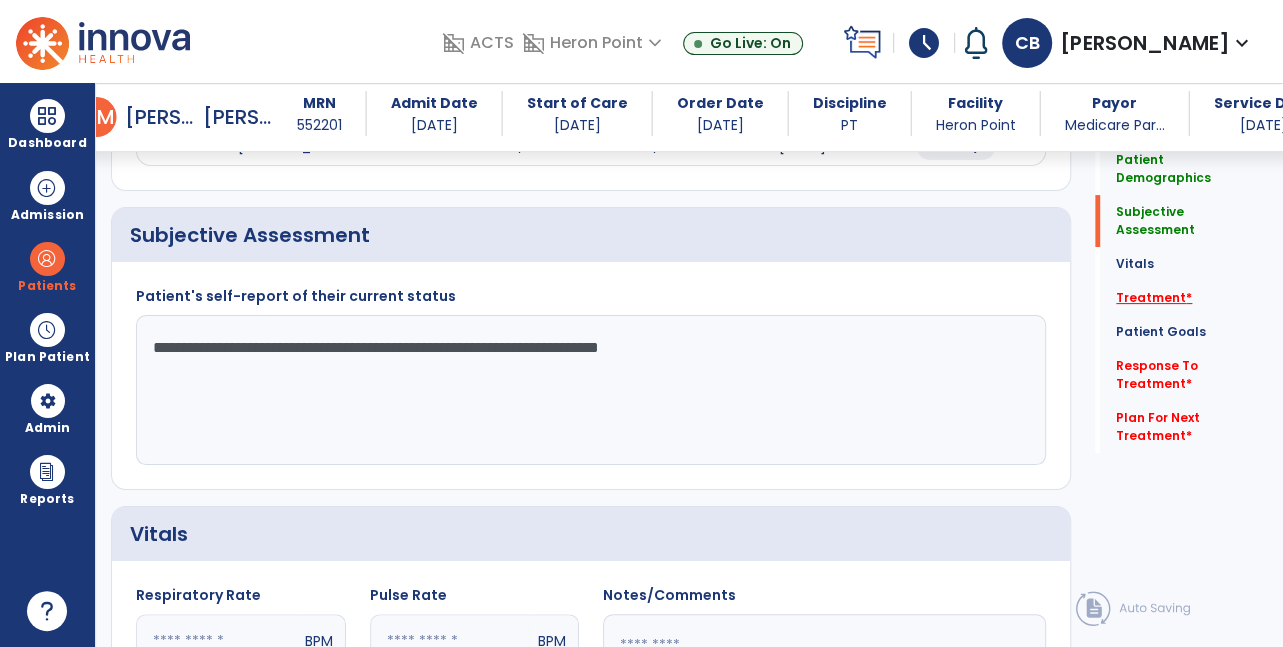 type on "**********" 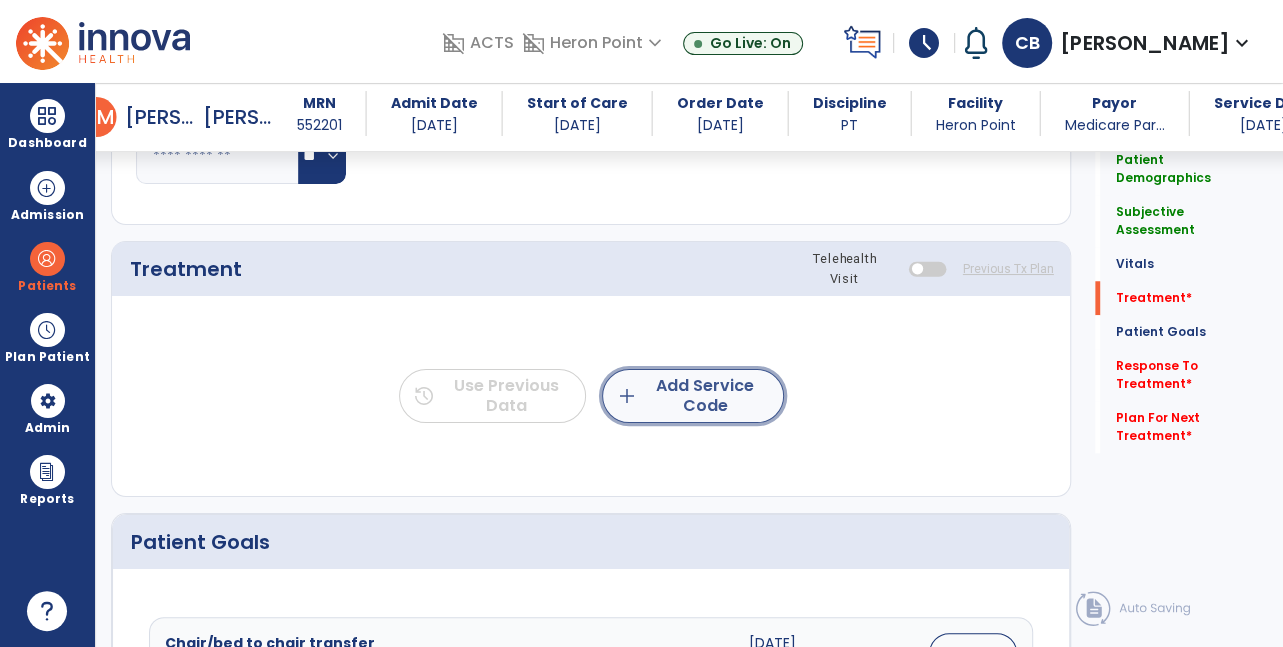 click on "add  Add Service Code" 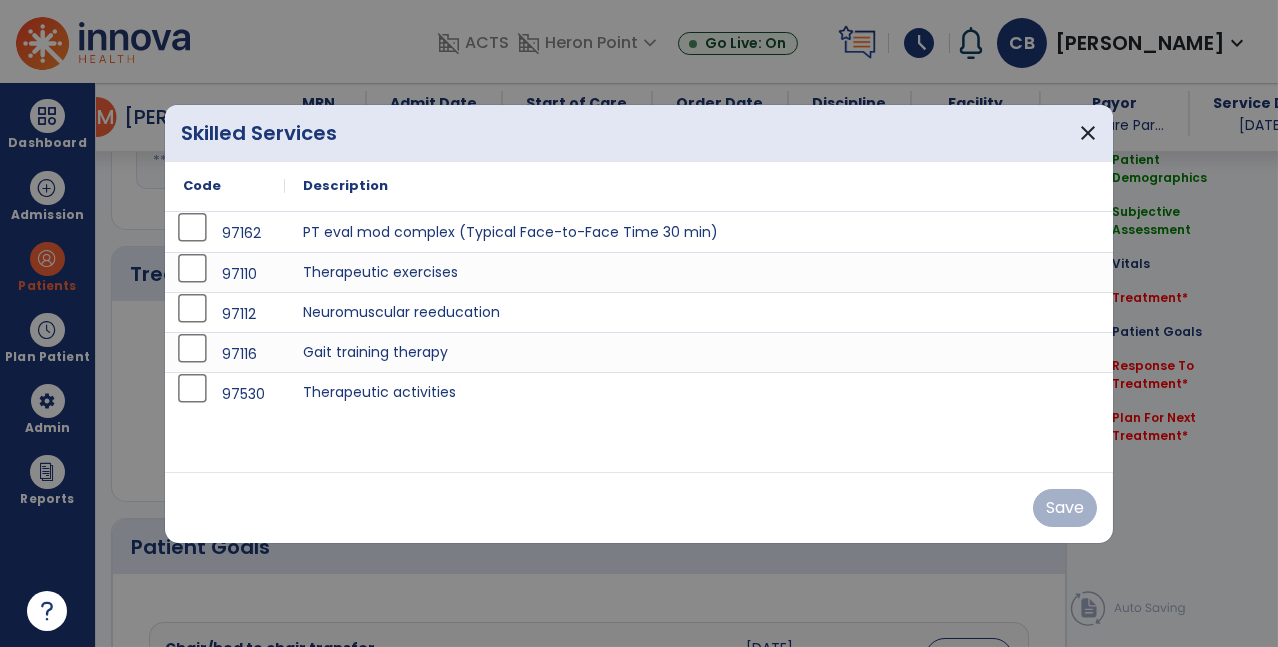 scroll, scrollTop: 1008, scrollLeft: 0, axis: vertical 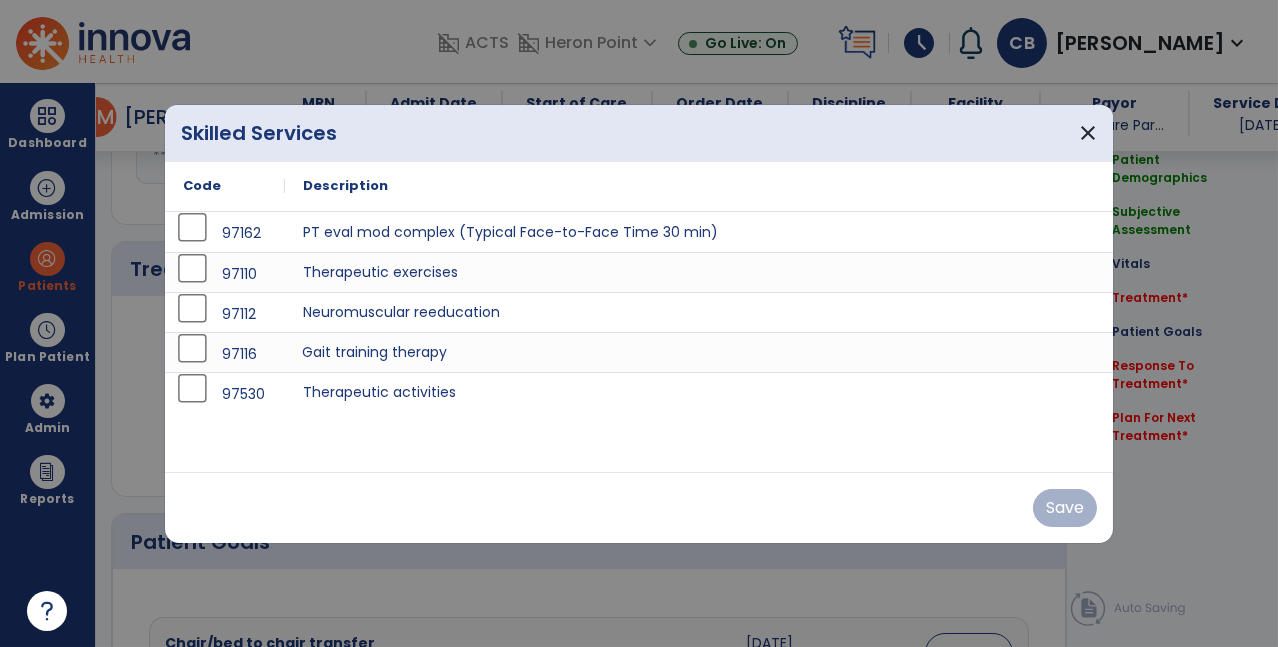 click on "Gait training therapy" at bounding box center [699, 352] 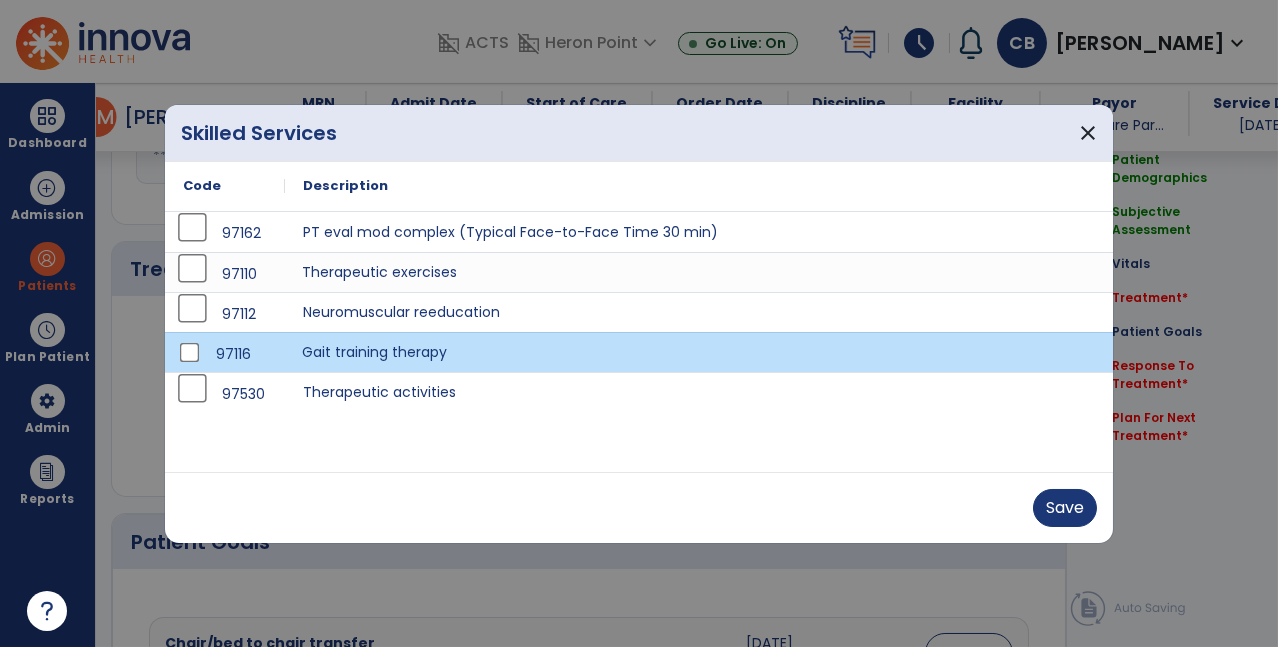 click on "Therapeutic exercises" at bounding box center [699, 272] 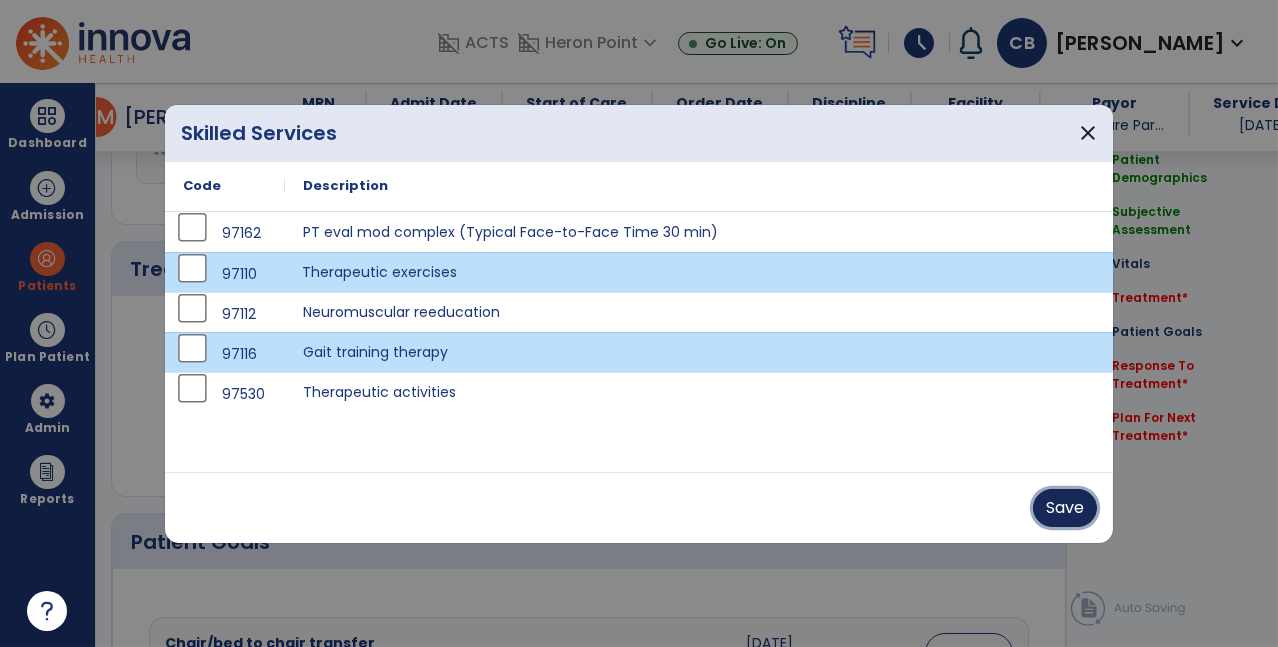 click on "Save" at bounding box center (1065, 508) 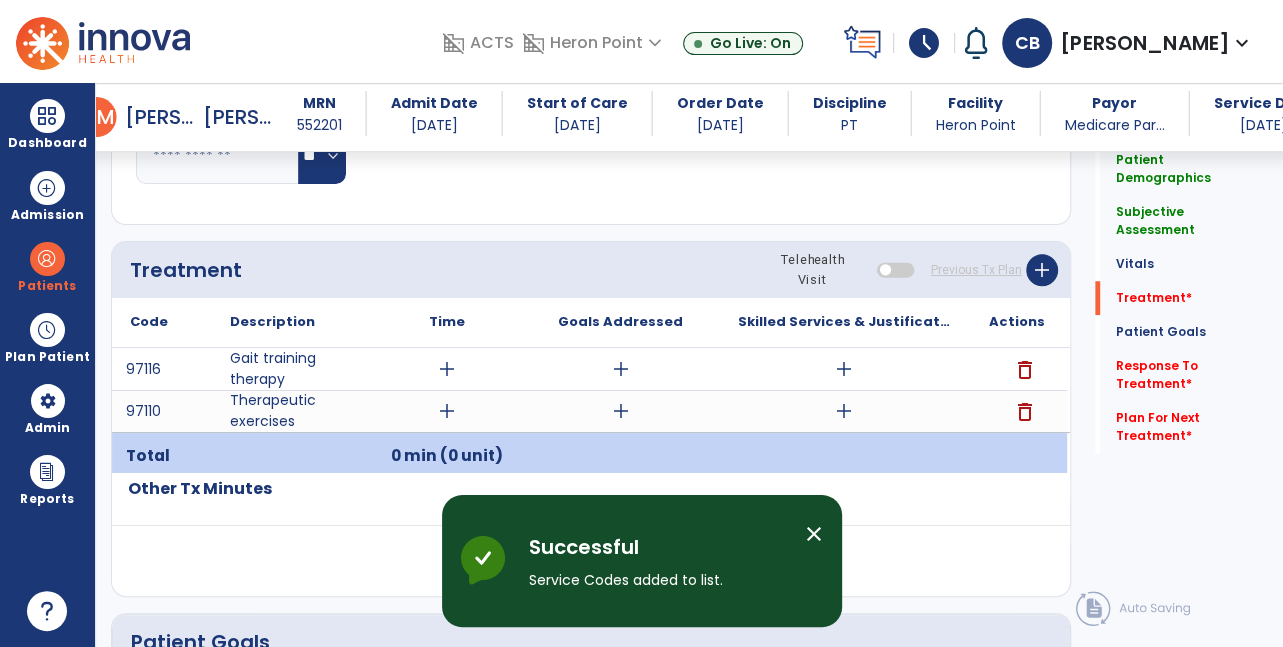 click on "add" at bounding box center [844, 411] 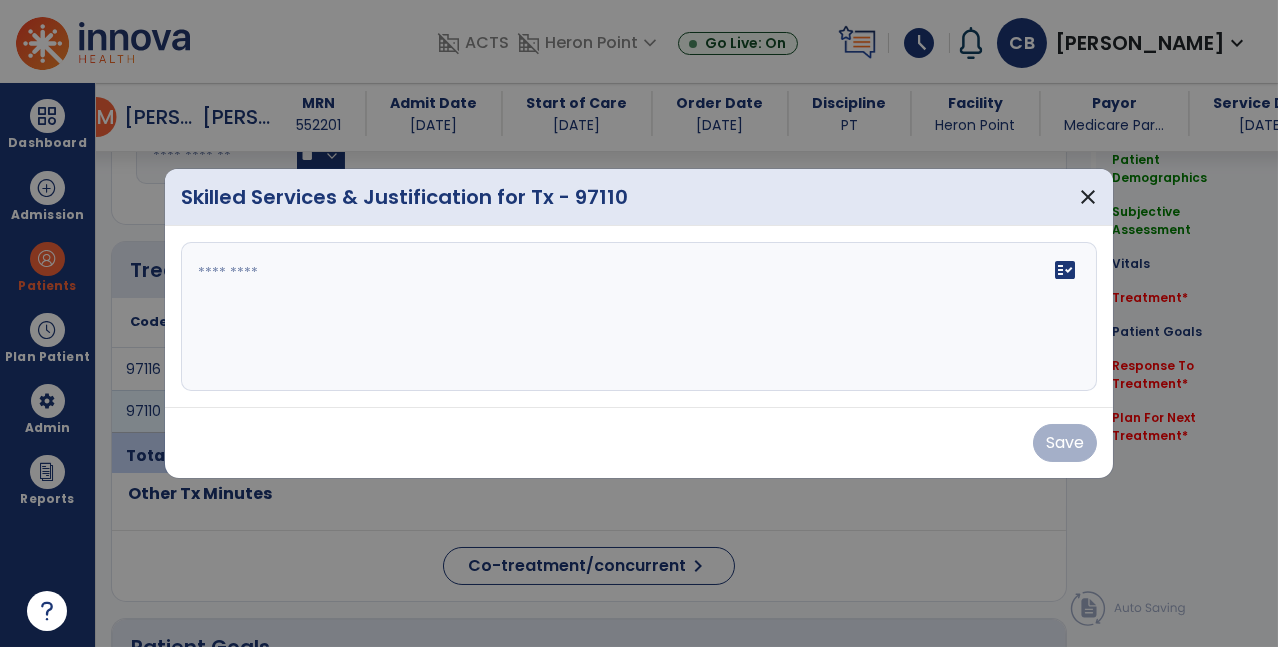 scroll, scrollTop: 1008, scrollLeft: 0, axis: vertical 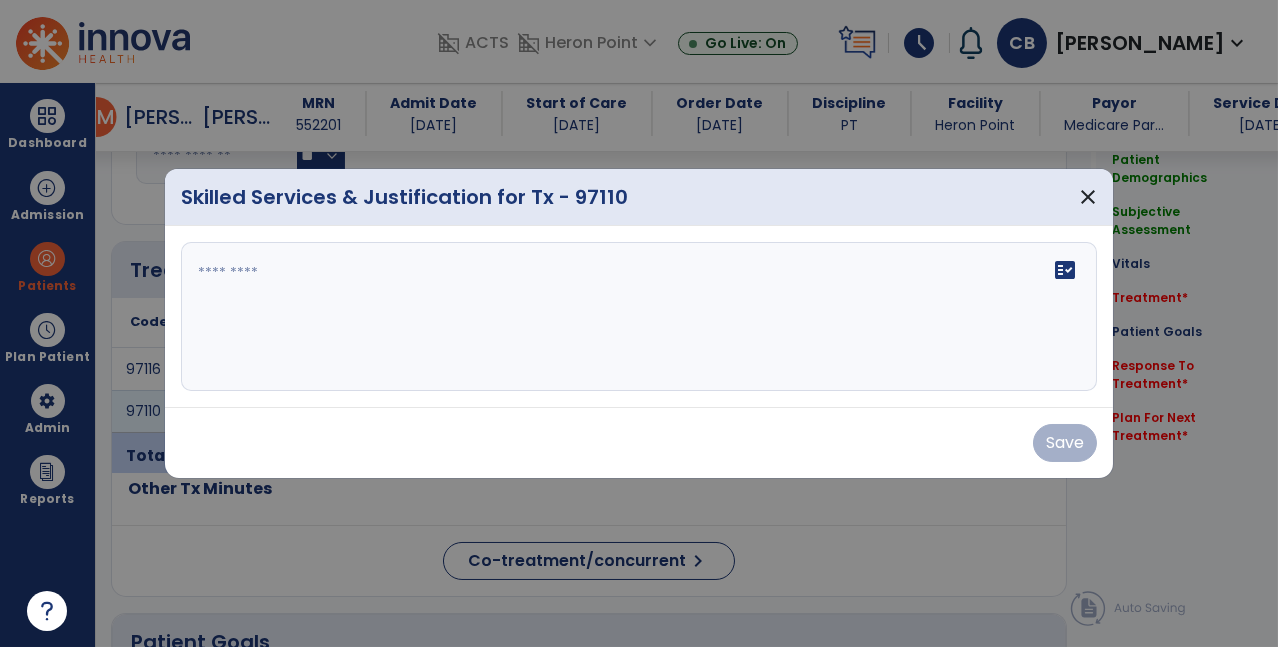 click on "fact_check" at bounding box center (639, 317) 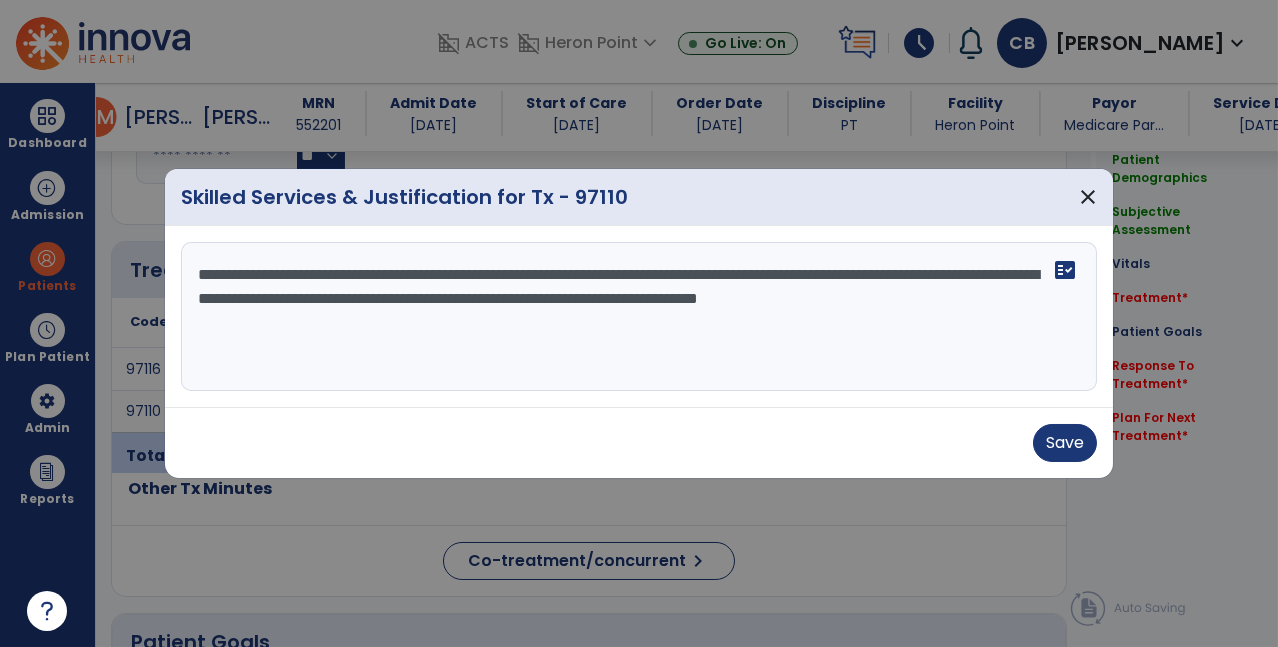 type on "**********" 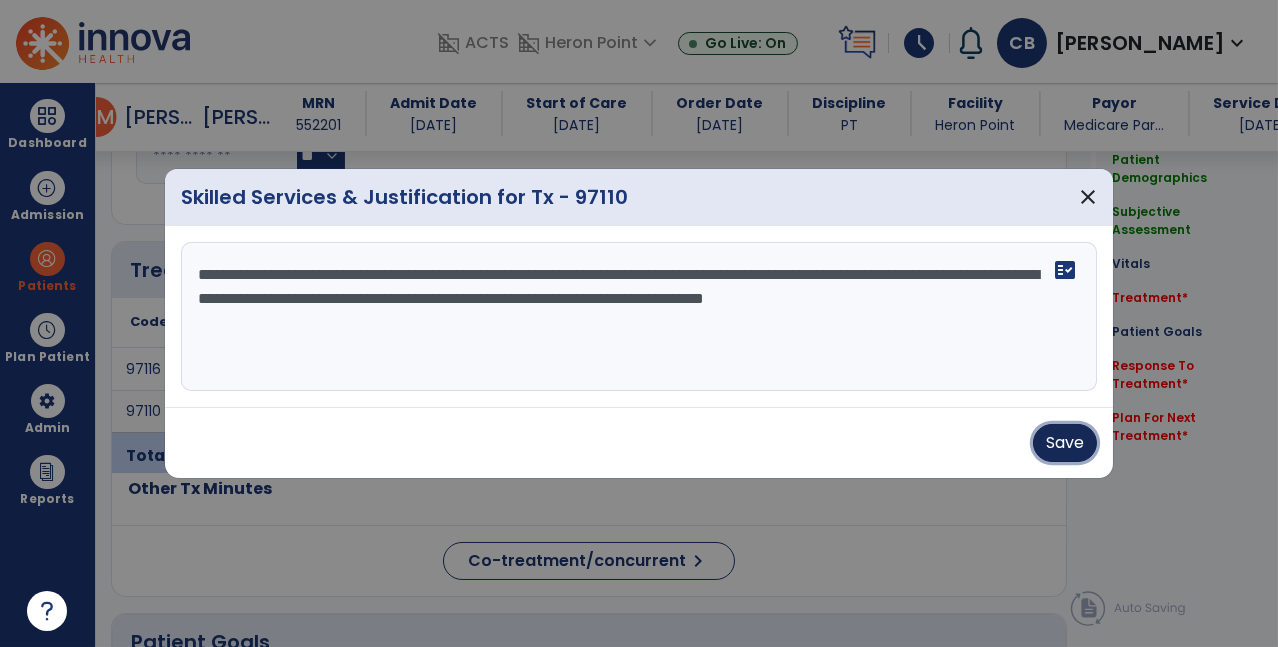 click on "Save" at bounding box center (1065, 443) 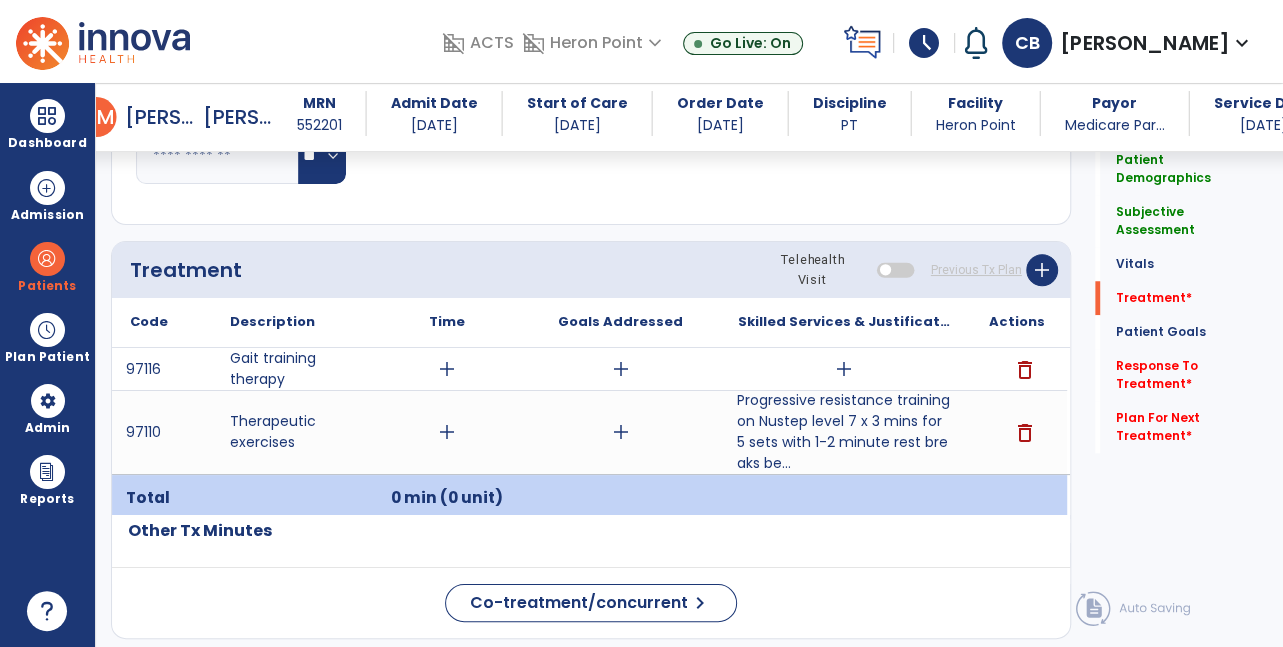 click on "add" at bounding box center [844, 369] 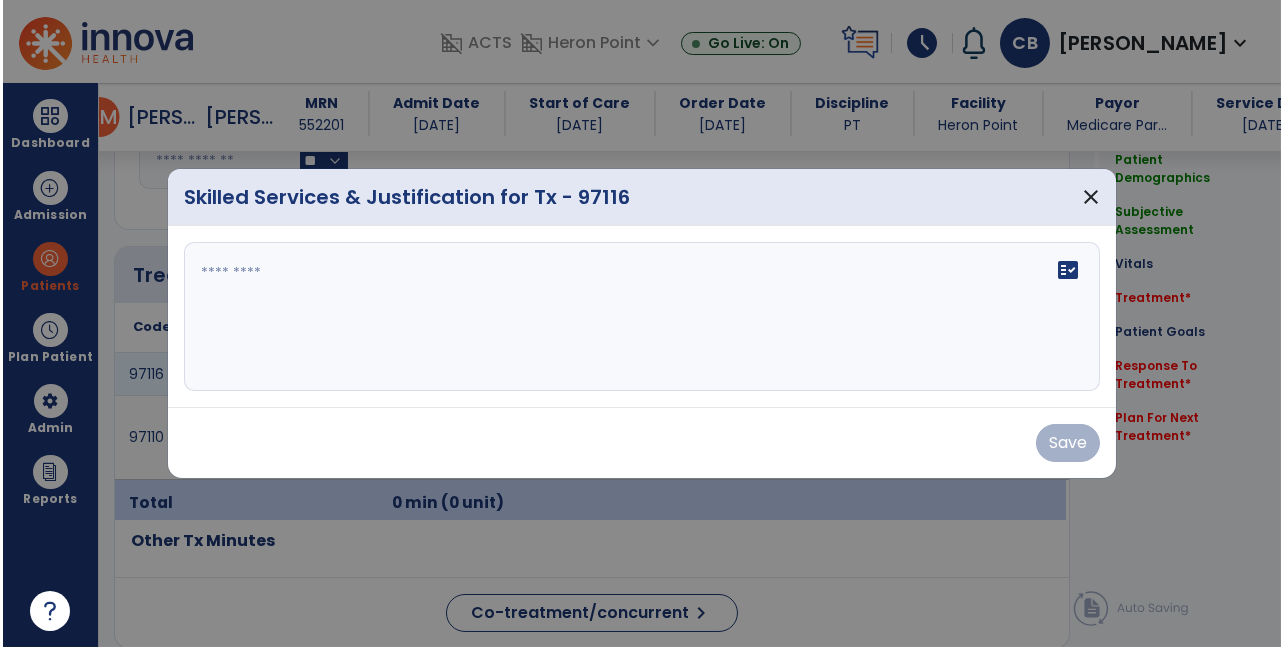 scroll, scrollTop: 1008, scrollLeft: 0, axis: vertical 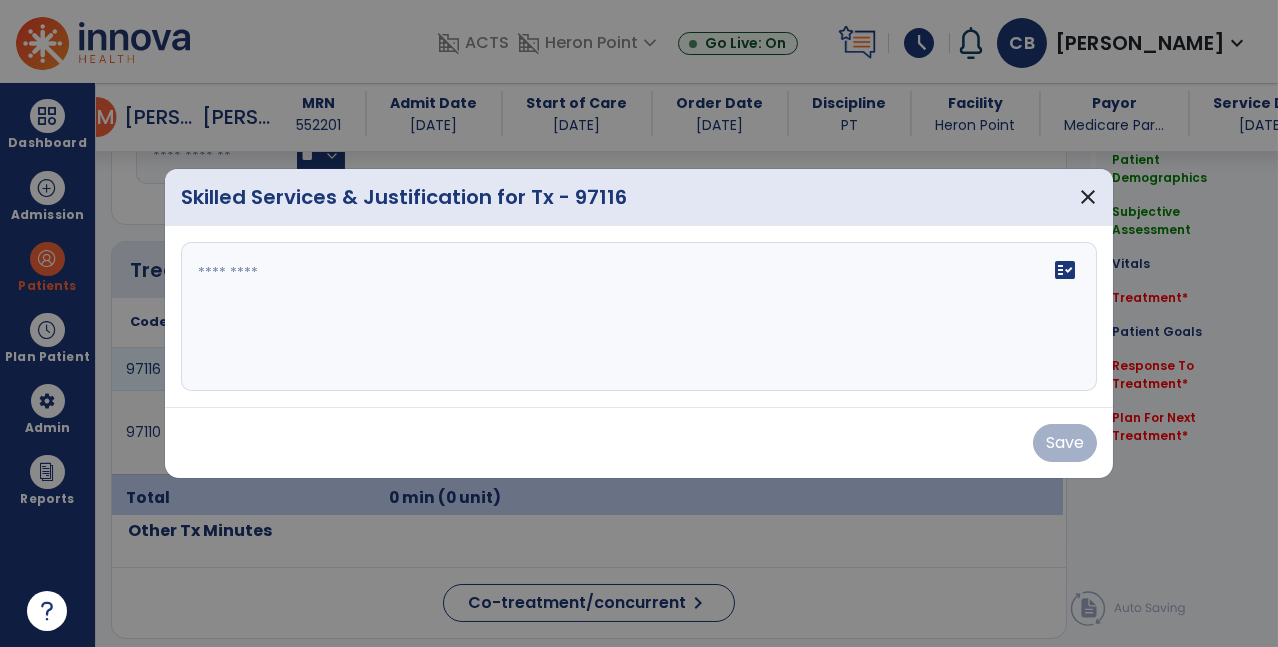 click on "fact_check" at bounding box center (639, 317) 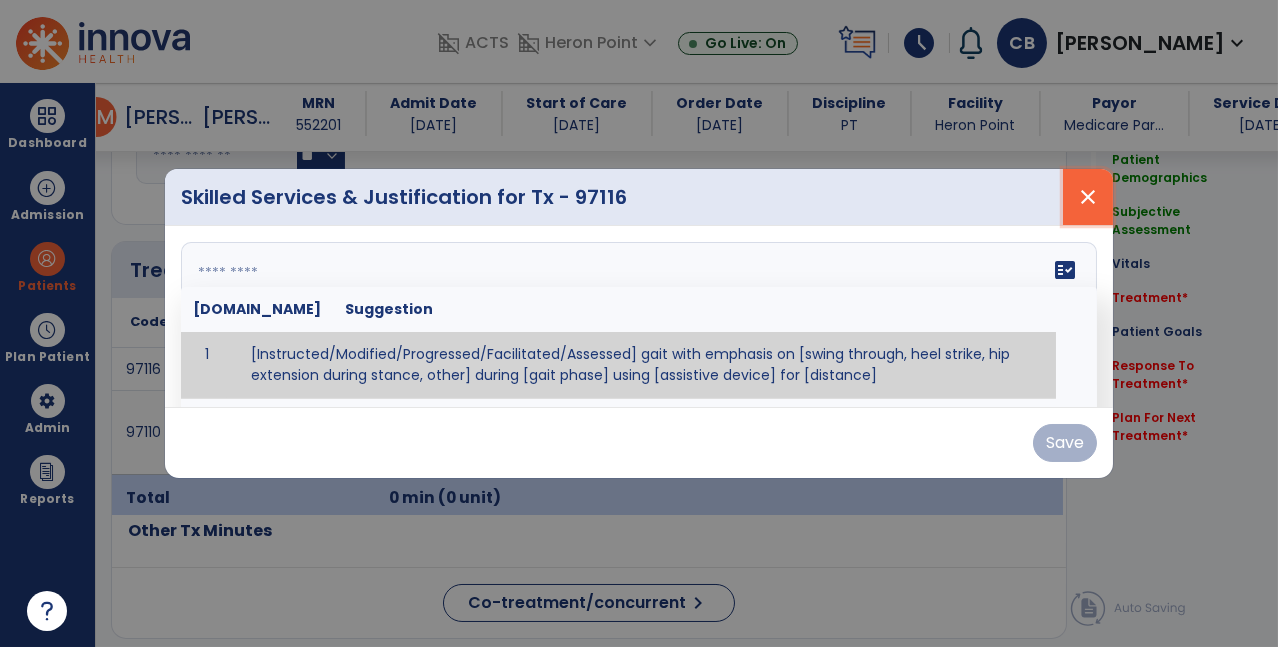 click on "close" at bounding box center [1088, 197] 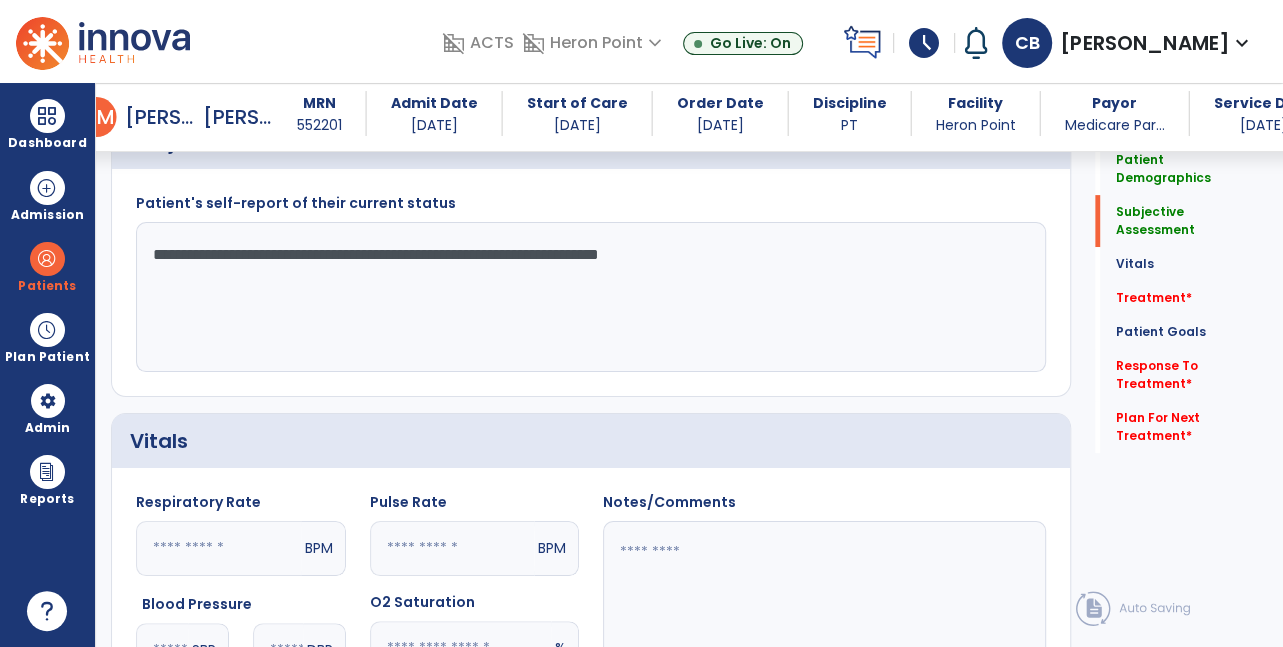 scroll, scrollTop: 0, scrollLeft: 0, axis: both 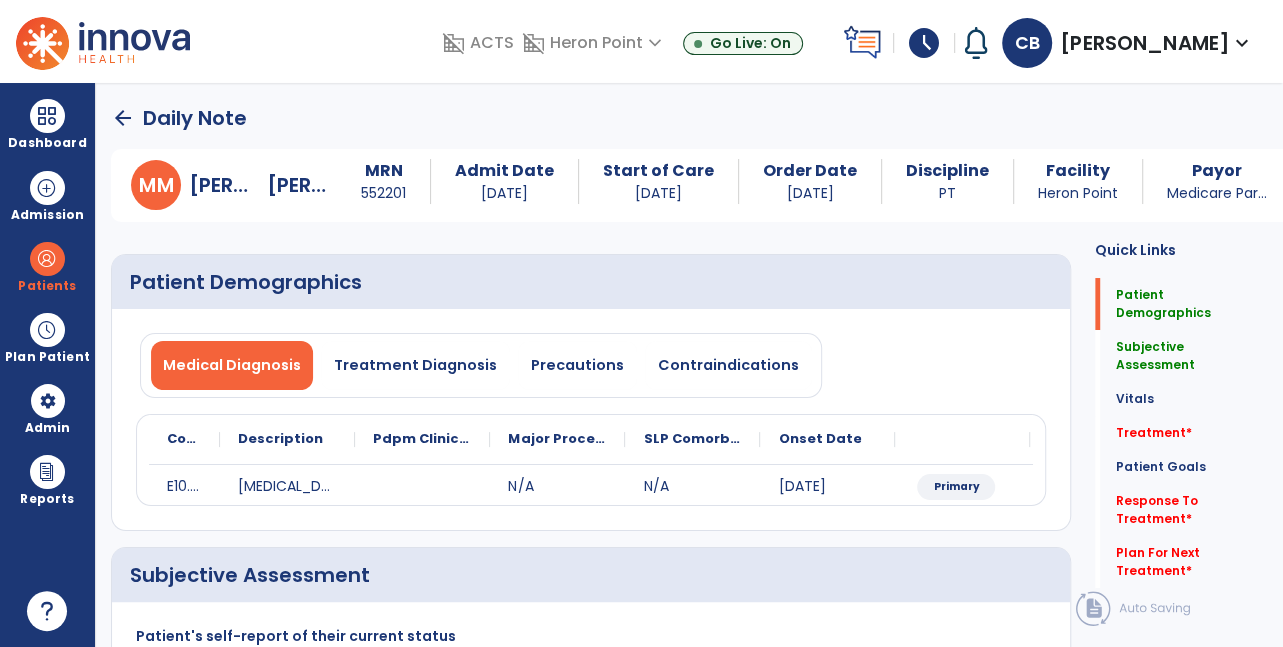 click on "arrow_back" 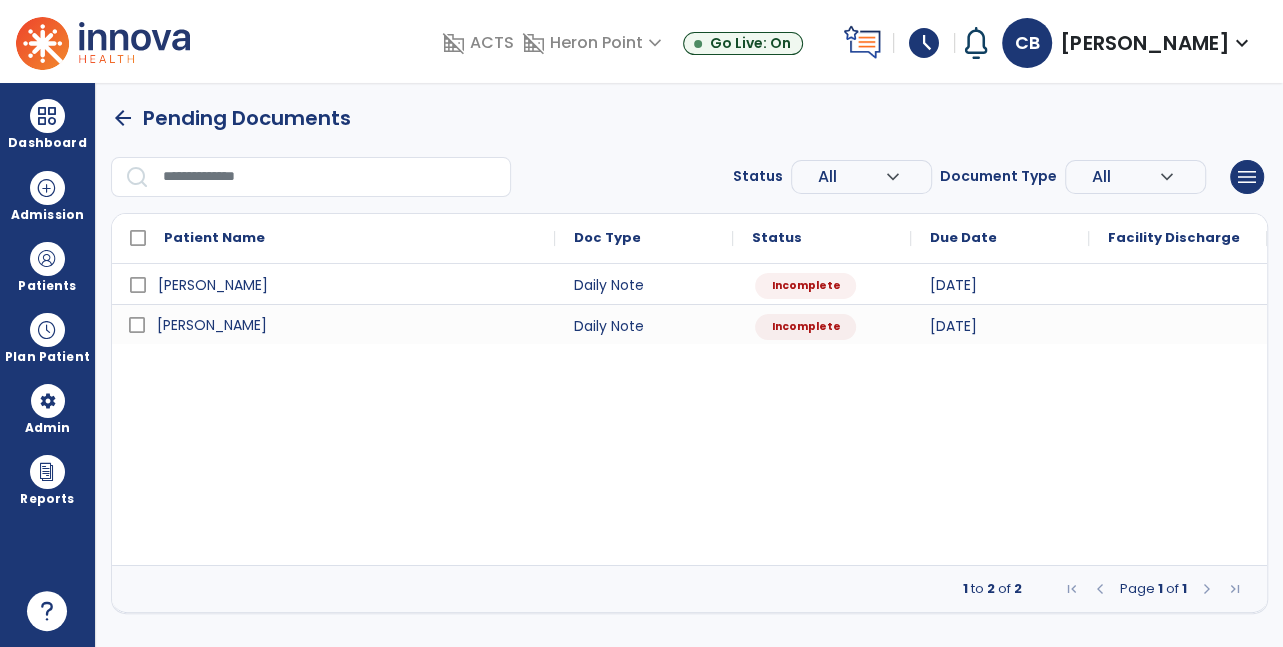 click on "[PERSON_NAME]" at bounding box center [212, 325] 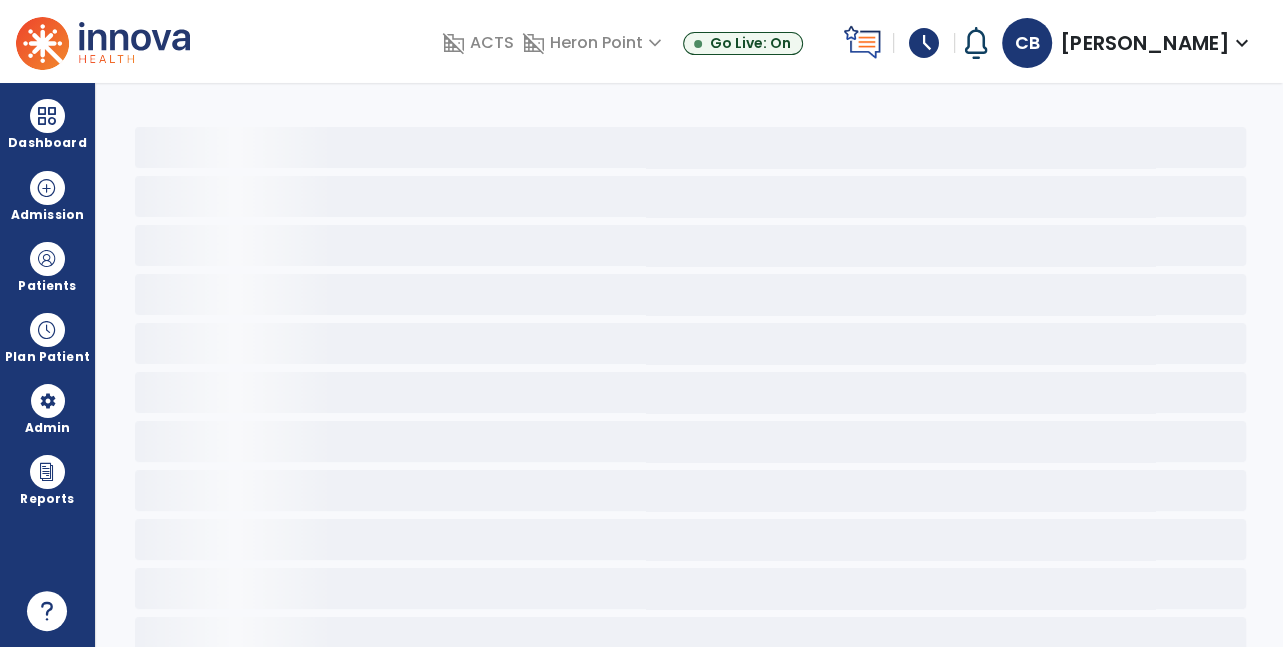 select on "*" 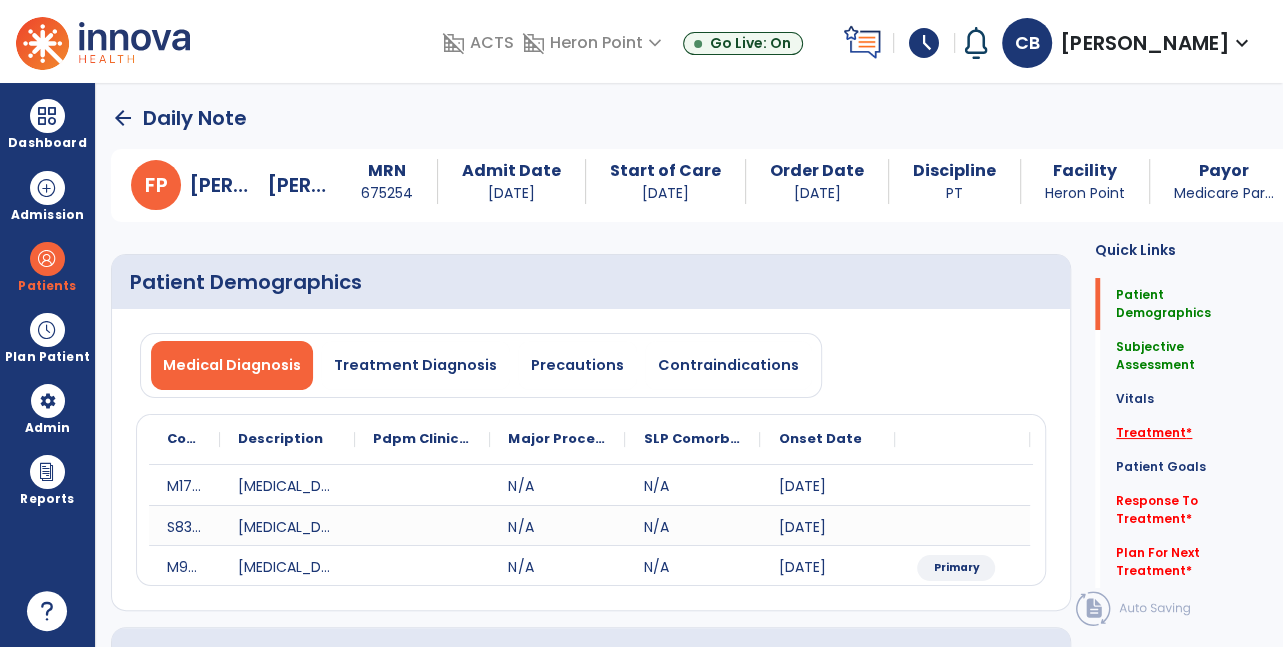 click on "Treatment   *" 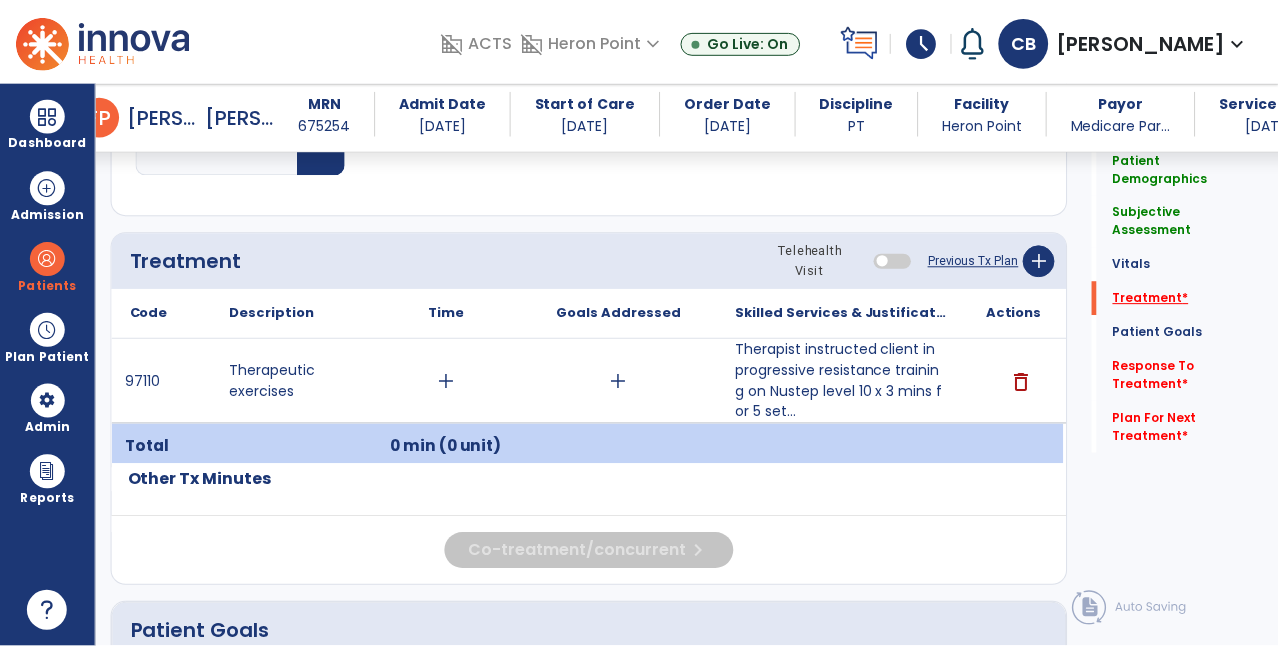 scroll, scrollTop: 1155, scrollLeft: 0, axis: vertical 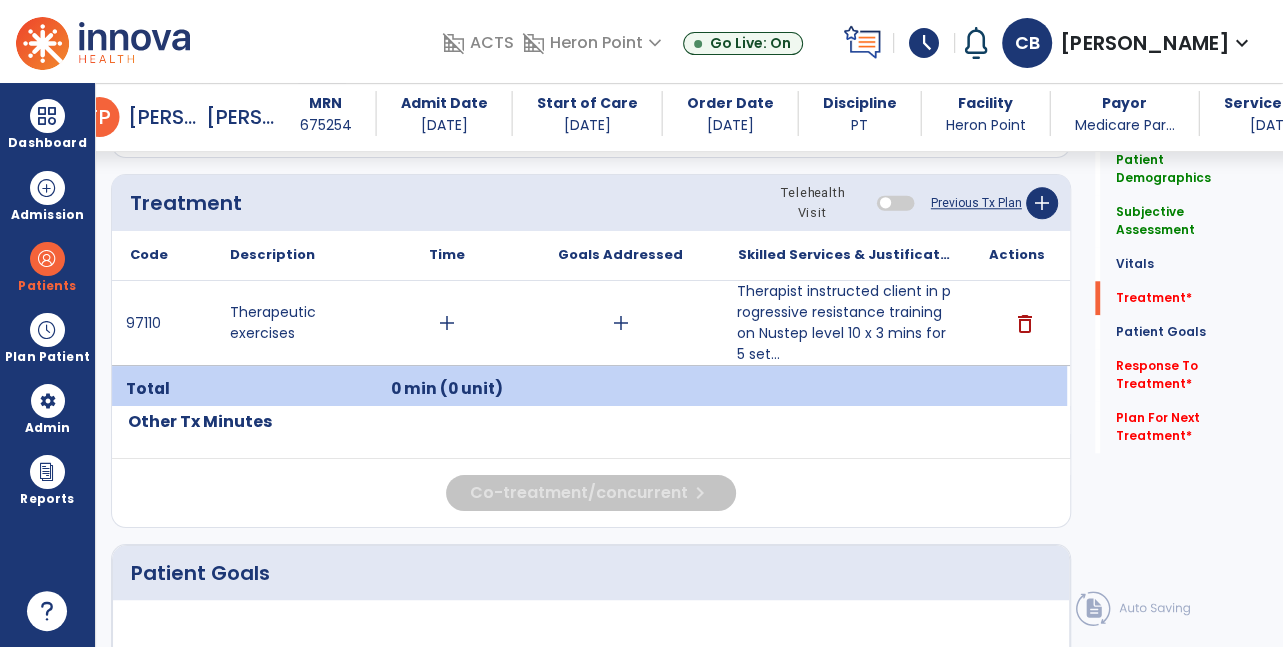 click on "Therapist instructed client in progressive resistance training on Nustep level 10 x 3 mins for 5 set..." at bounding box center (844, 323) 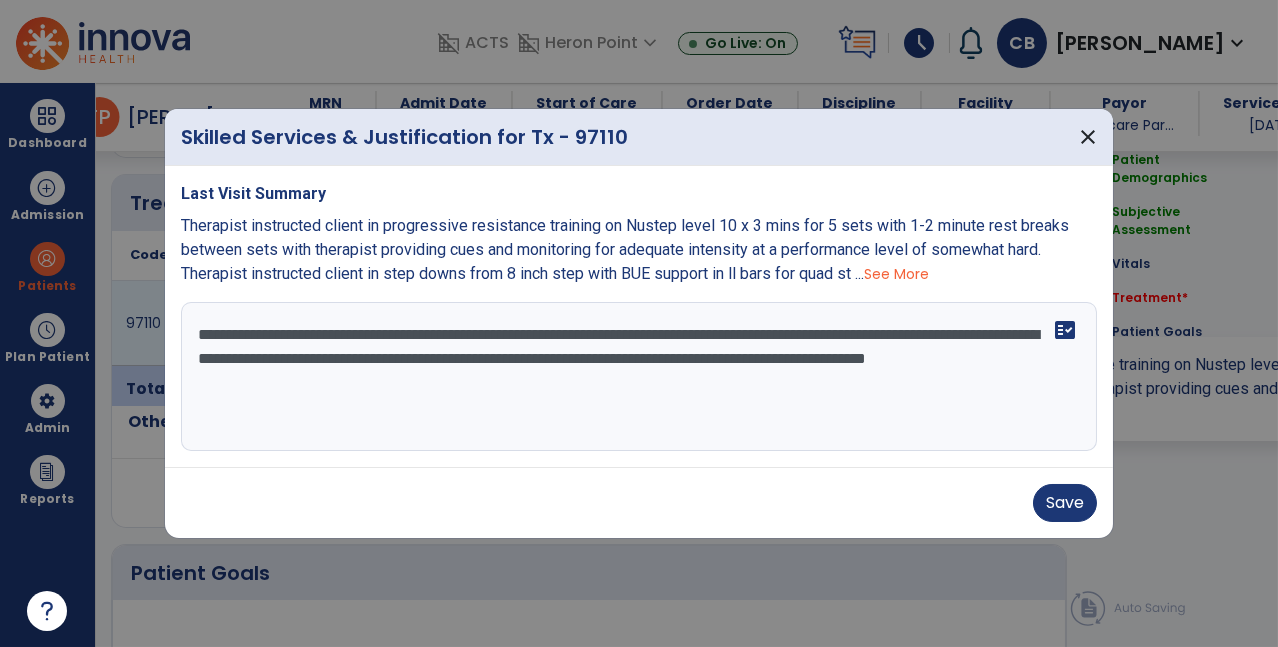 scroll, scrollTop: 1155, scrollLeft: 0, axis: vertical 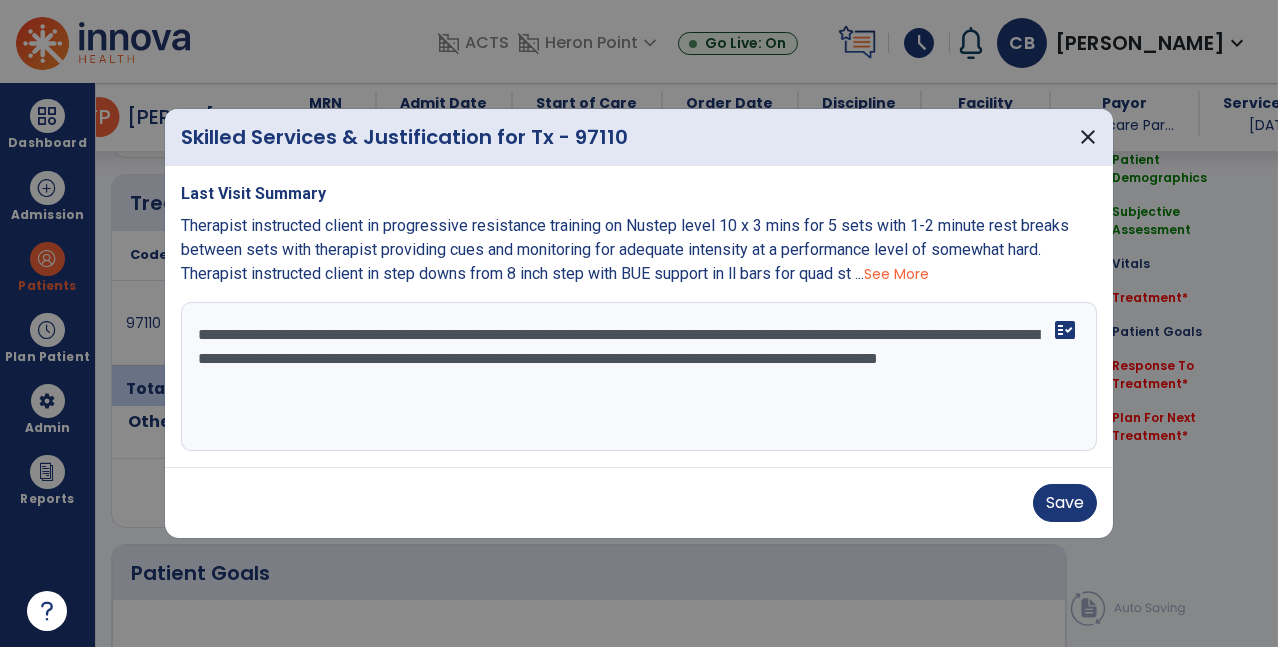 click on "See More" at bounding box center [896, 274] 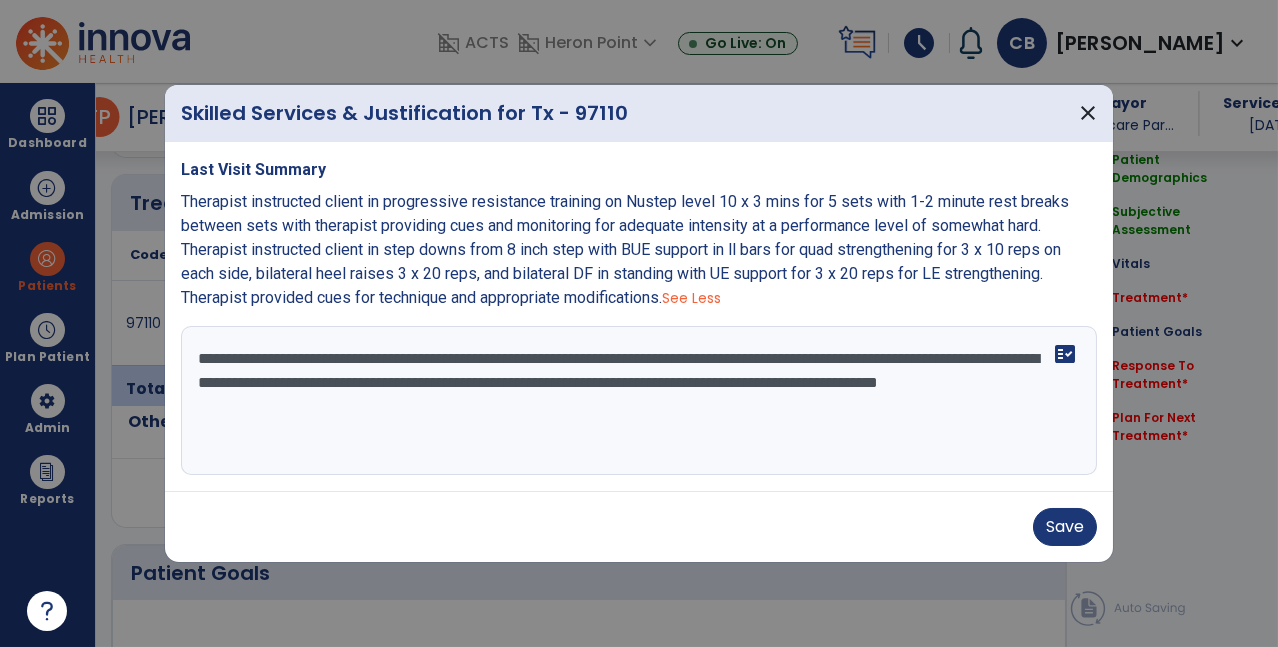 copy on "Therapist instructed client in step downs from 8 inch step with BUE support in ll bars for quad strengthening for 3 x 10 reps on each side, bilateral heel raises 3 x 20 reps, and bilateral DF in standing with UE support for 3 x 20 reps for LE strengthening. Therapist provided cues for technique and appropriate modifications." 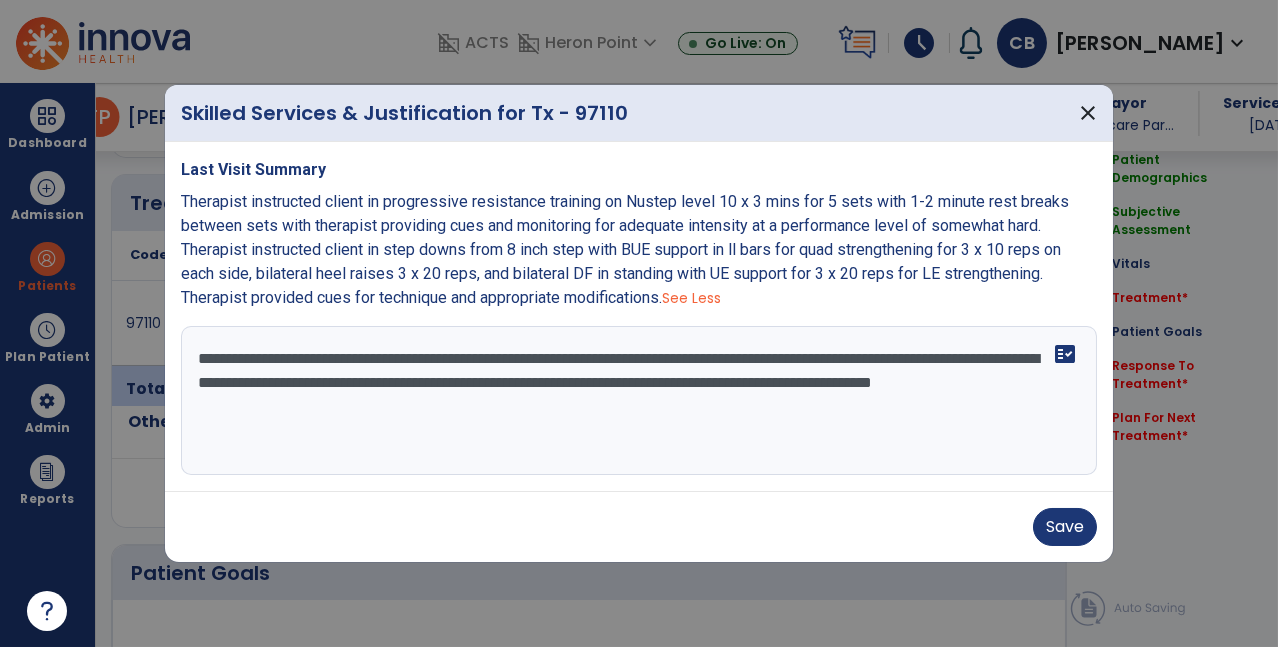paste on "**********" 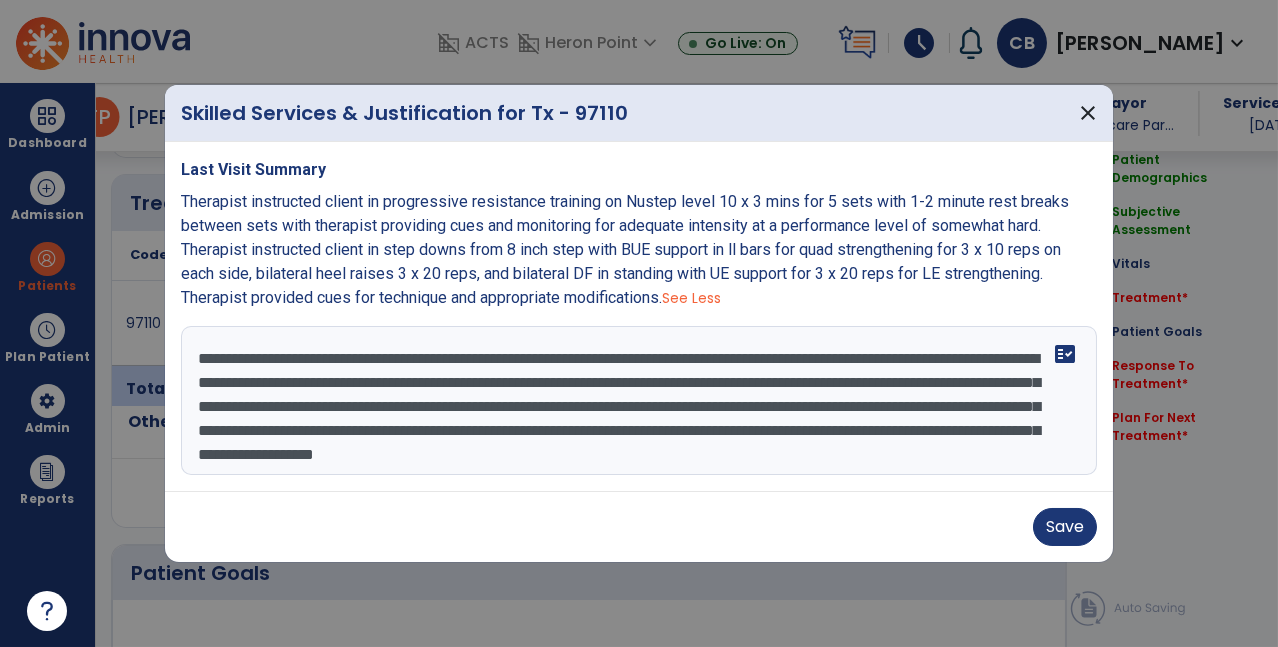scroll, scrollTop: 15, scrollLeft: 0, axis: vertical 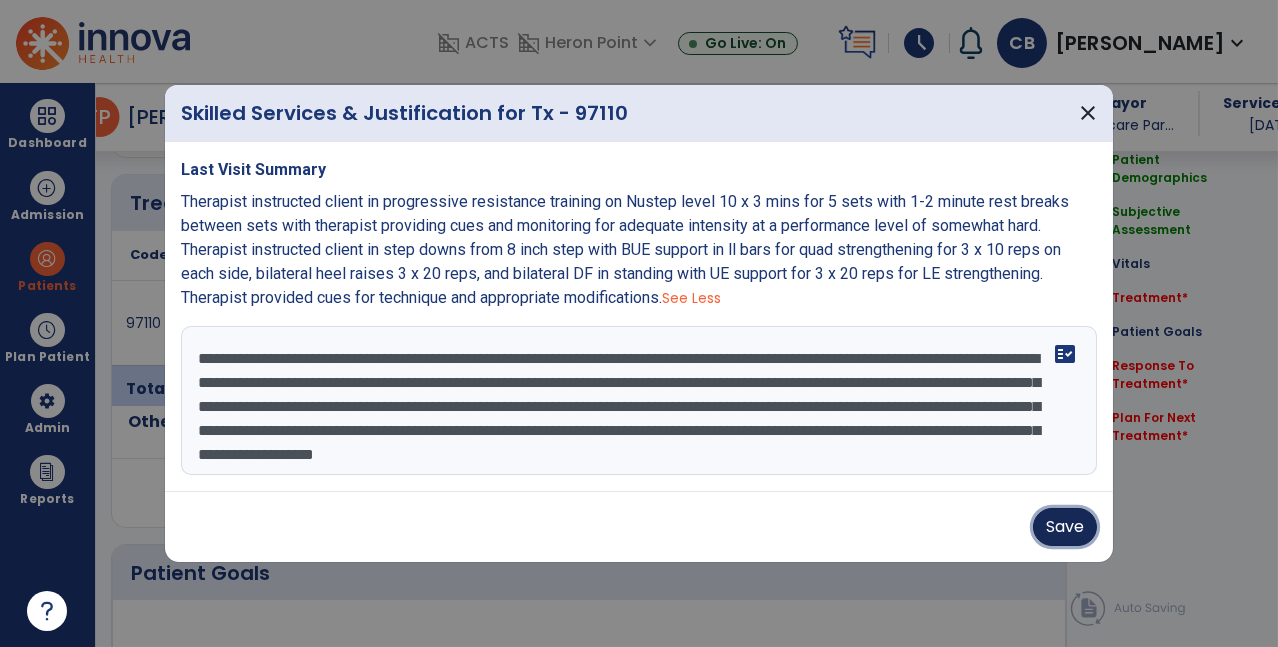 click on "Save" at bounding box center [1065, 527] 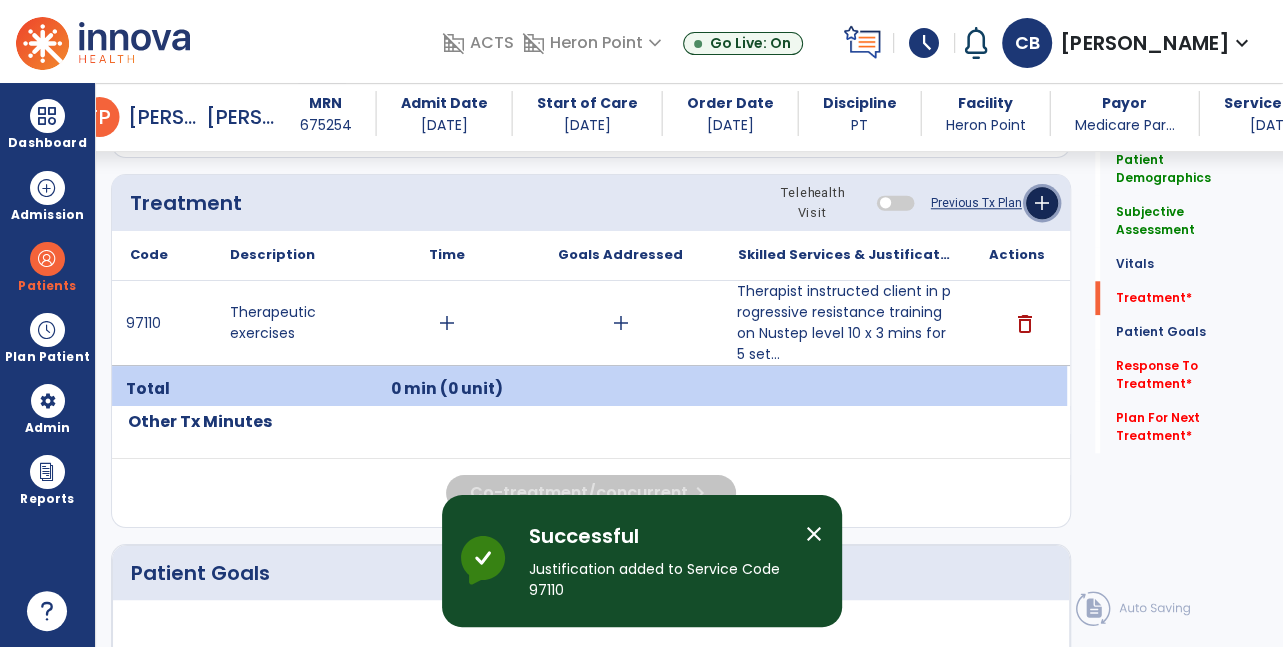 click on "add" 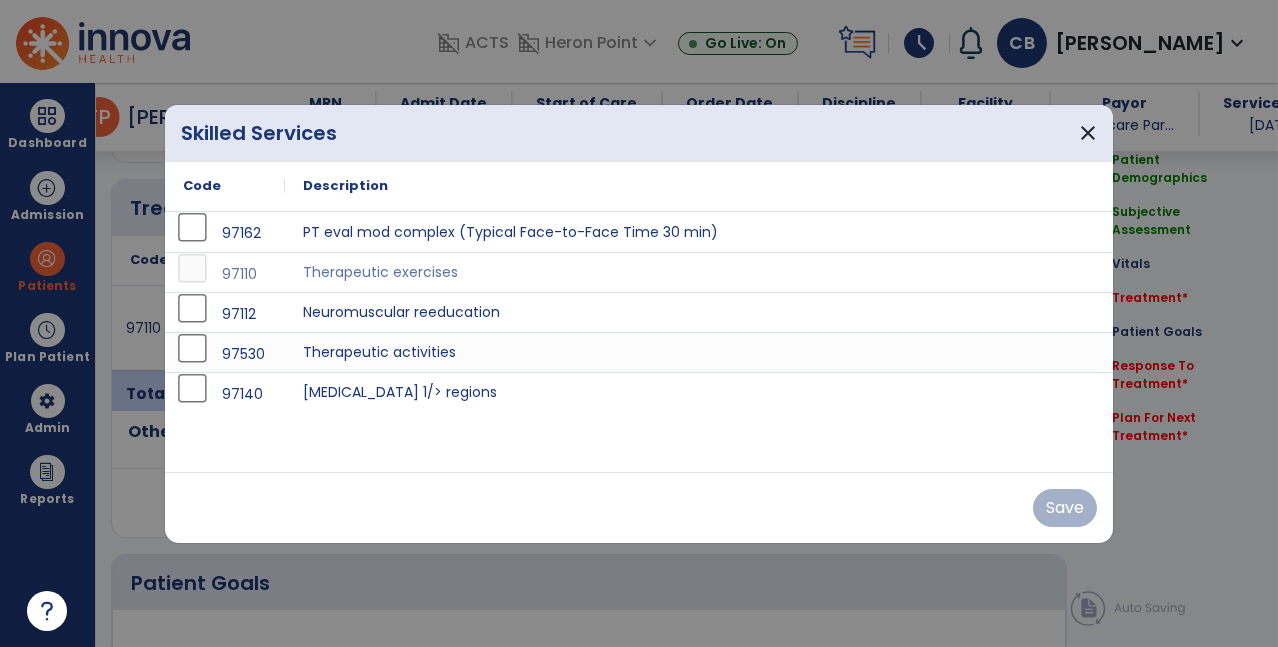 scroll, scrollTop: 1155, scrollLeft: 0, axis: vertical 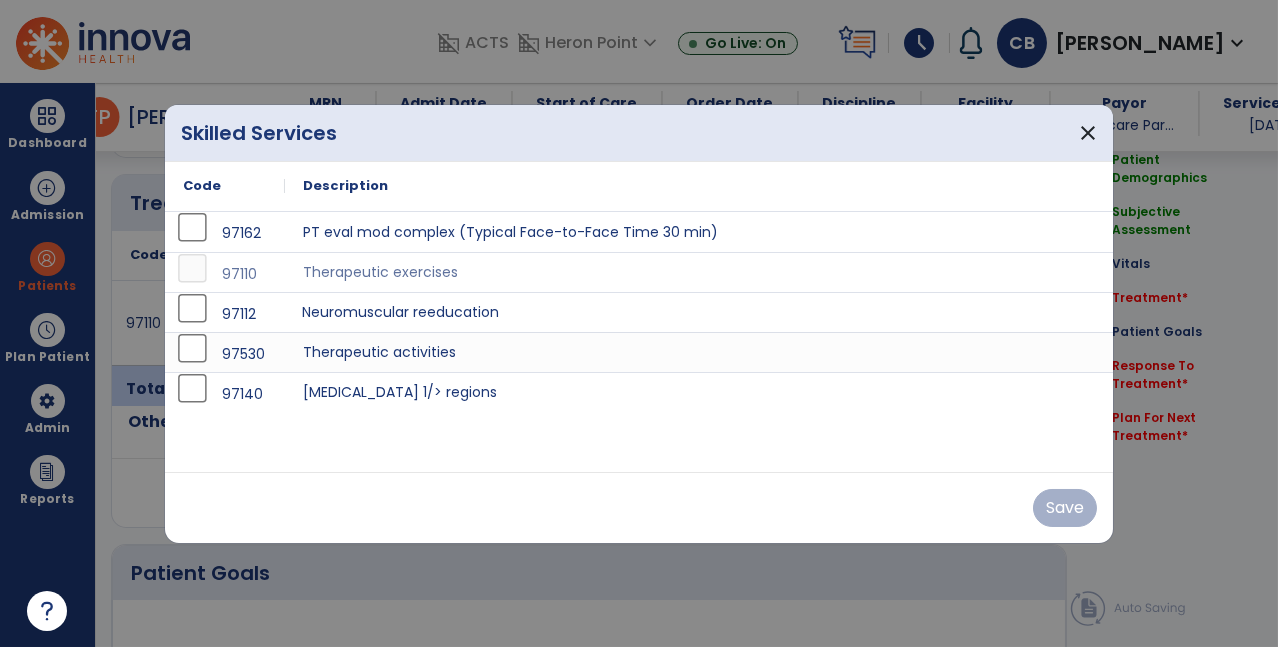click on "Neuromuscular reeducation" at bounding box center (699, 312) 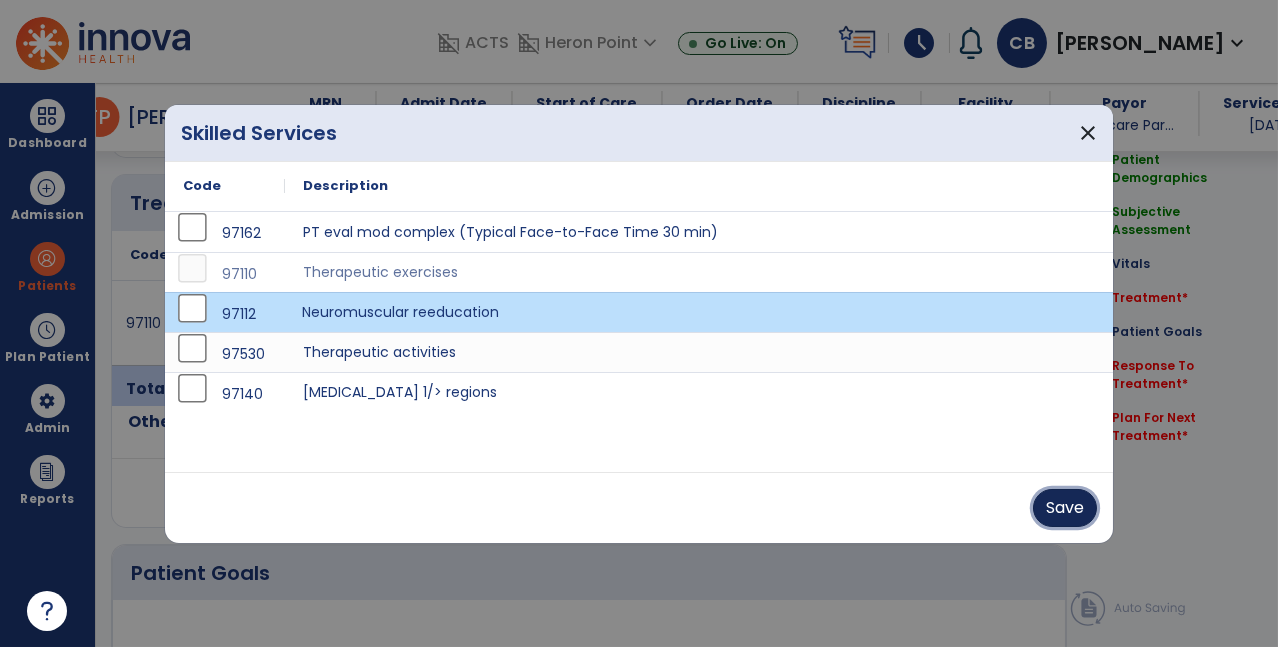 click on "Save" at bounding box center (1065, 508) 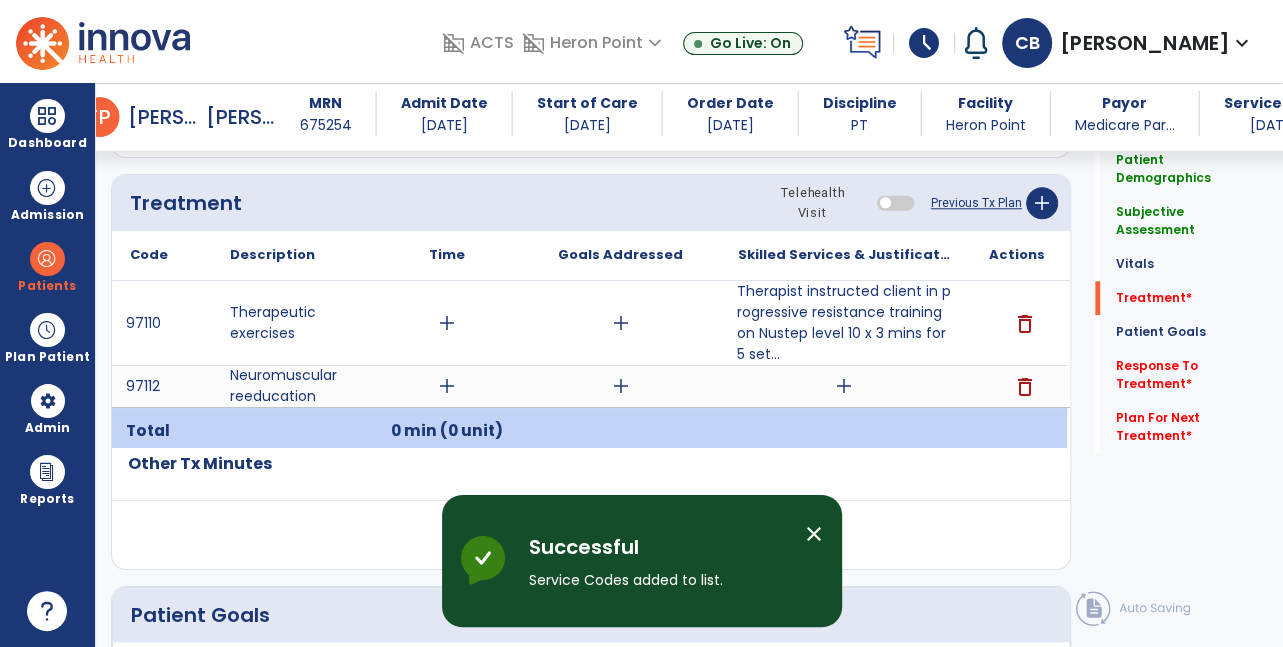 click on "add" at bounding box center (844, 386) 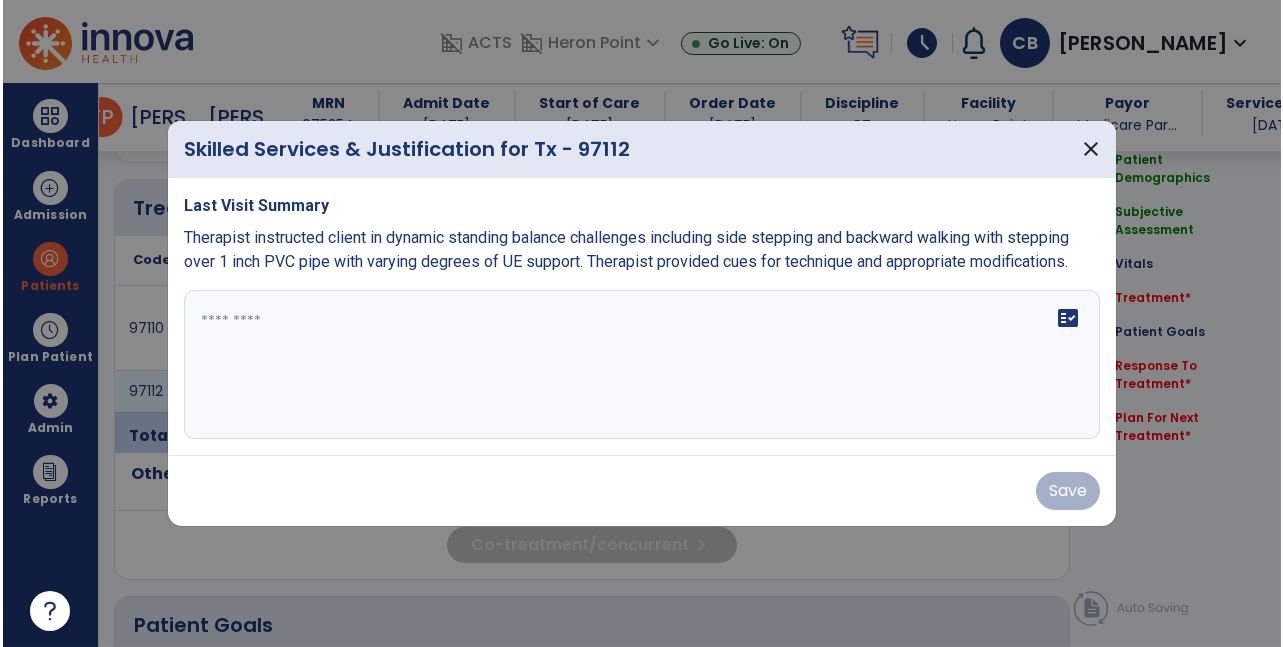 scroll, scrollTop: 1155, scrollLeft: 0, axis: vertical 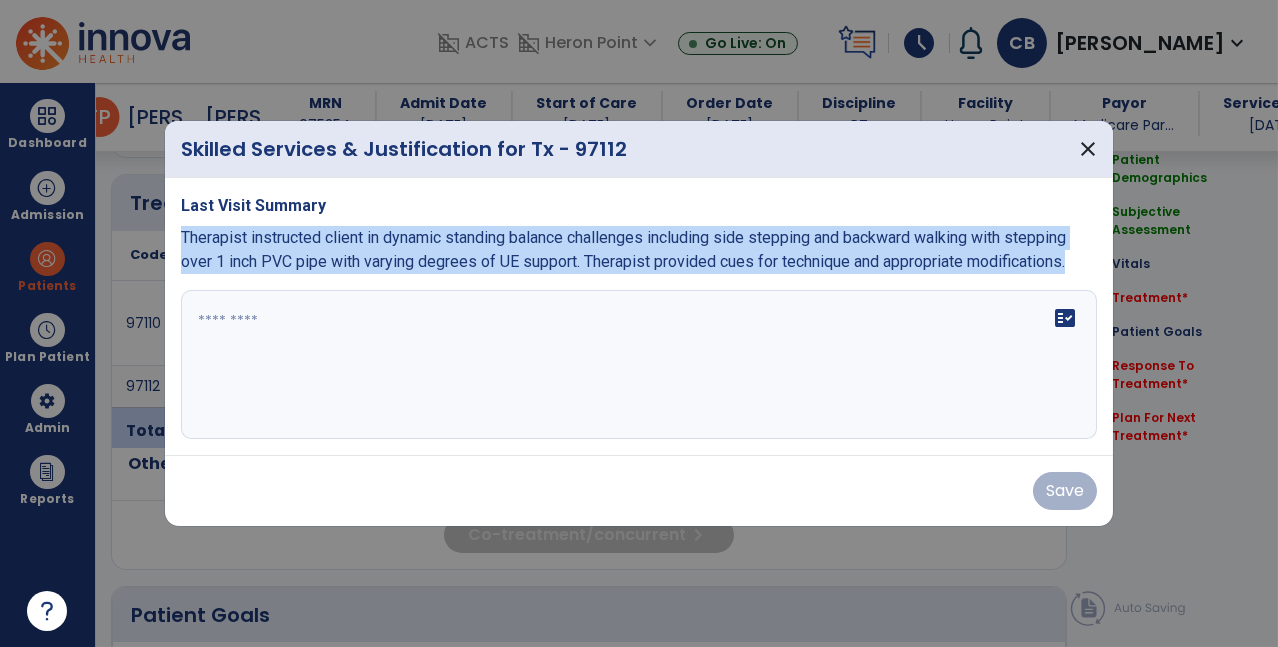 copy on "Therapist instructed client in dynamic standing balance challenges including side stepping and backward walking with stepping over 1 inch PVC pipe with varying degrees of UE support. Therapist provided cues for technique and appropriate modifications." 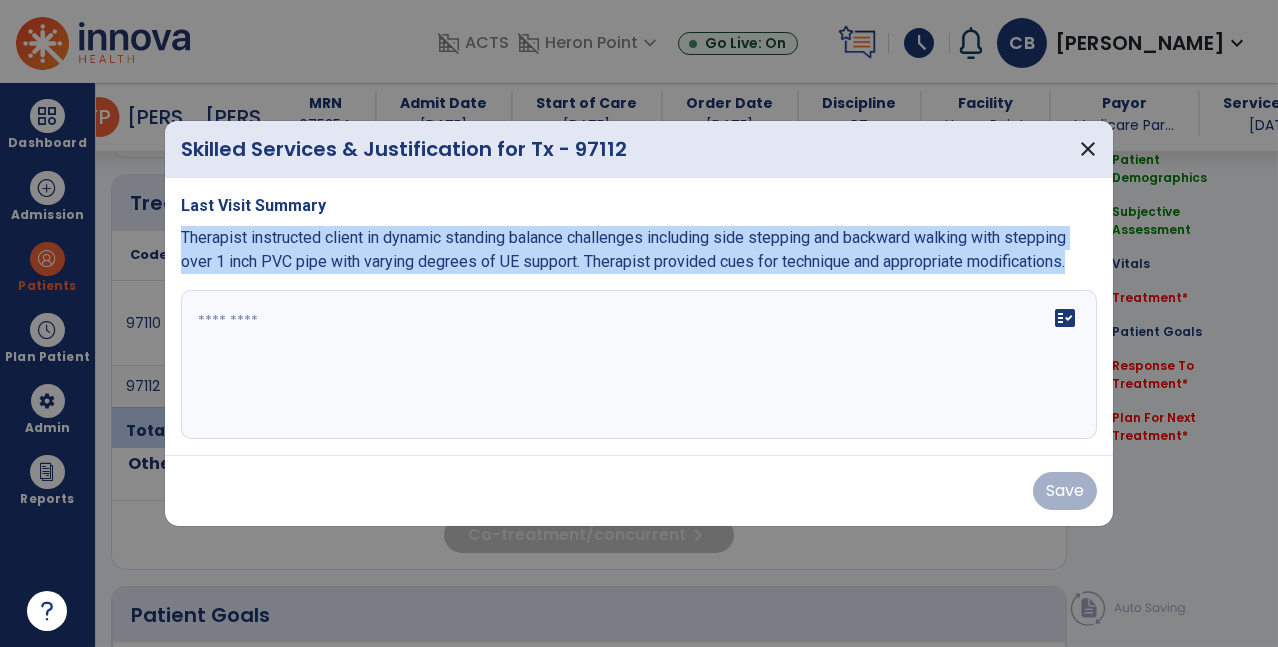 click at bounding box center (639, 365) 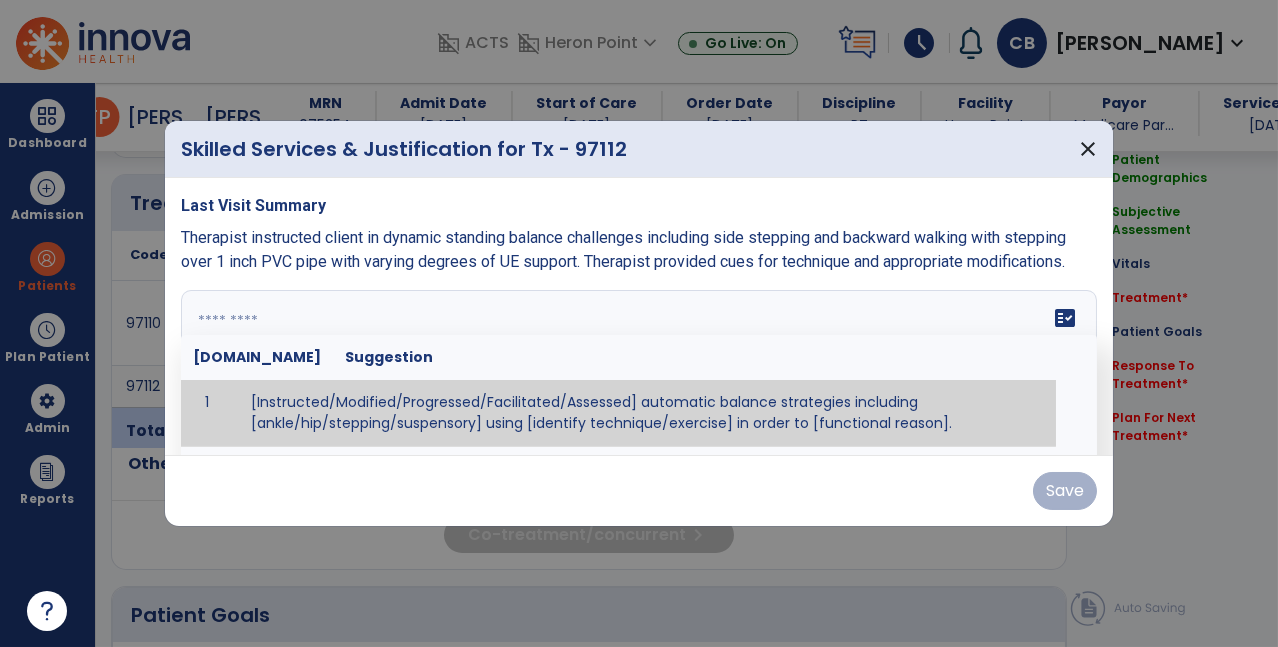 paste on "**********" 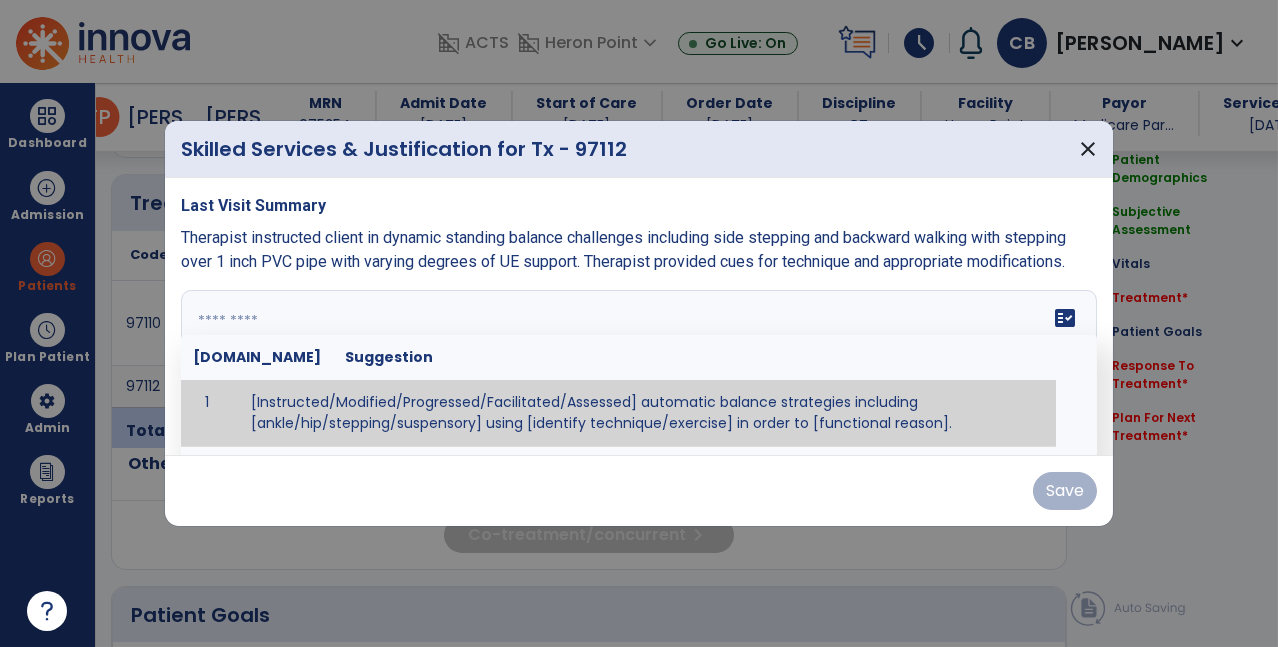 type on "**********" 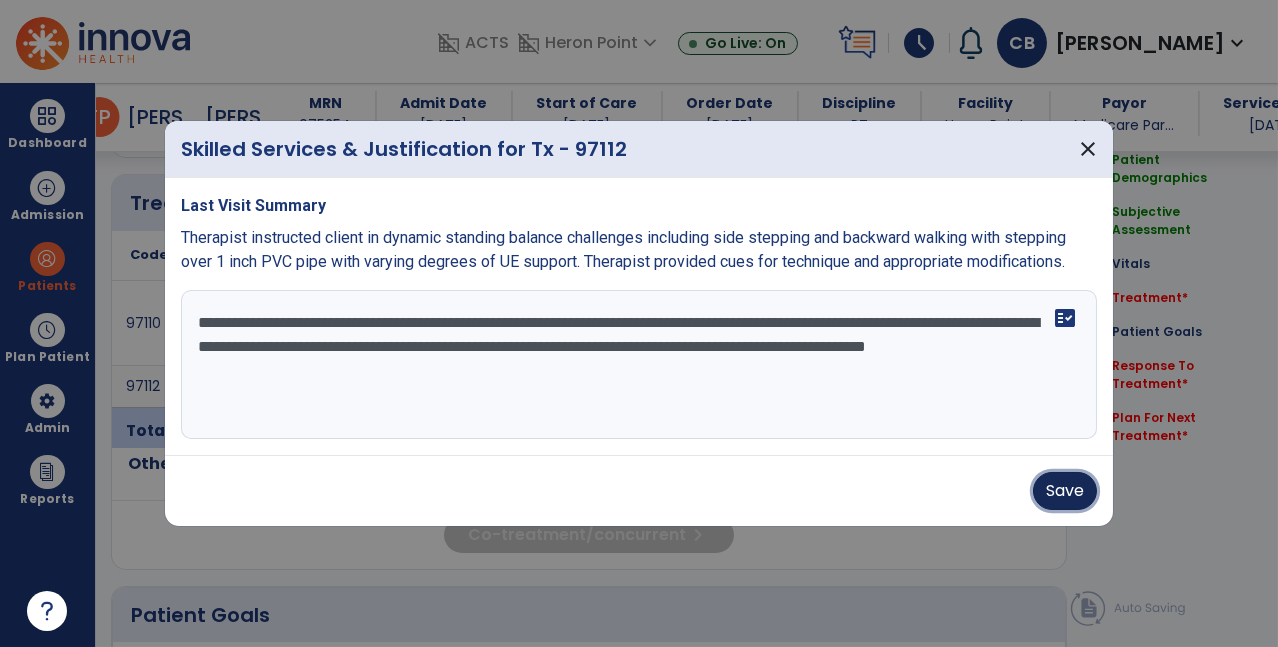 click on "Save" at bounding box center [1065, 491] 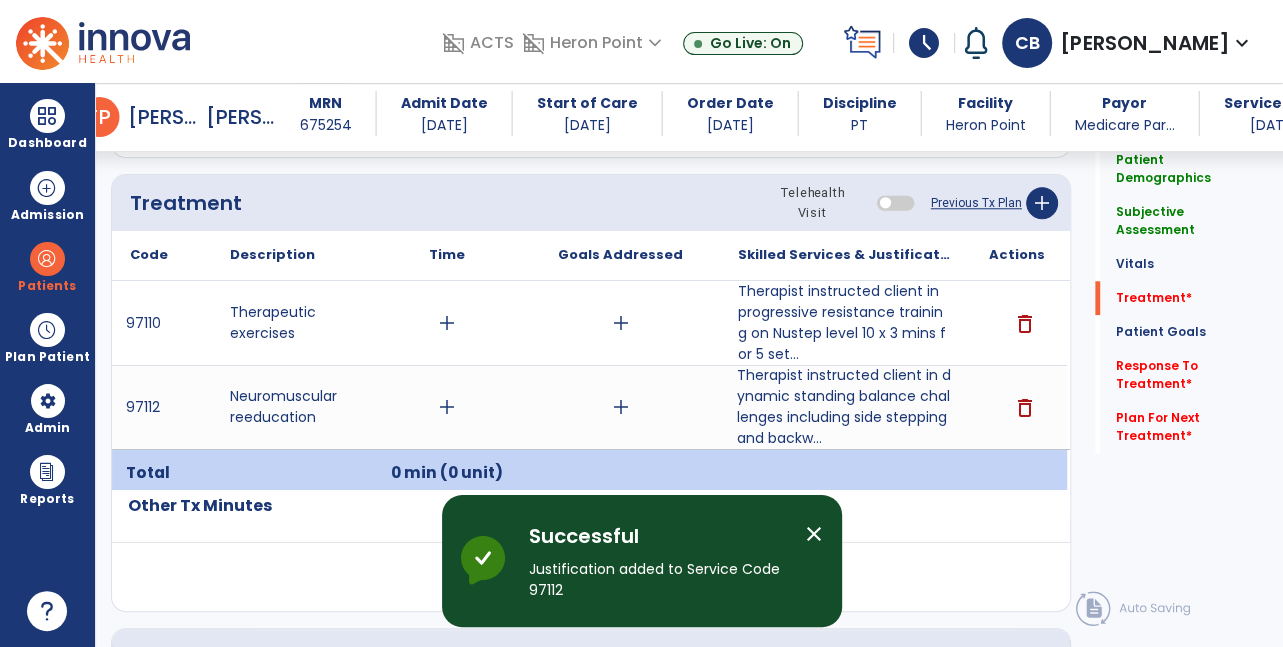 click on "add" at bounding box center [447, 407] 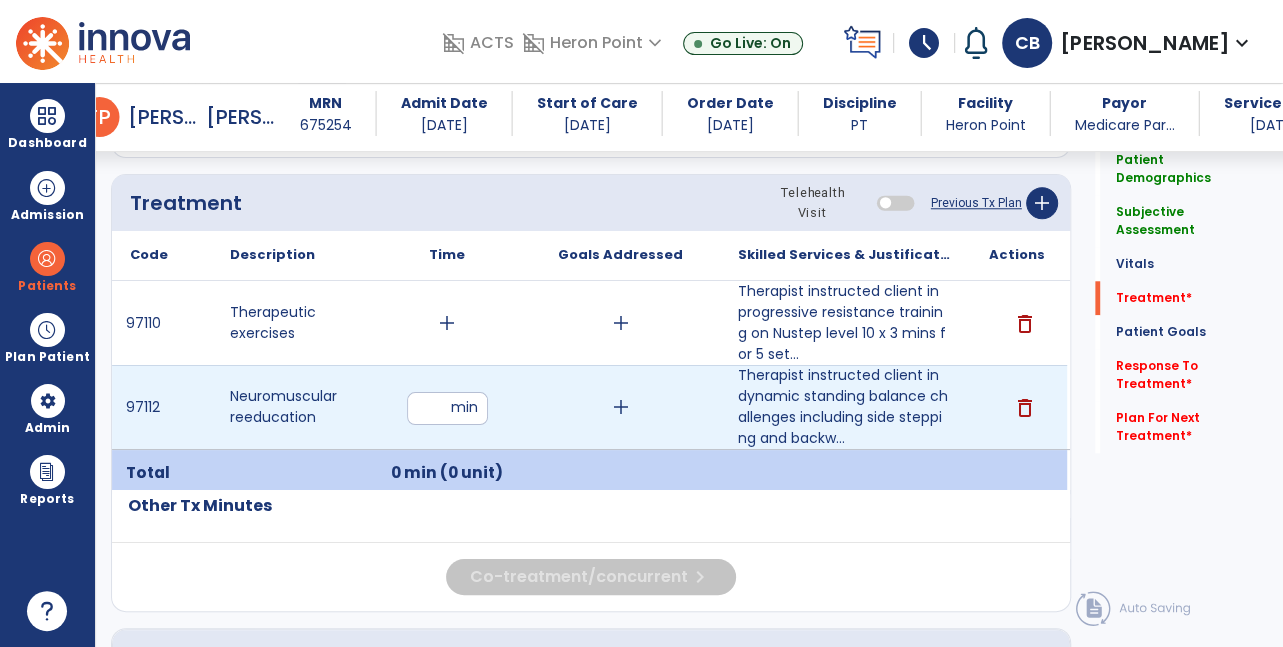 type on "**" 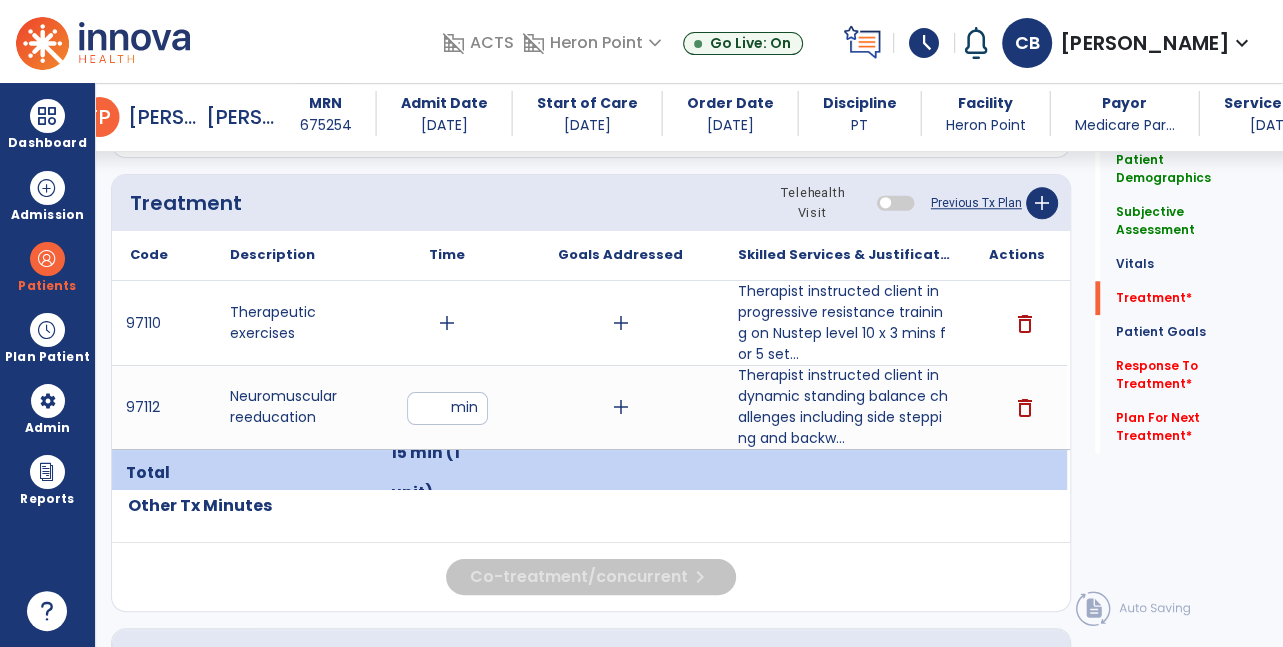 click on "add" at bounding box center (447, 323) 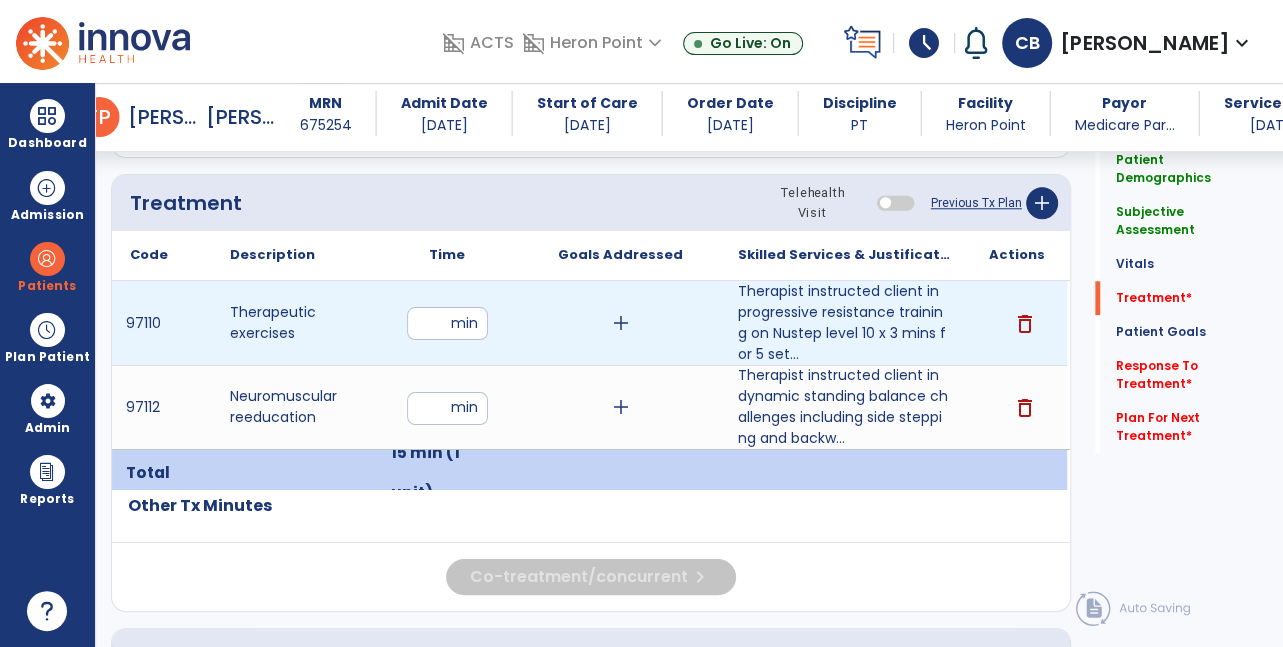 type on "**" 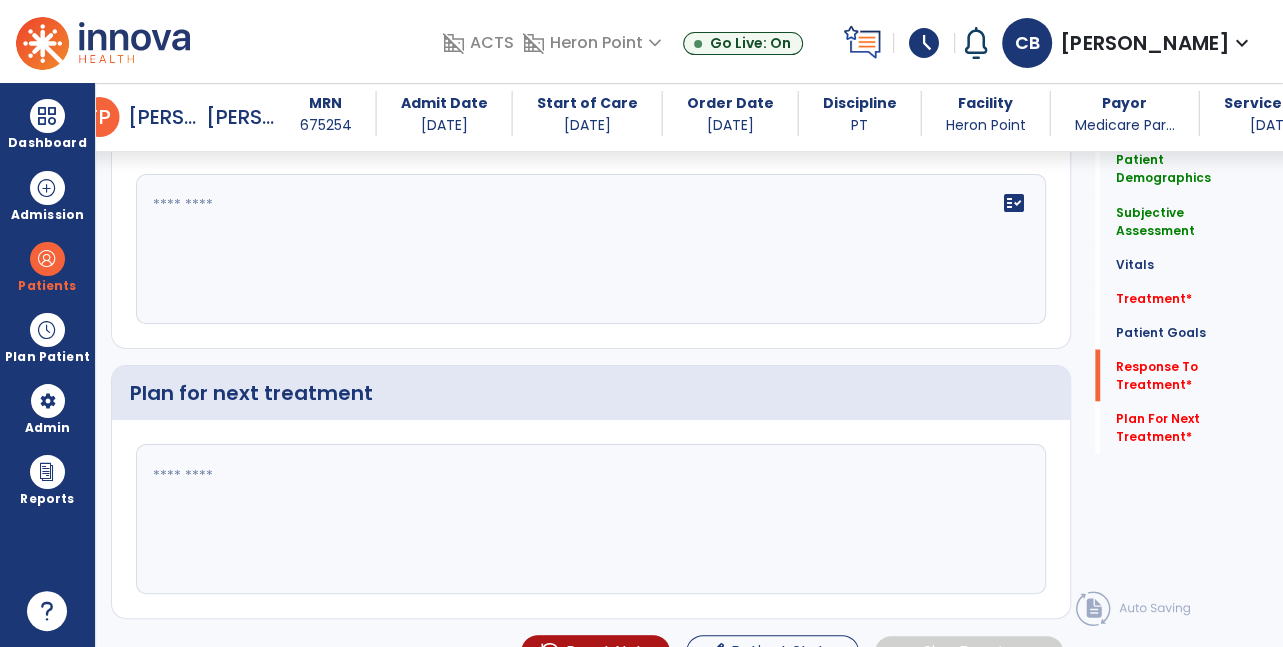 click on "fact_check" 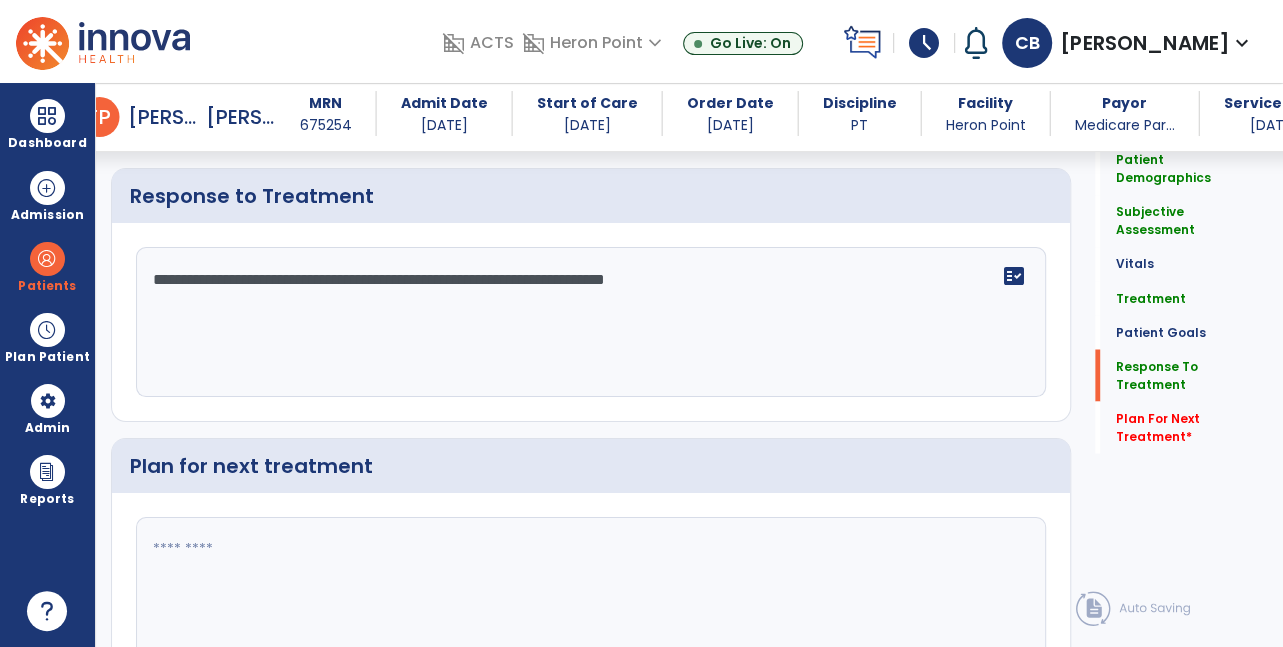 scroll, scrollTop: 2152, scrollLeft: 0, axis: vertical 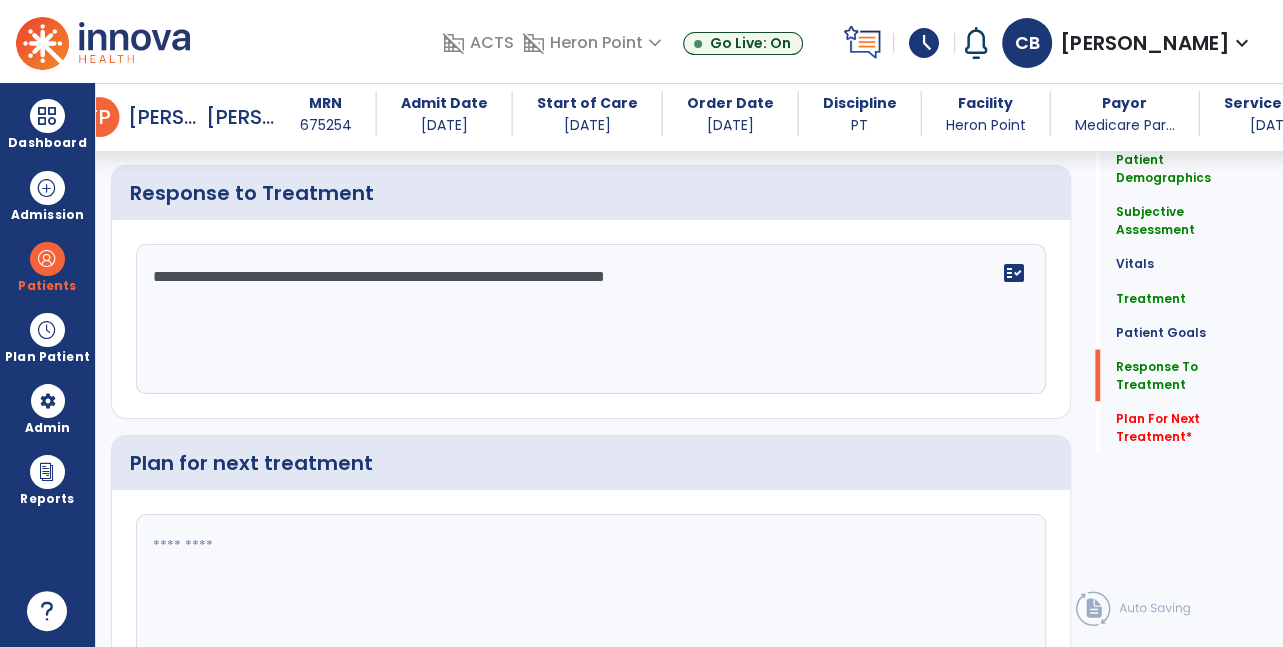 type on "**********" 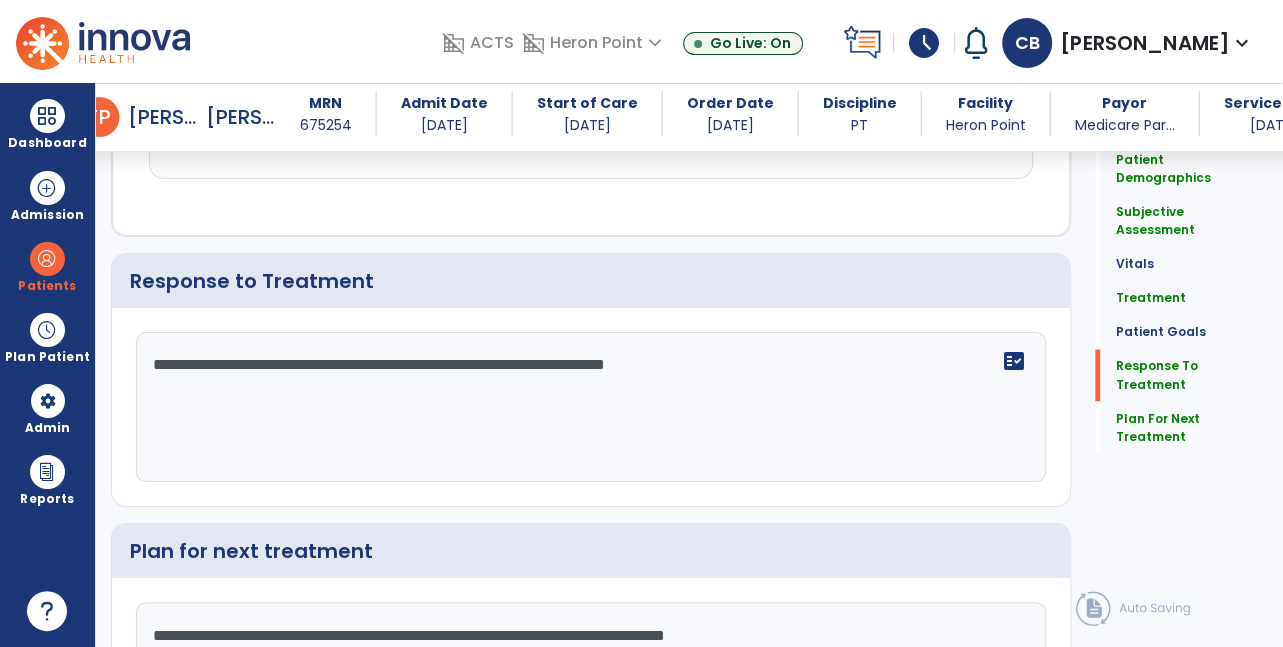 scroll, scrollTop: 2151, scrollLeft: 0, axis: vertical 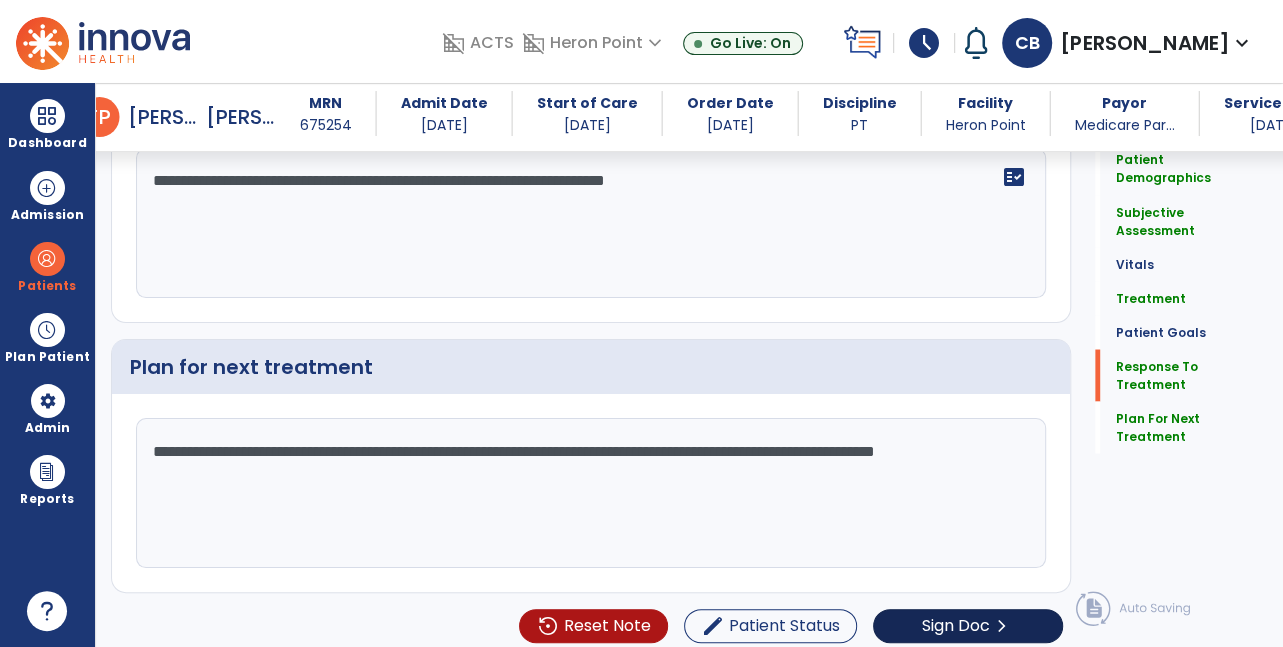 type on "**********" 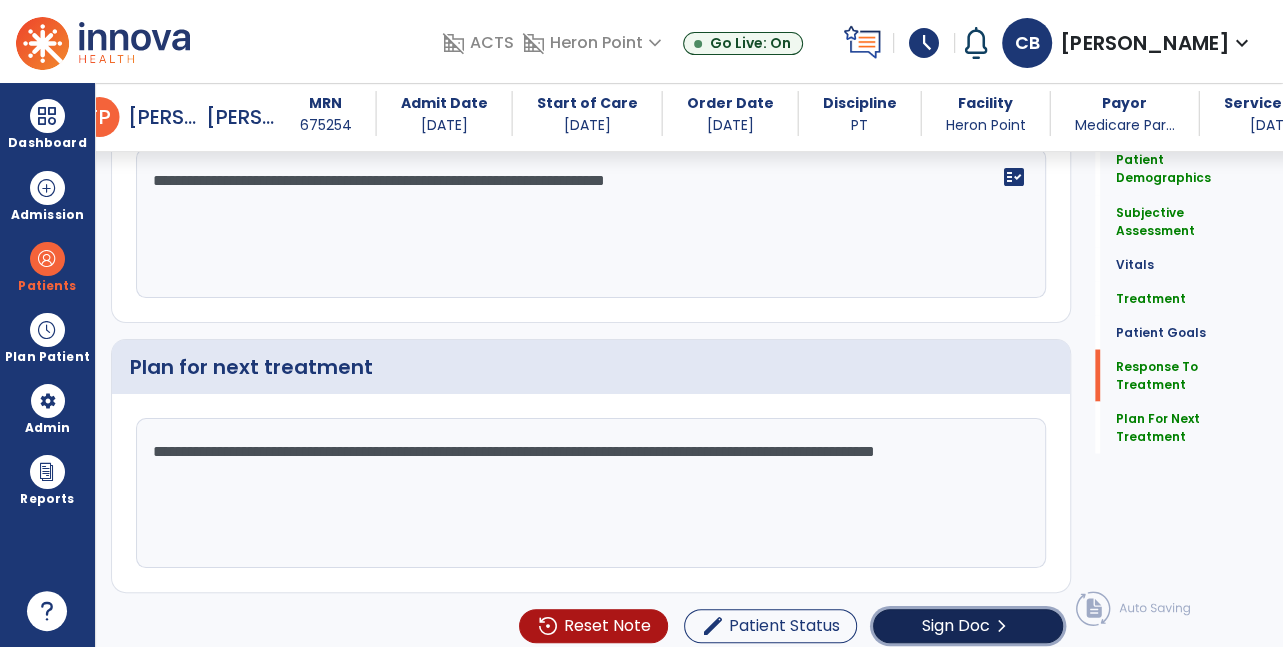 click on "Sign Doc  chevron_right" 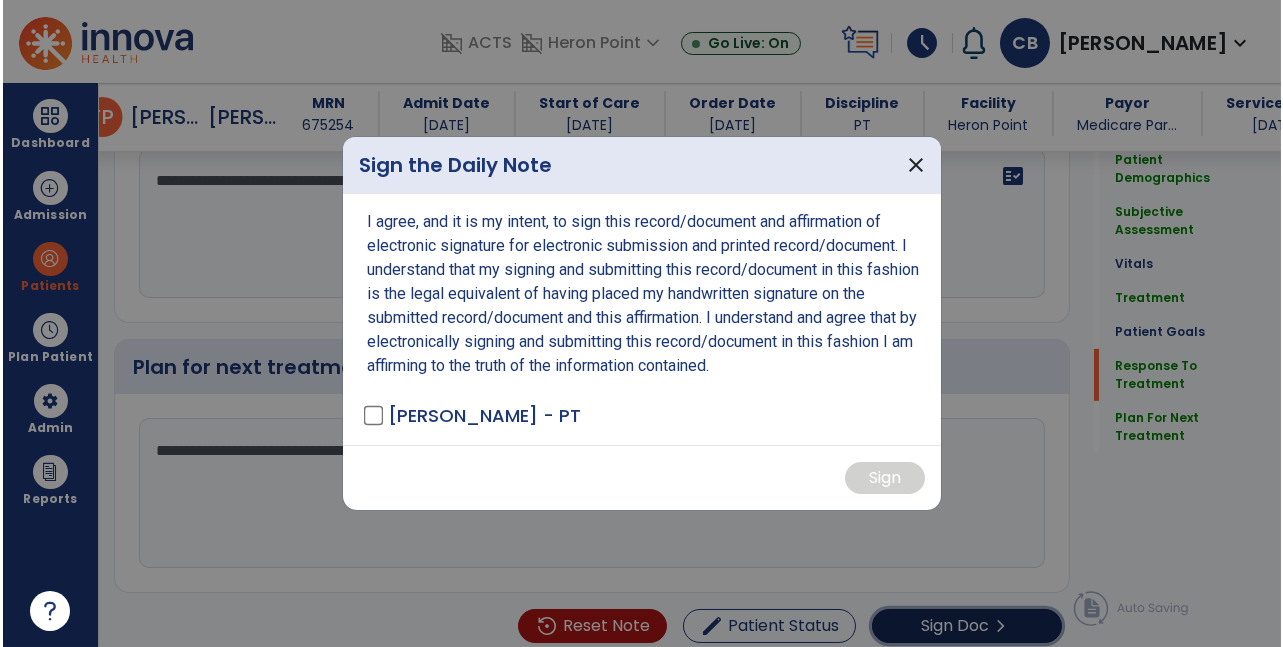 scroll, scrollTop: 2248, scrollLeft: 0, axis: vertical 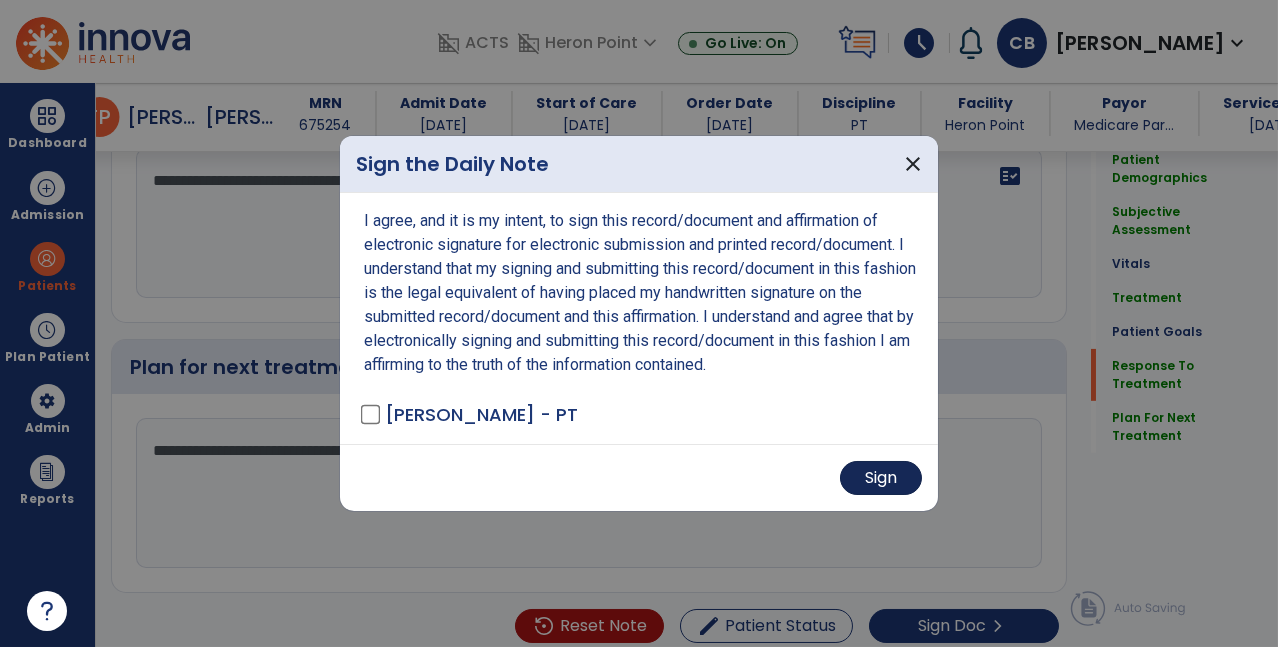 click on "Sign" at bounding box center [881, 478] 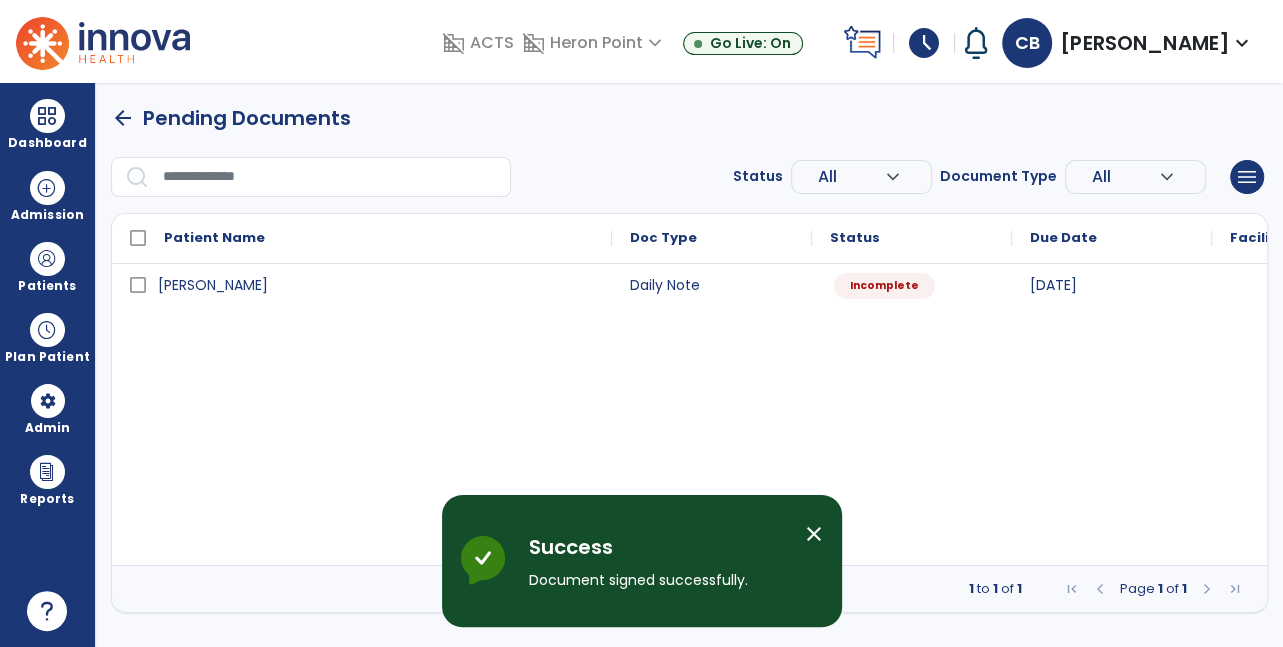 scroll, scrollTop: 0, scrollLeft: 0, axis: both 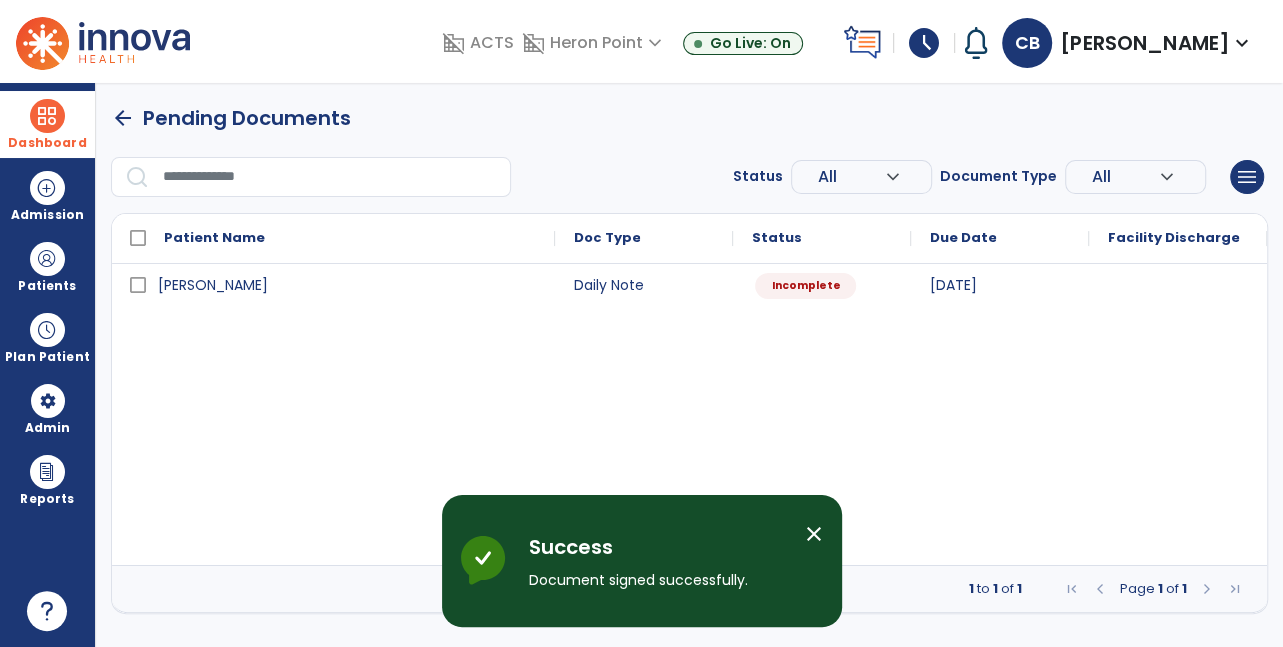 click on "Dashboard" at bounding box center [47, 124] 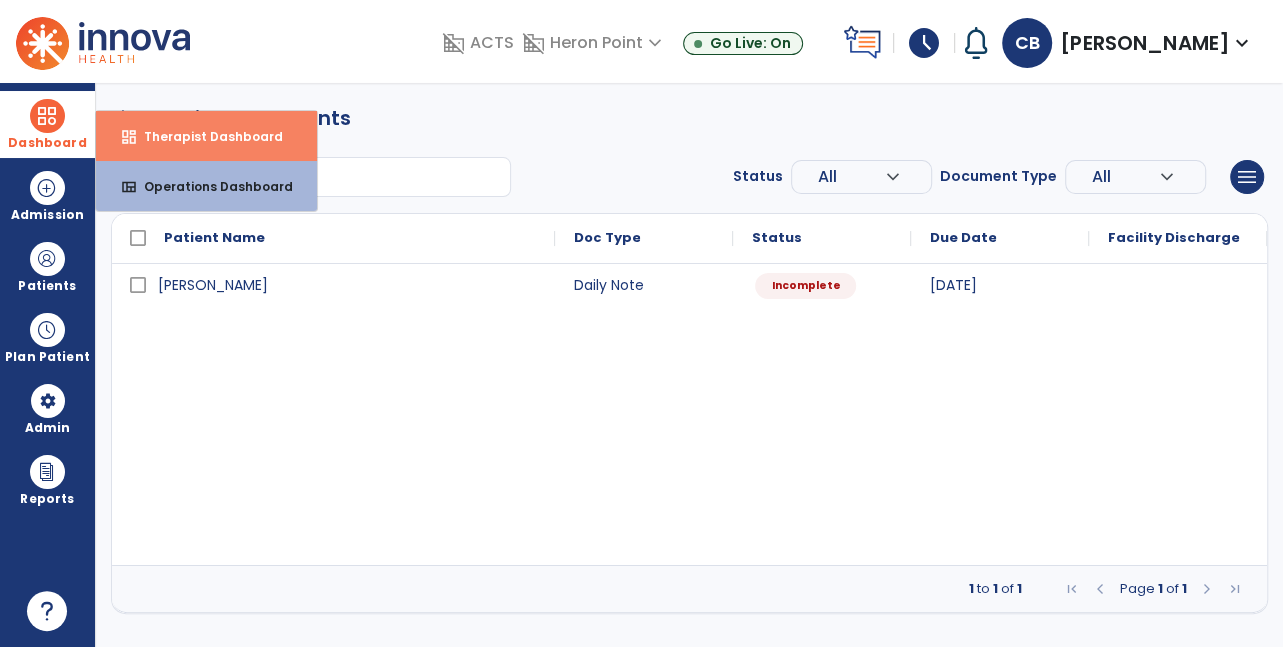 click on "dashboard  Therapist Dashboard" at bounding box center (206, 136) 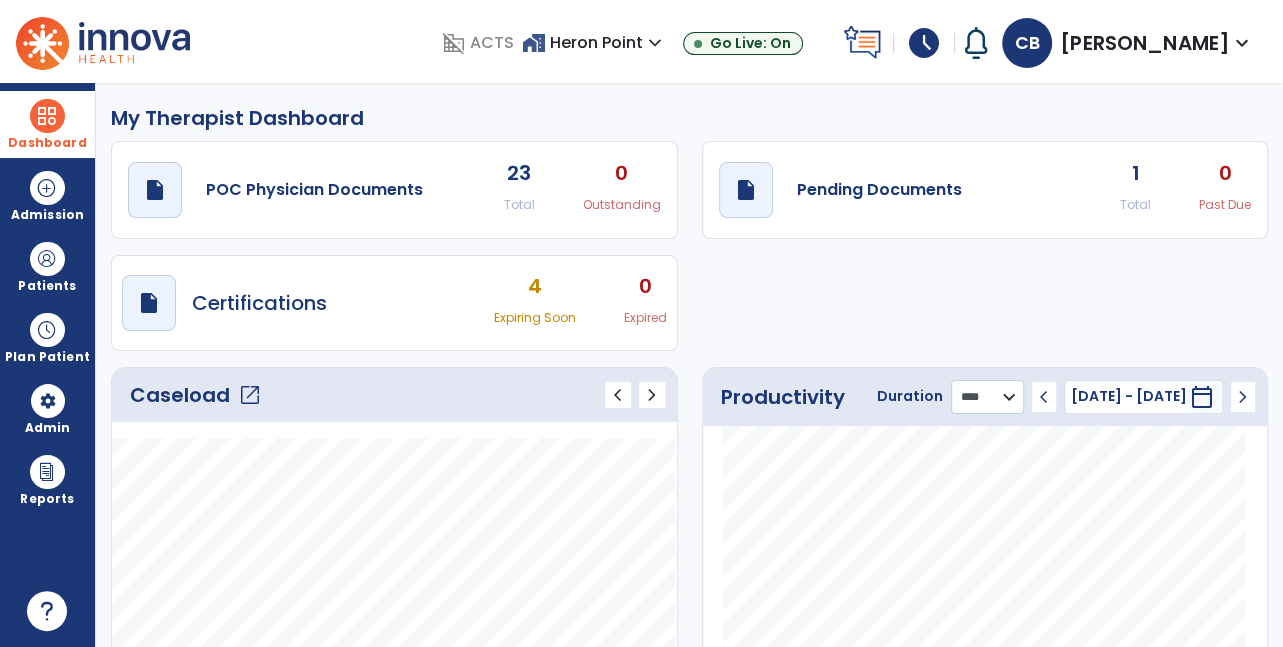 click on "******** **** ***" 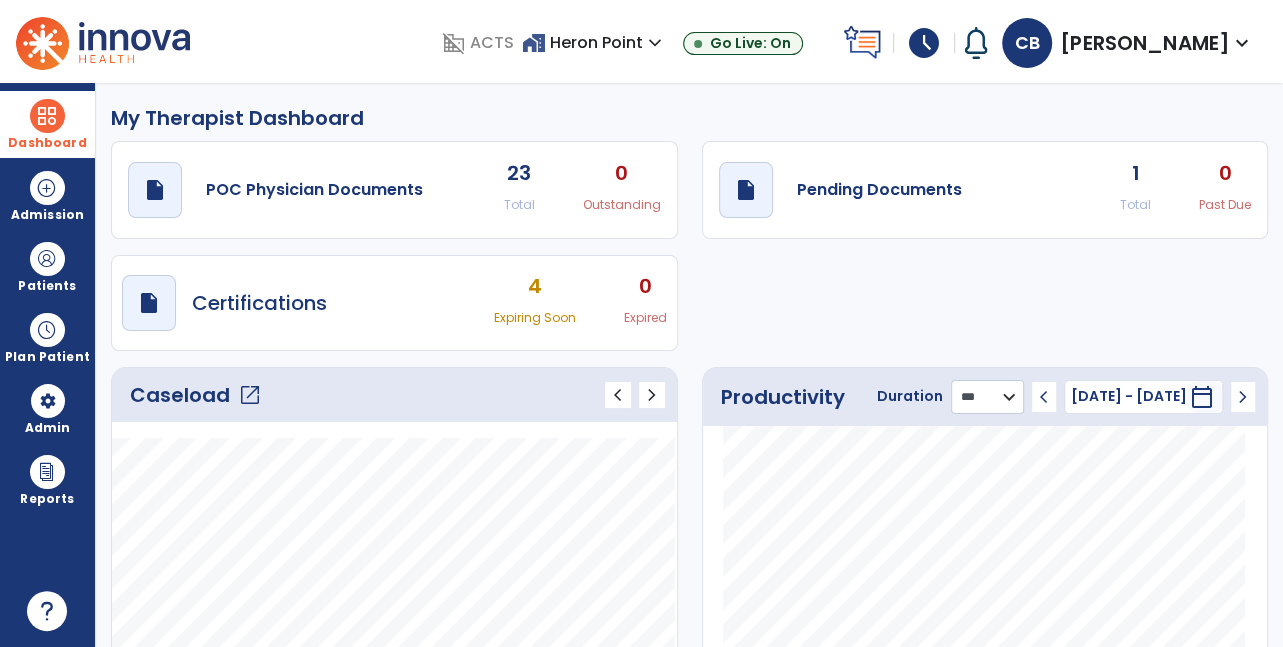 click on "******** **** ***" 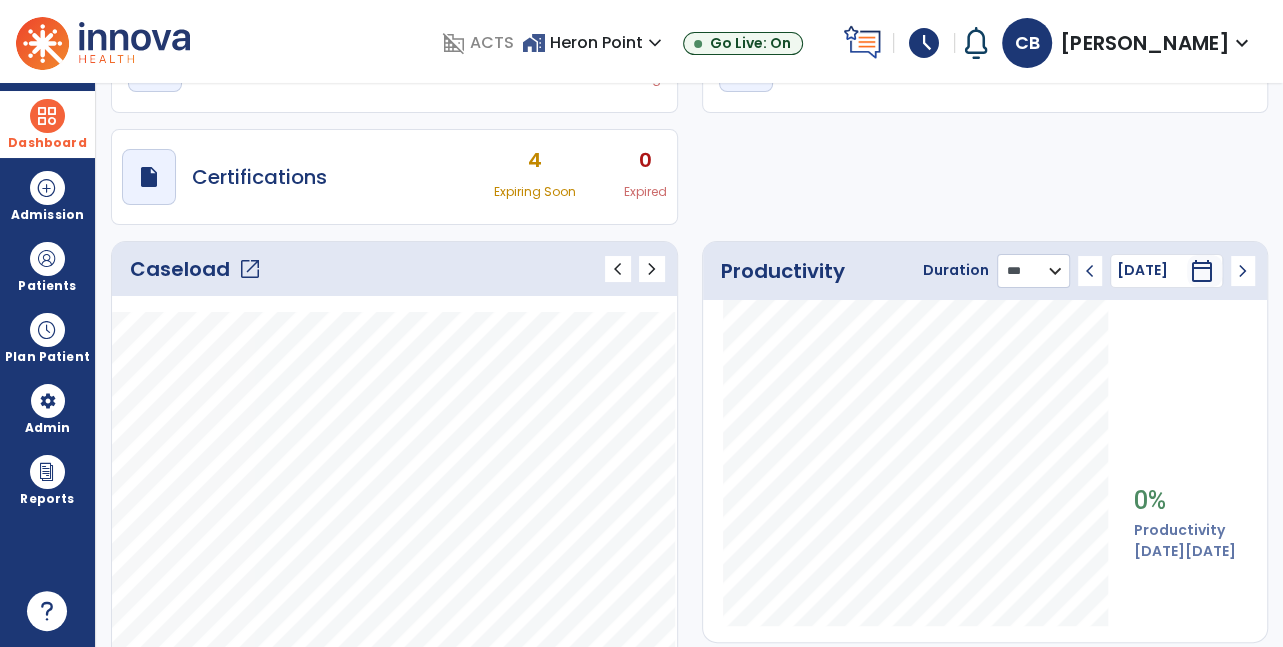 scroll, scrollTop: 0, scrollLeft: 0, axis: both 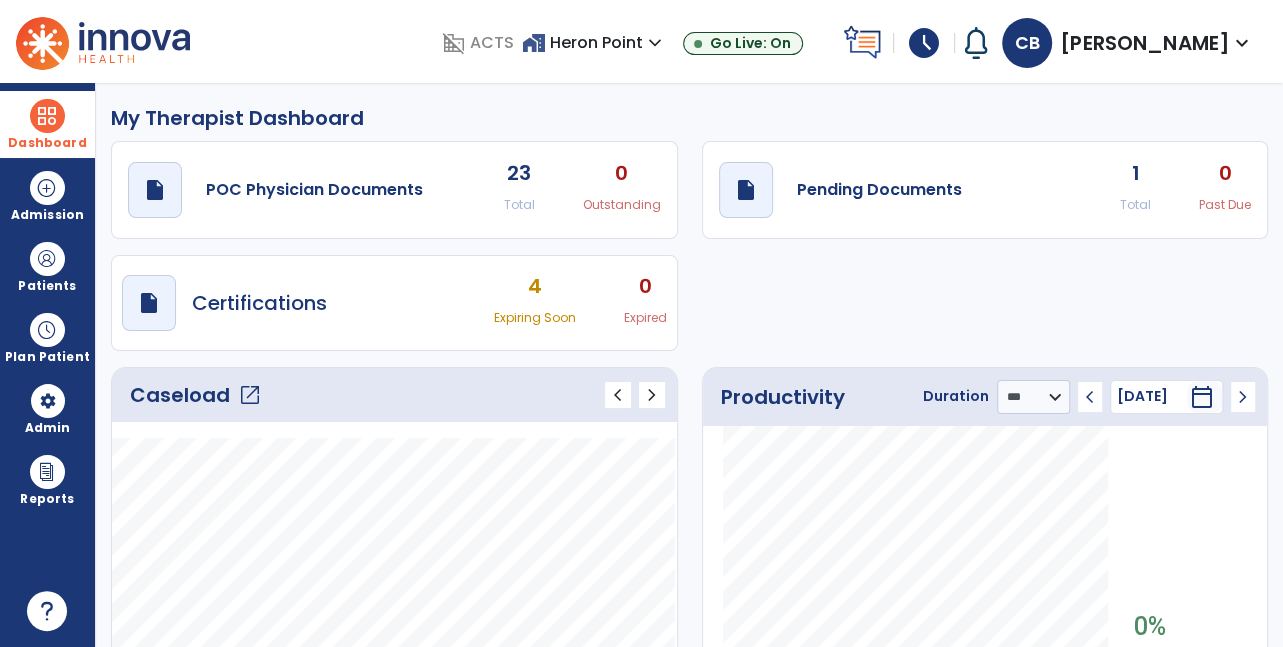click on "draft   open_in_new  Pending Documents 1 Total 0 Past Due" 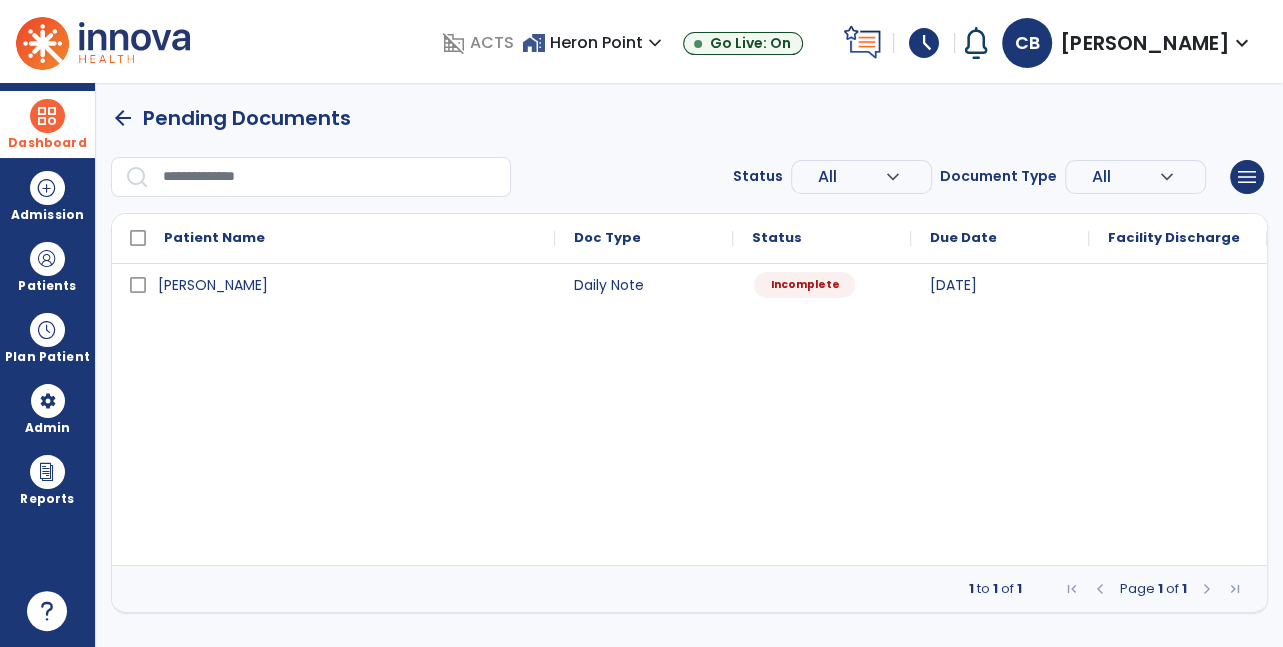 click on "Incomplete" at bounding box center [822, 284] 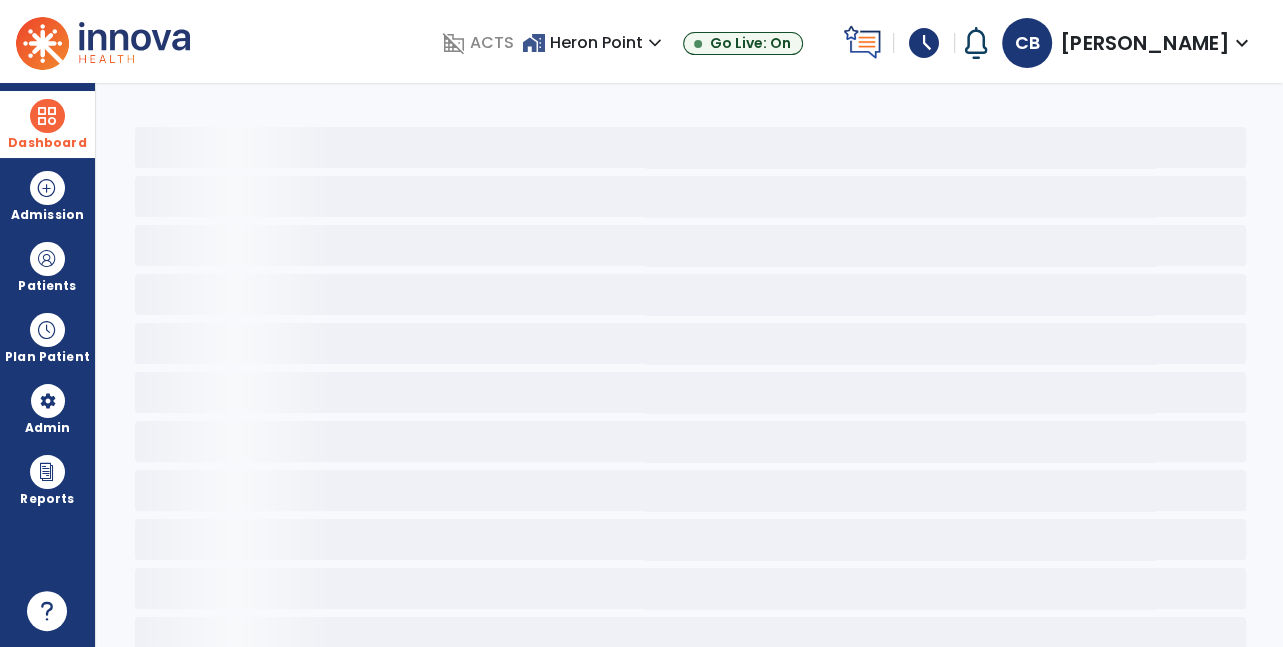 select on "*" 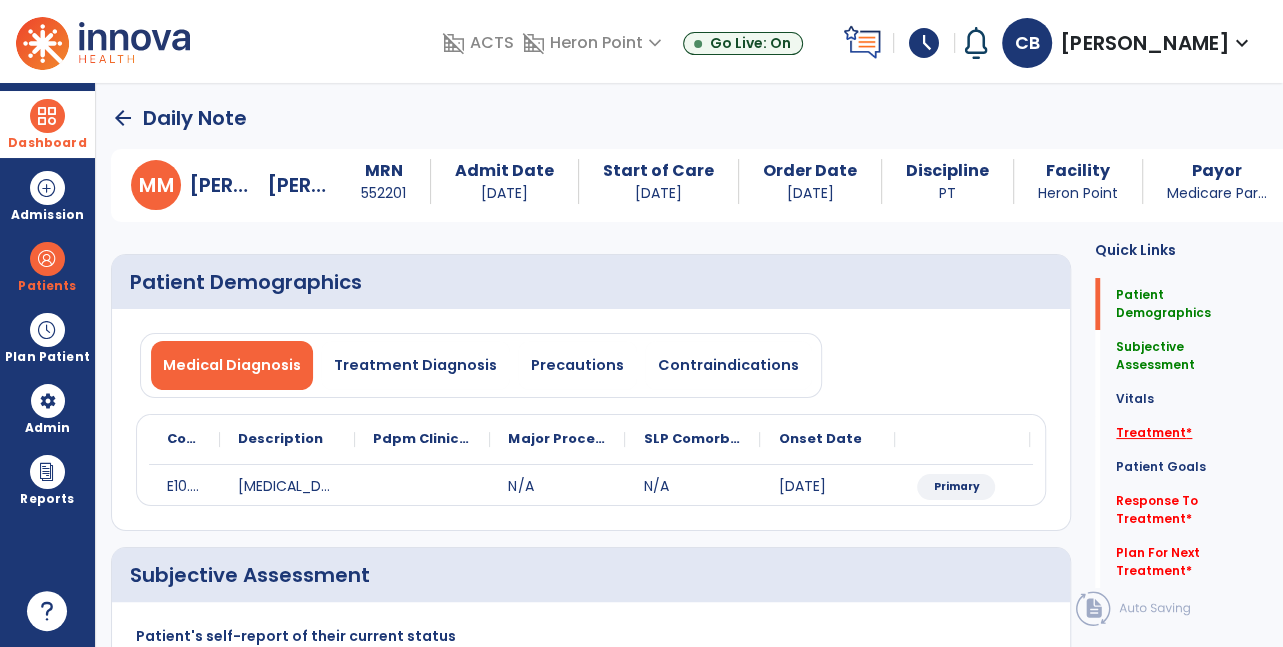 click on "Treatment   *" 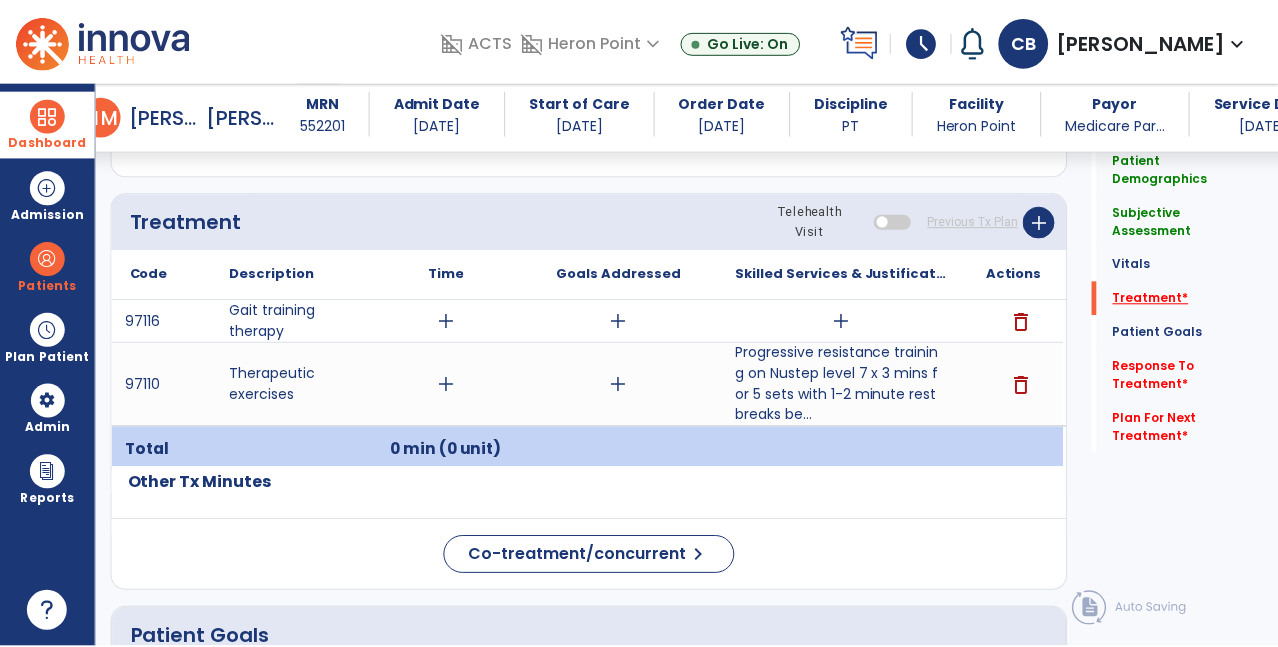 scroll, scrollTop: 1096, scrollLeft: 0, axis: vertical 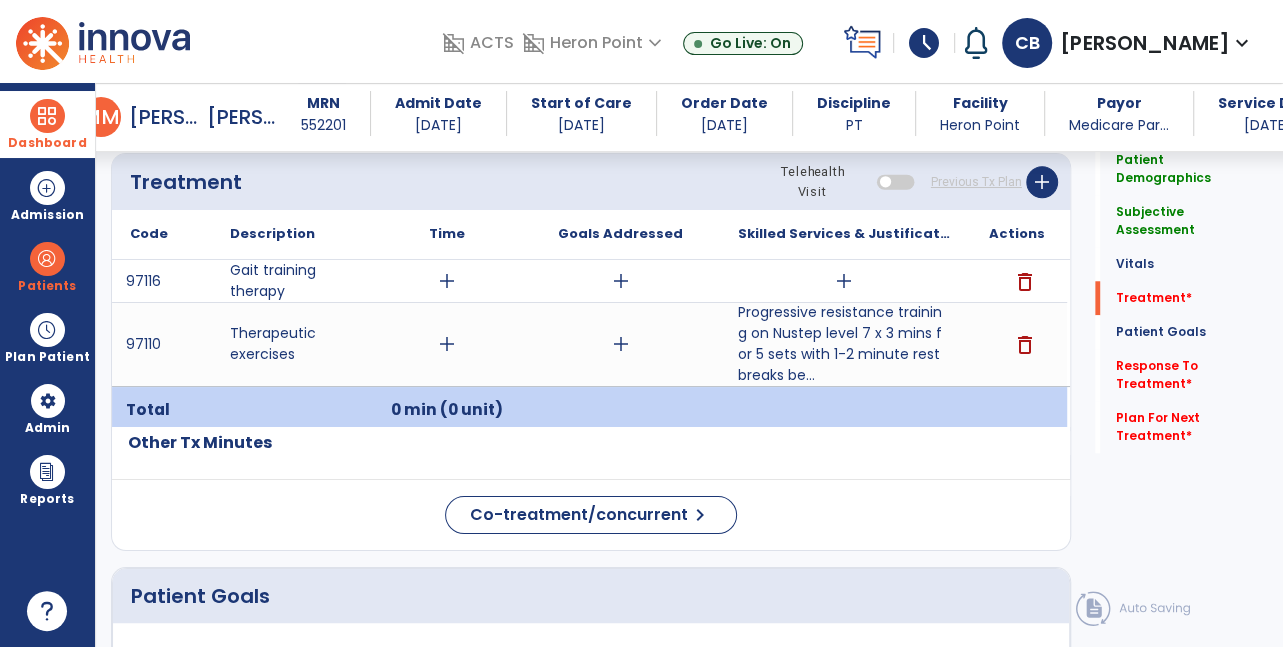 click on "add" at bounding box center (844, 281) 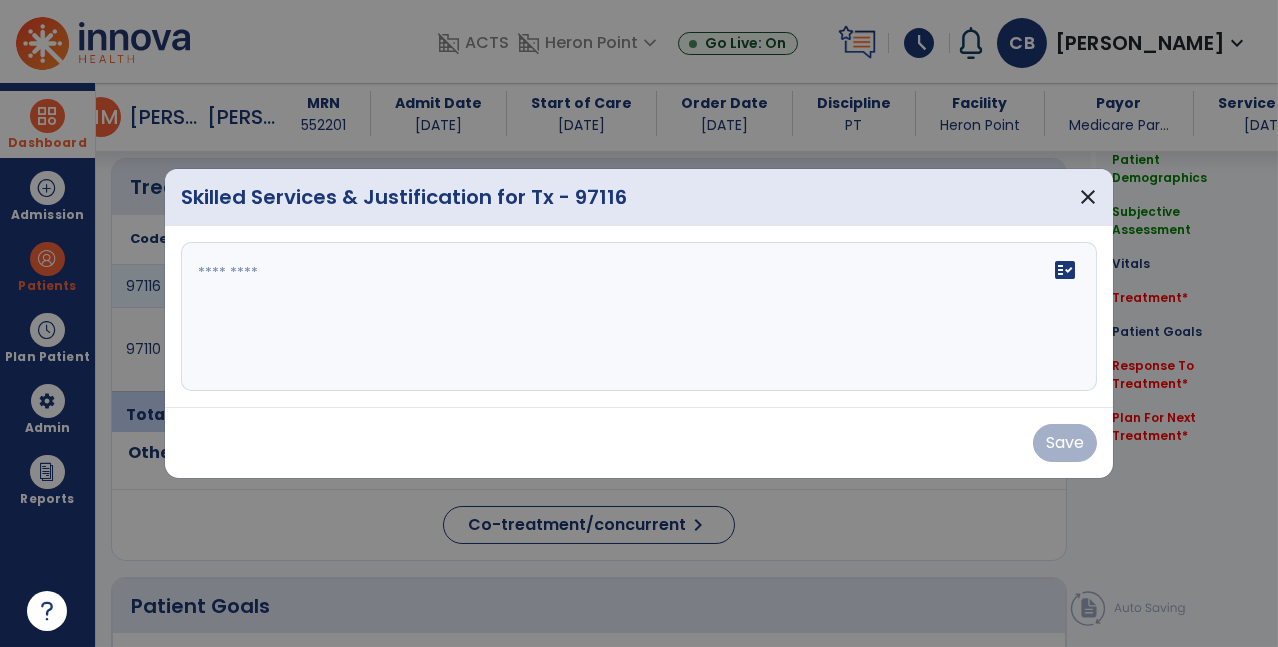 scroll, scrollTop: 1096, scrollLeft: 0, axis: vertical 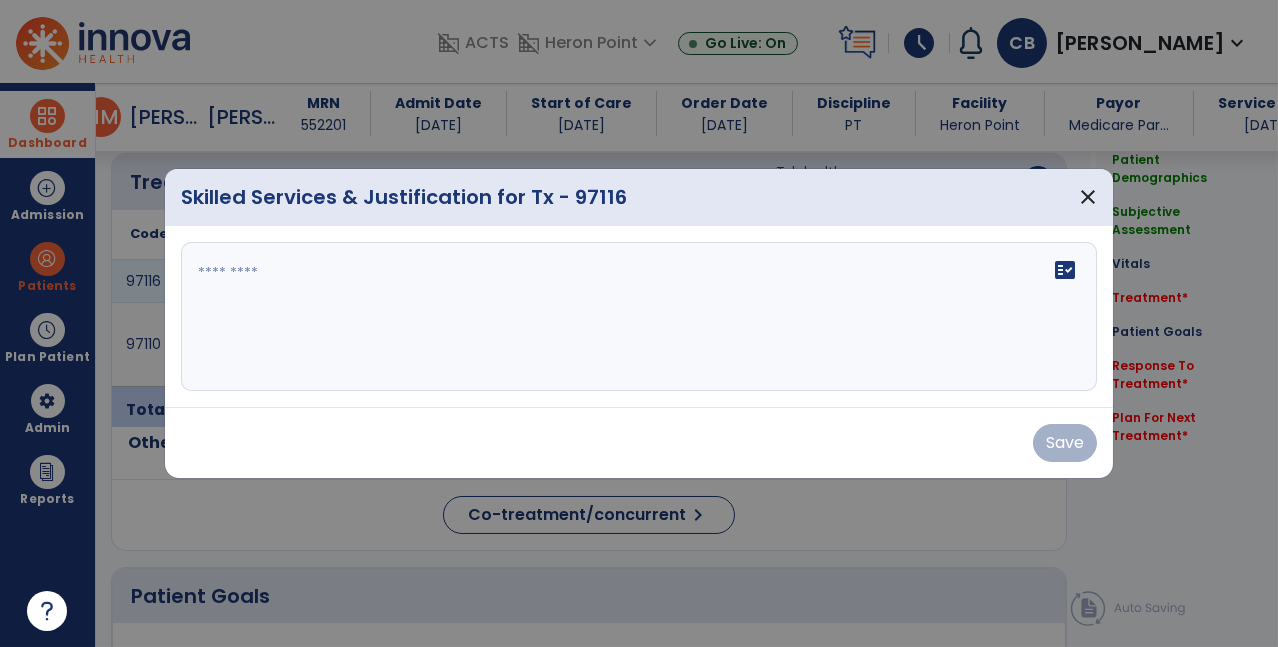 click on "fact_check" at bounding box center [639, 317] 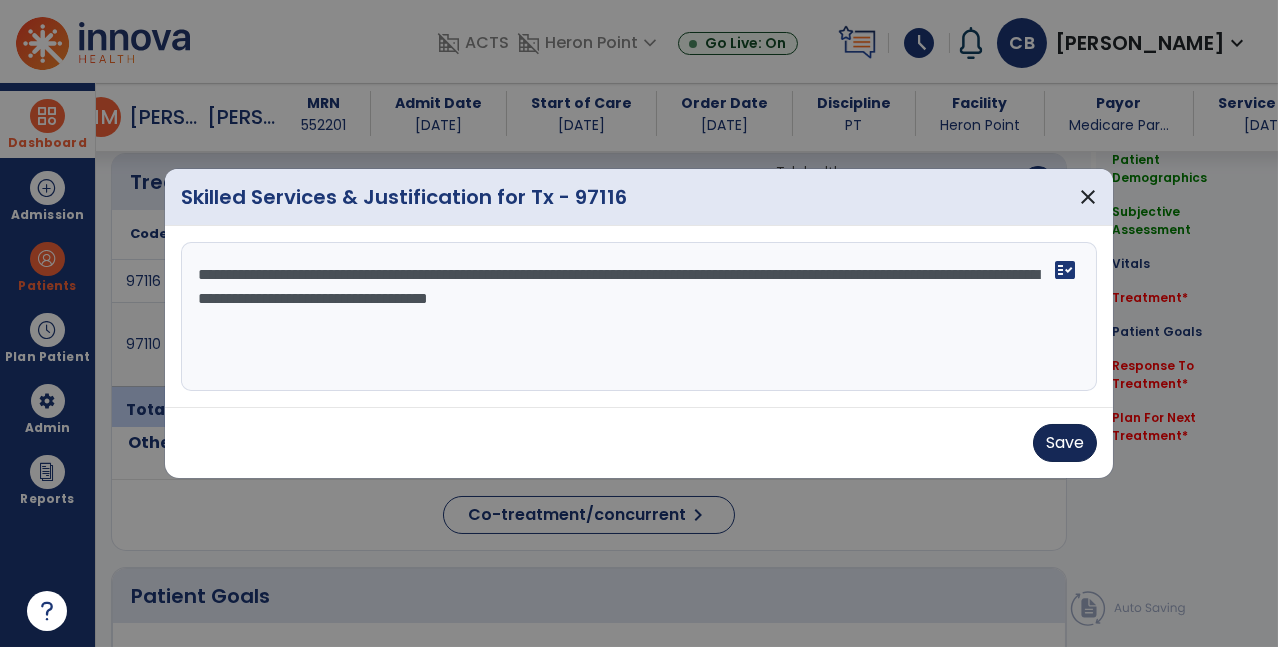 type on "**********" 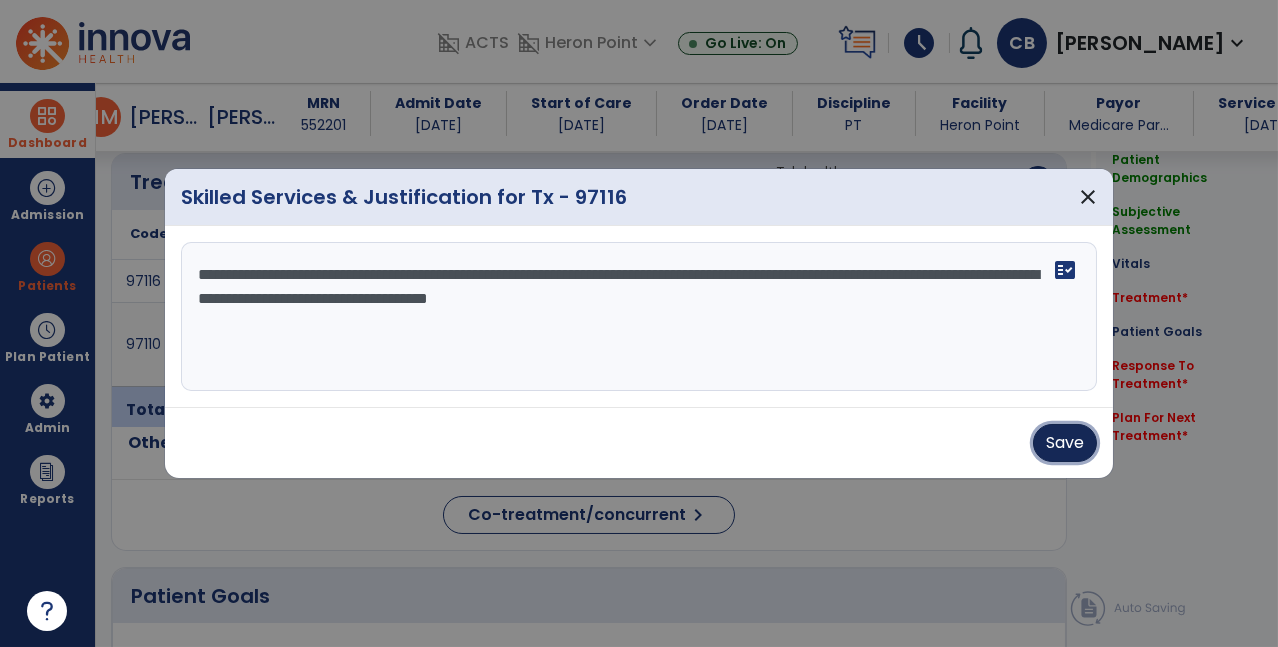 click on "Save" at bounding box center [1065, 443] 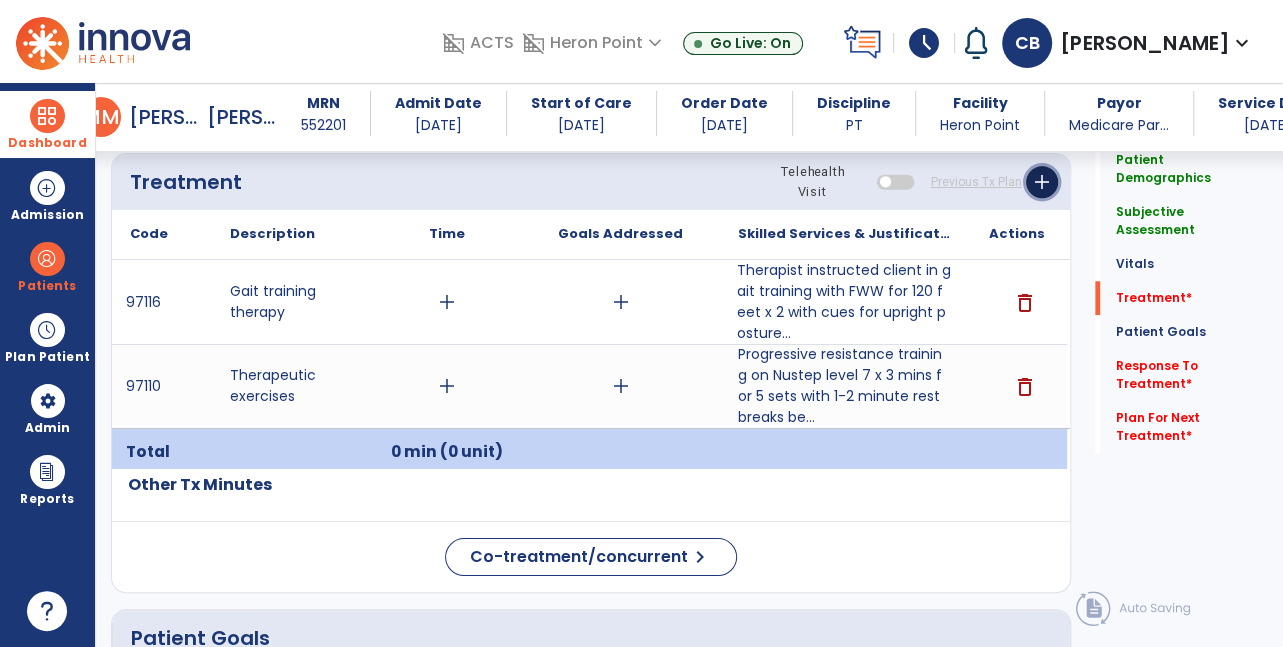 click on "add" 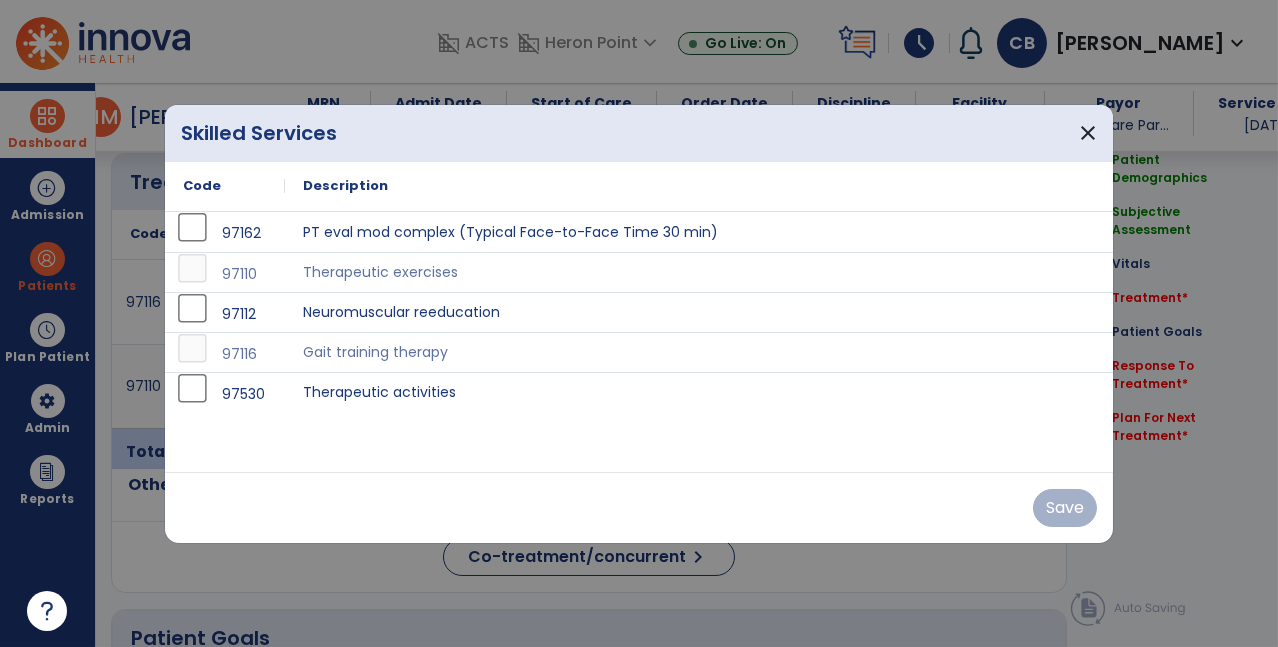 scroll, scrollTop: 1096, scrollLeft: 0, axis: vertical 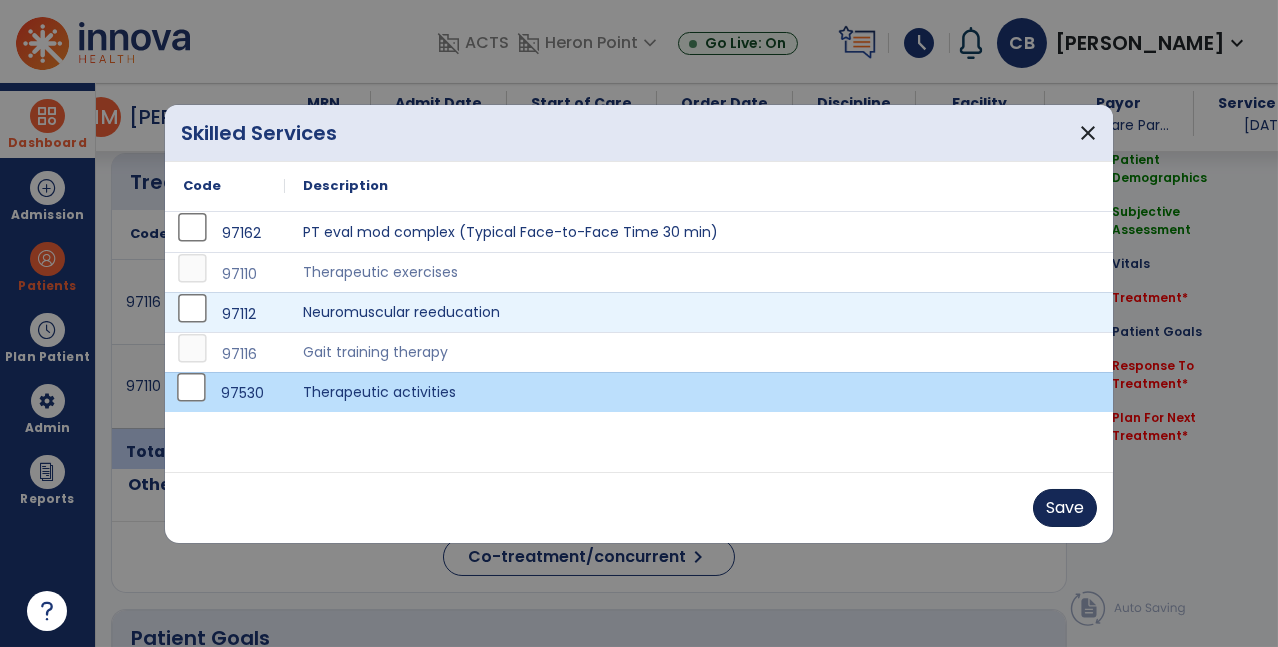 click on "Save" at bounding box center [1065, 508] 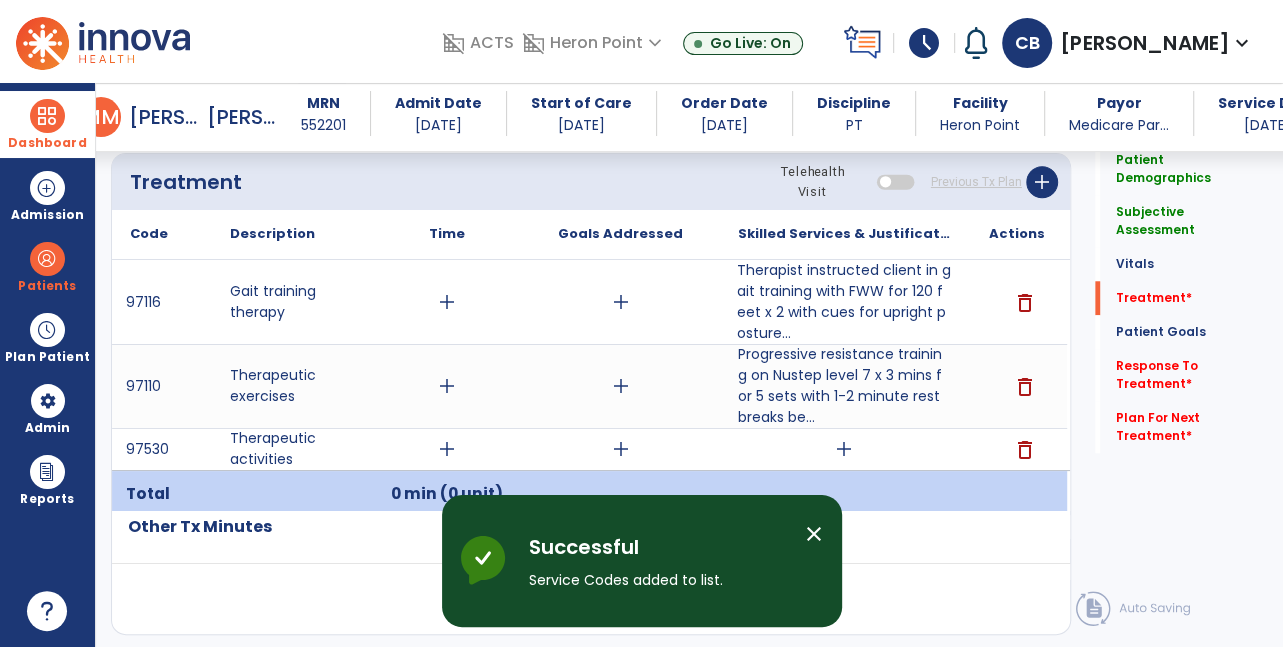 click on "add" at bounding box center [844, 449] 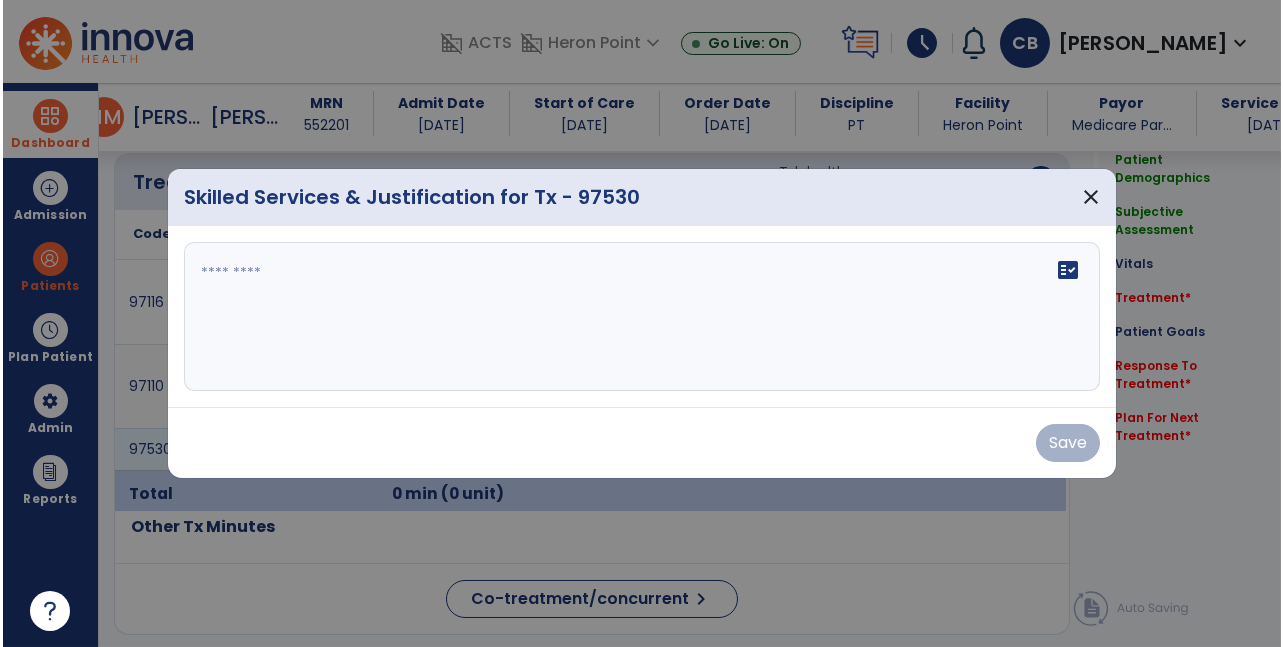 scroll, scrollTop: 1096, scrollLeft: 0, axis: vertical 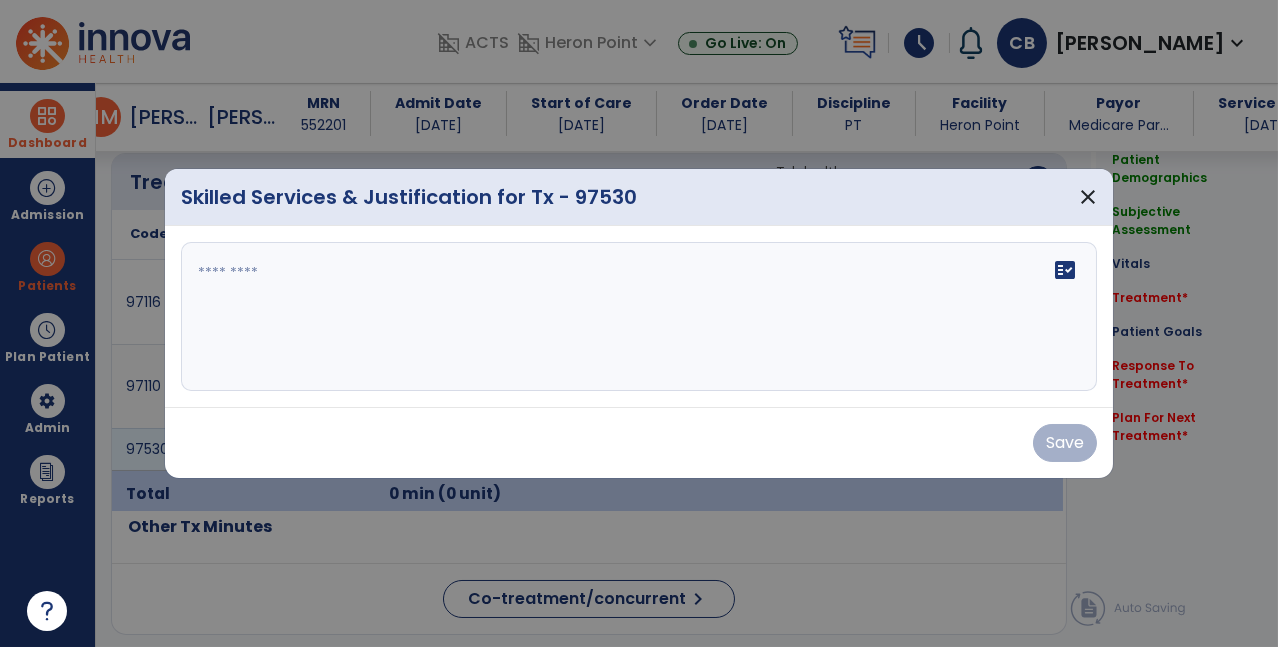 click on "fact_check" at bounding box center (639, 317) 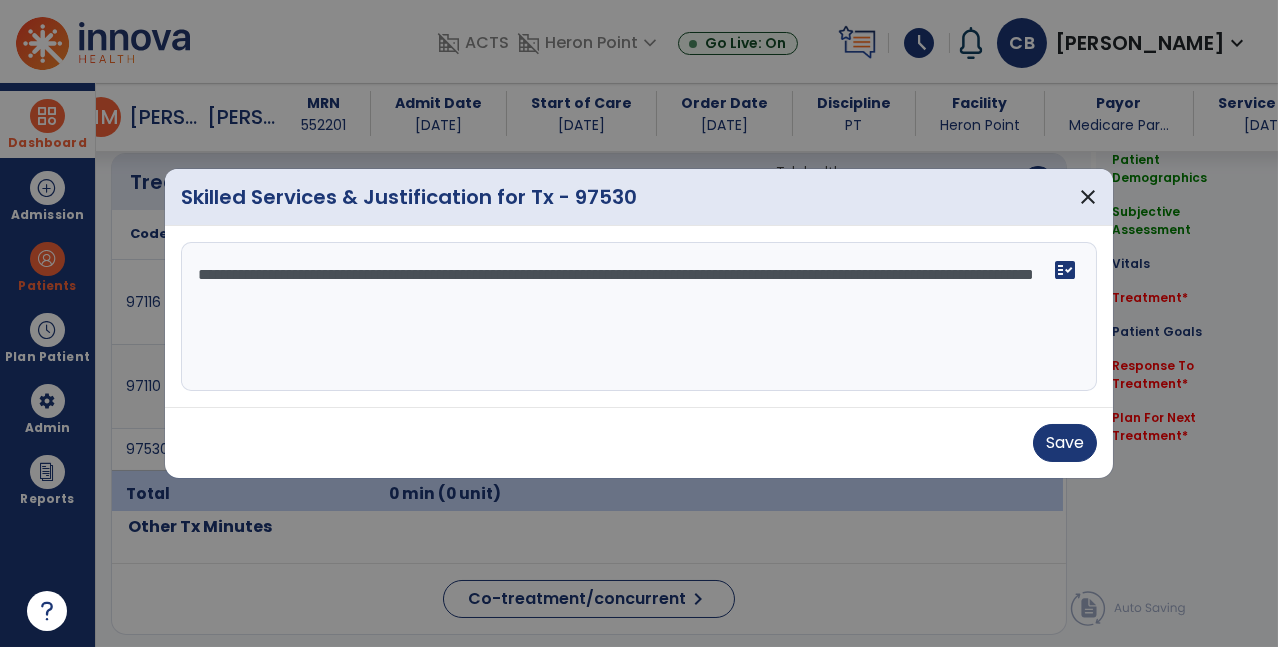type on "**********" 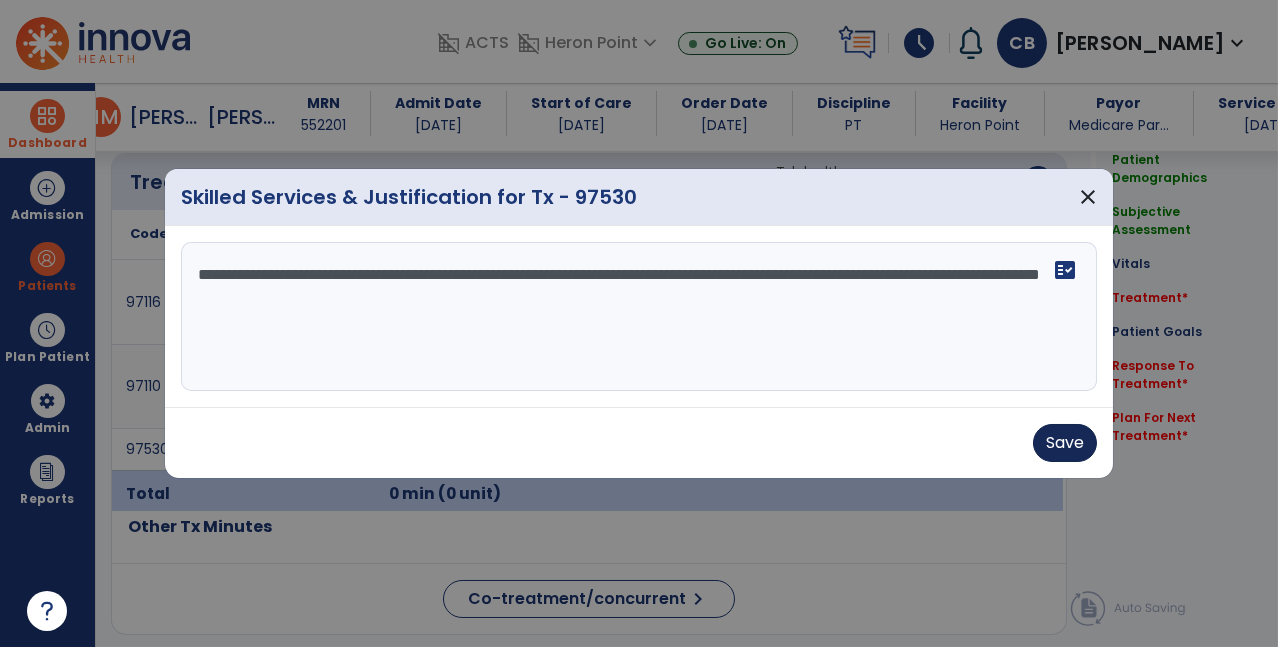 click on "Save" at bounding box center (1065, 443) 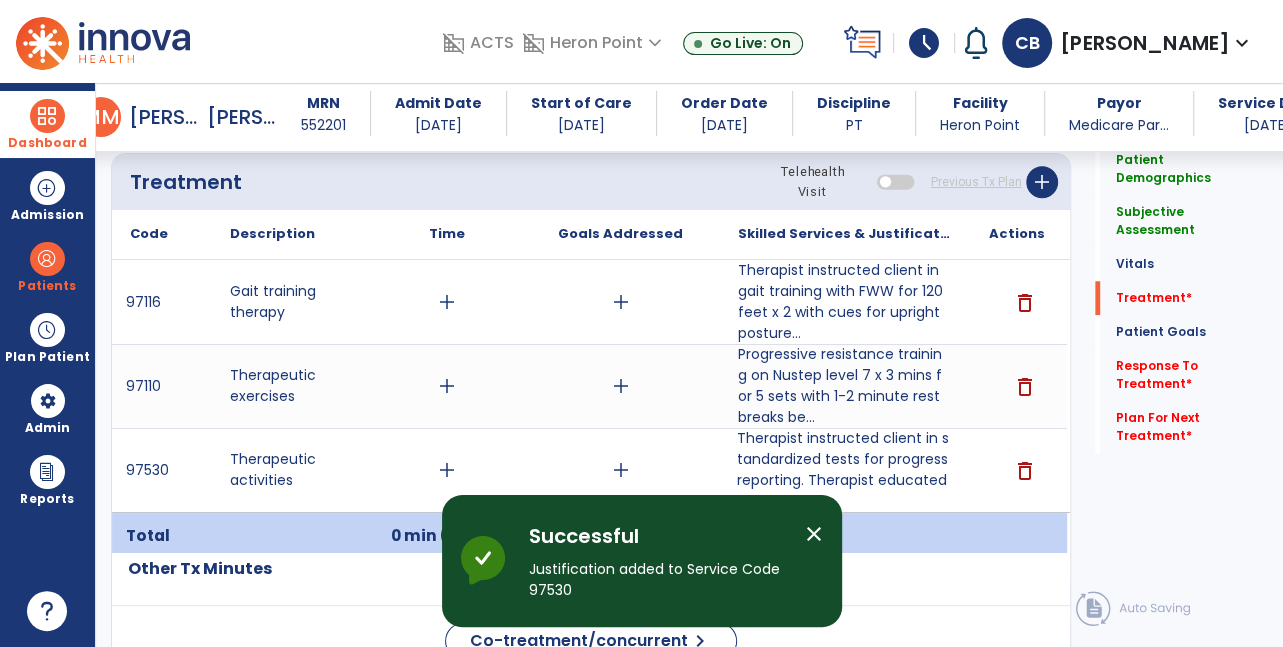 click on "add" at bounding box center [447, 470] 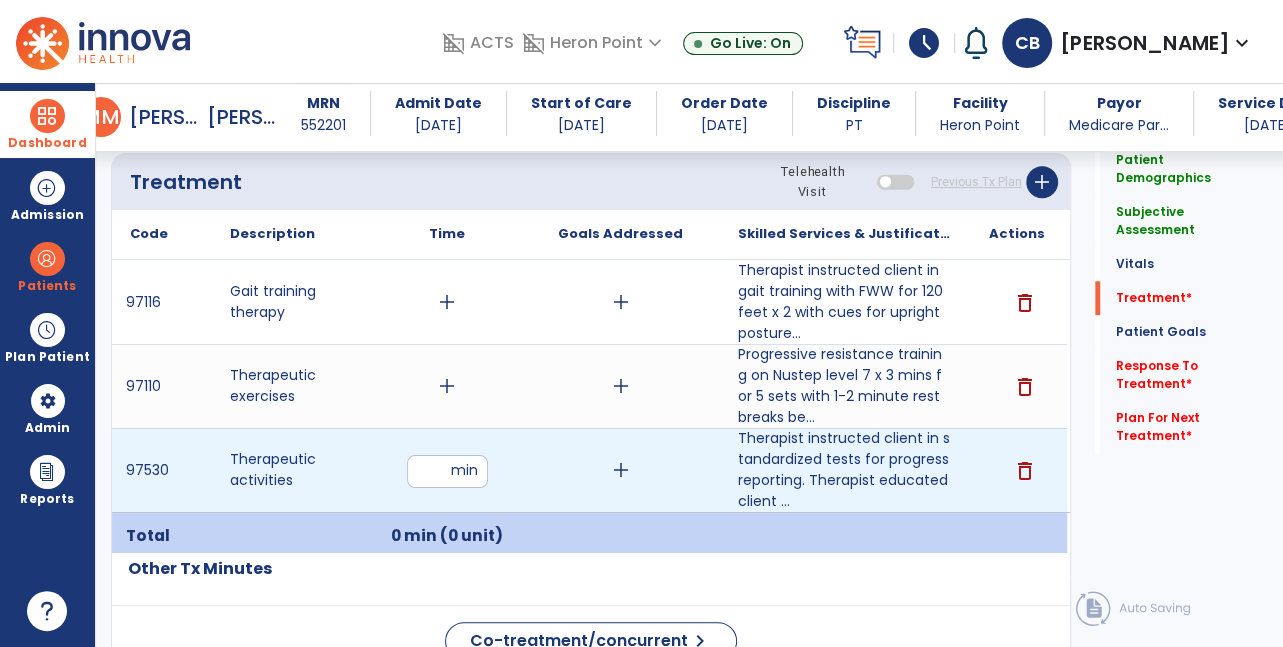 type on "**" 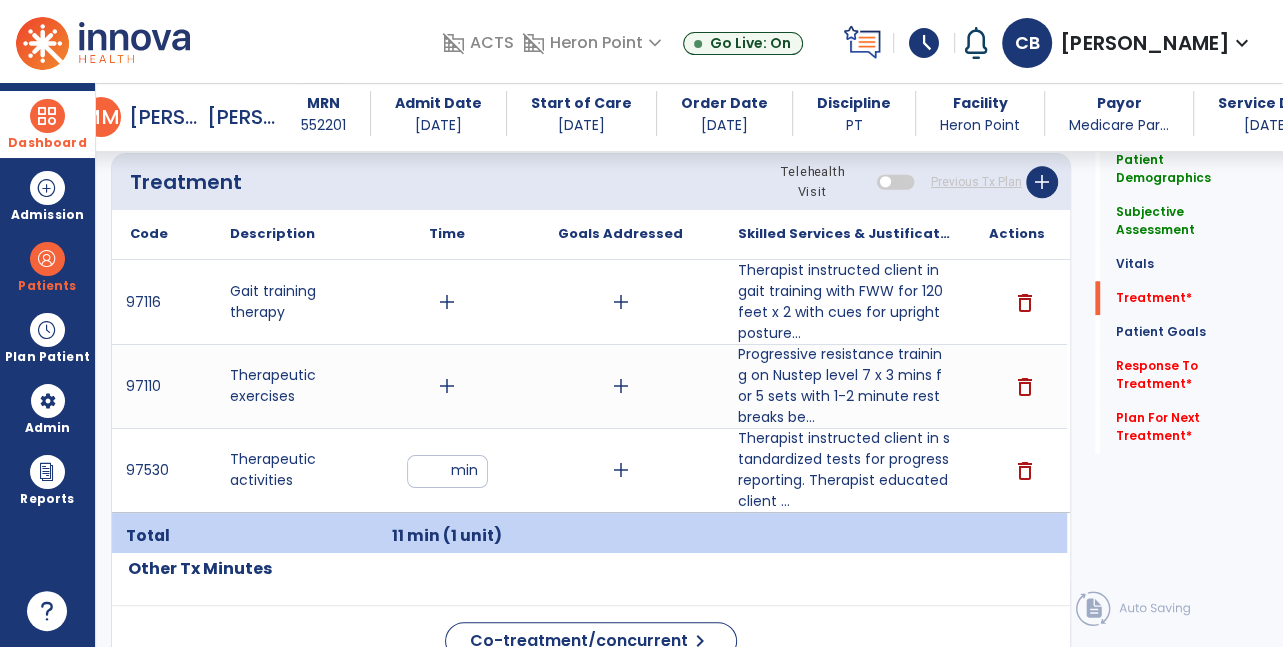 click on "add" at bounding box center [447, 302] 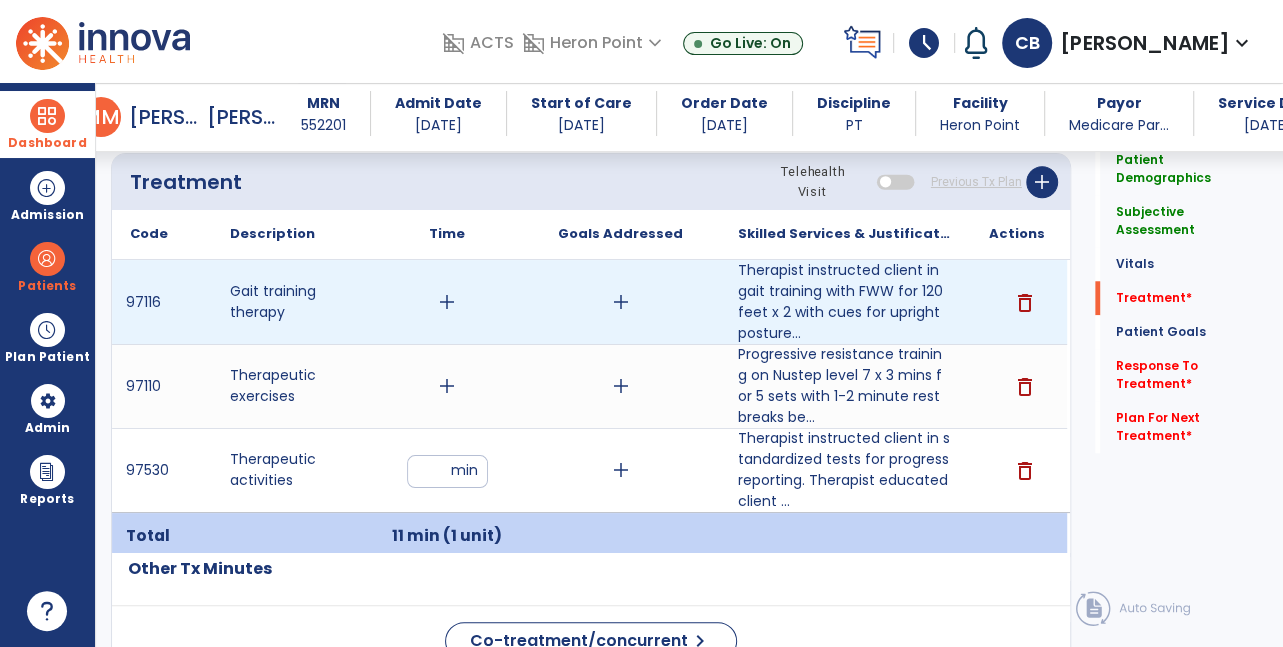 click on "add" at bounding box center (447, 302) 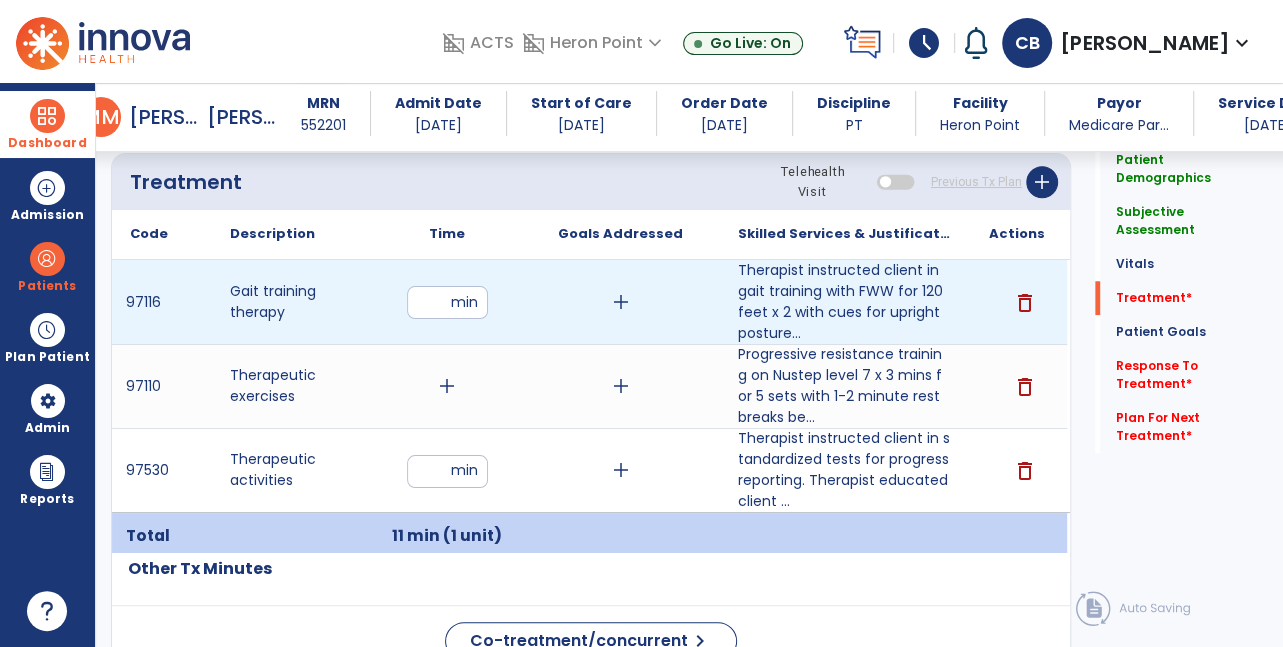 type on "**" 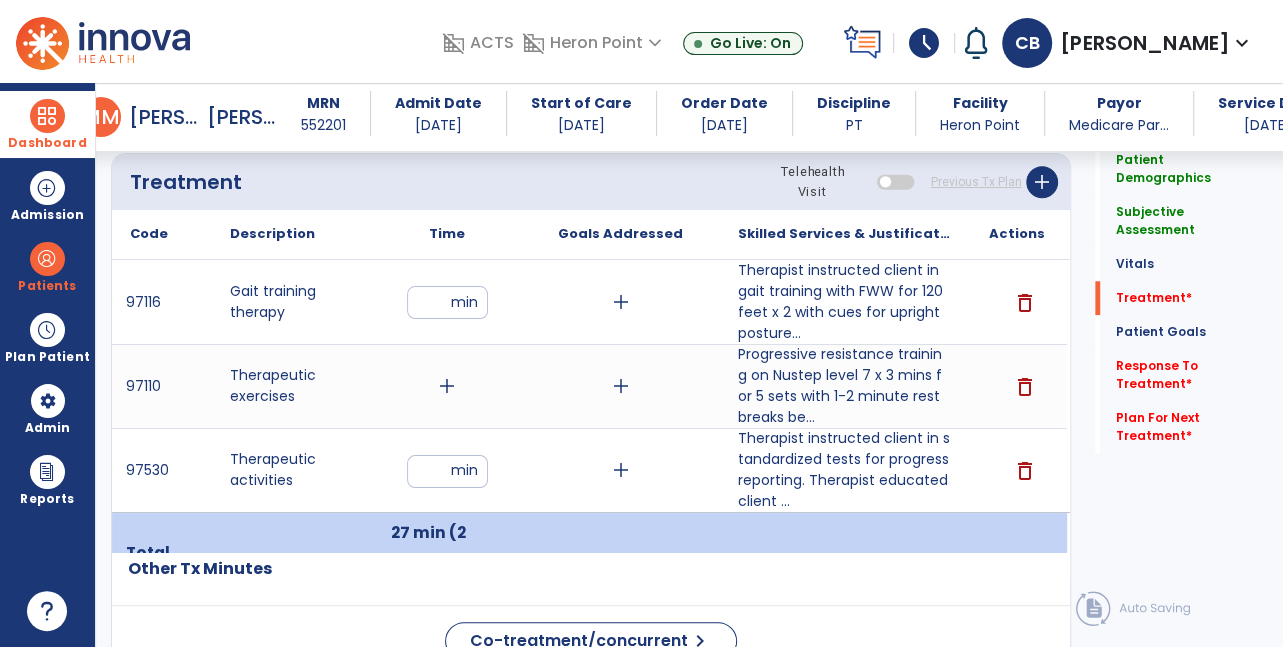 click on "add" at bounding box center (447, 386) 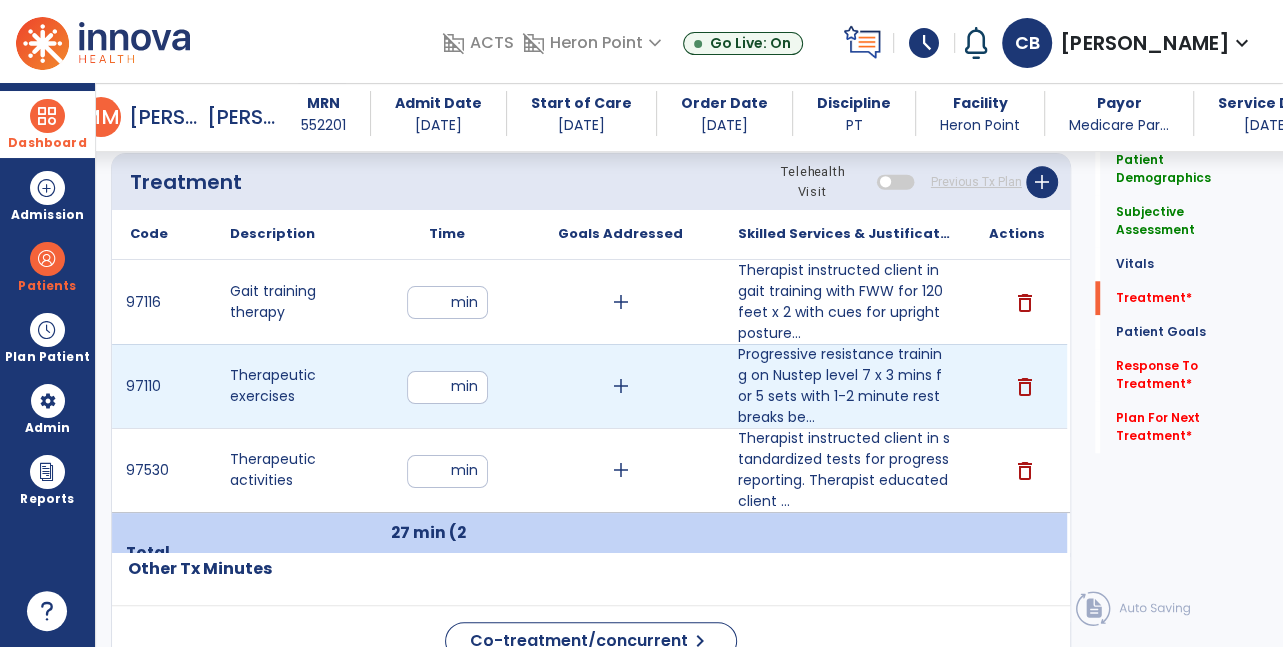 type on "**" 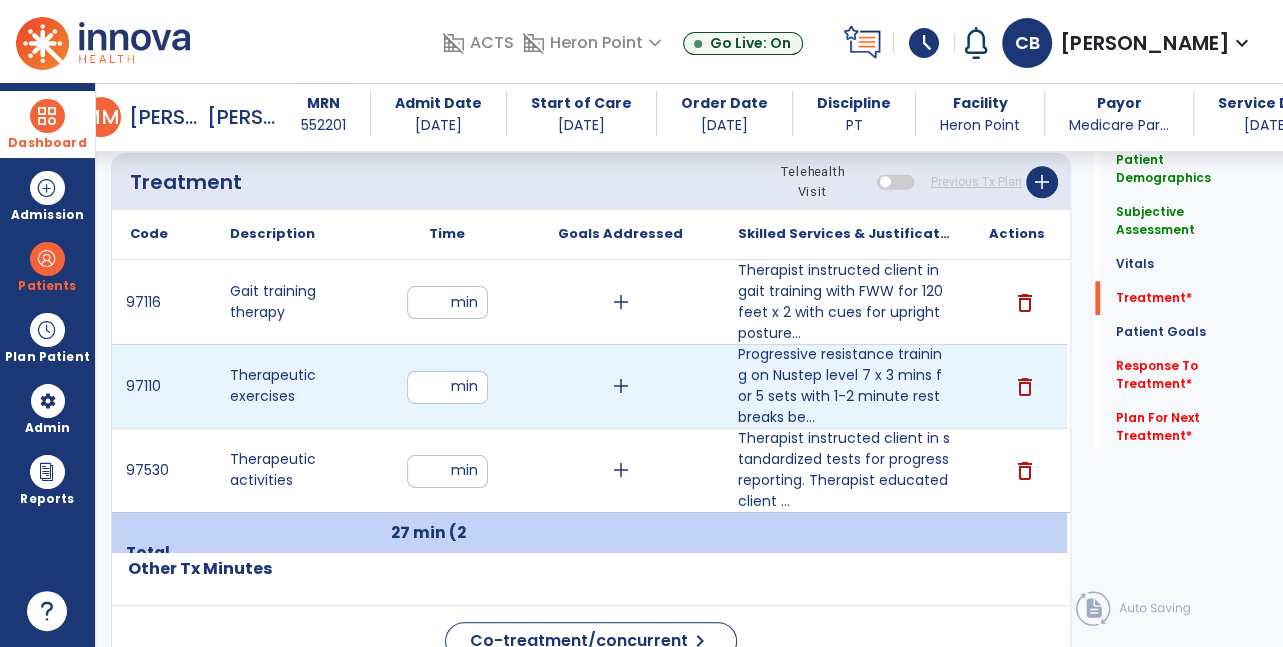 click on "Patient Demographics  Medical Diagnosis   Treatment Diagnosis   Precautions   Contraindications
Code
Description
Pdpm Clinical Category
E10.10" 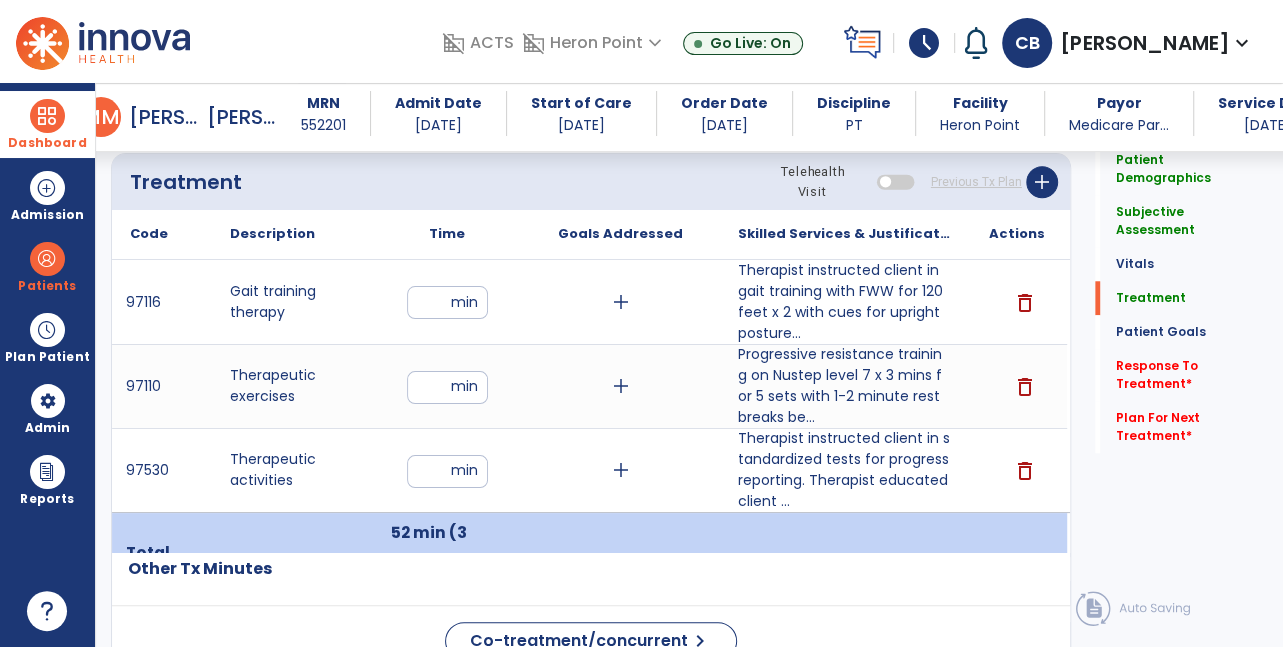 click on "**" at bounding box center [447, 387] 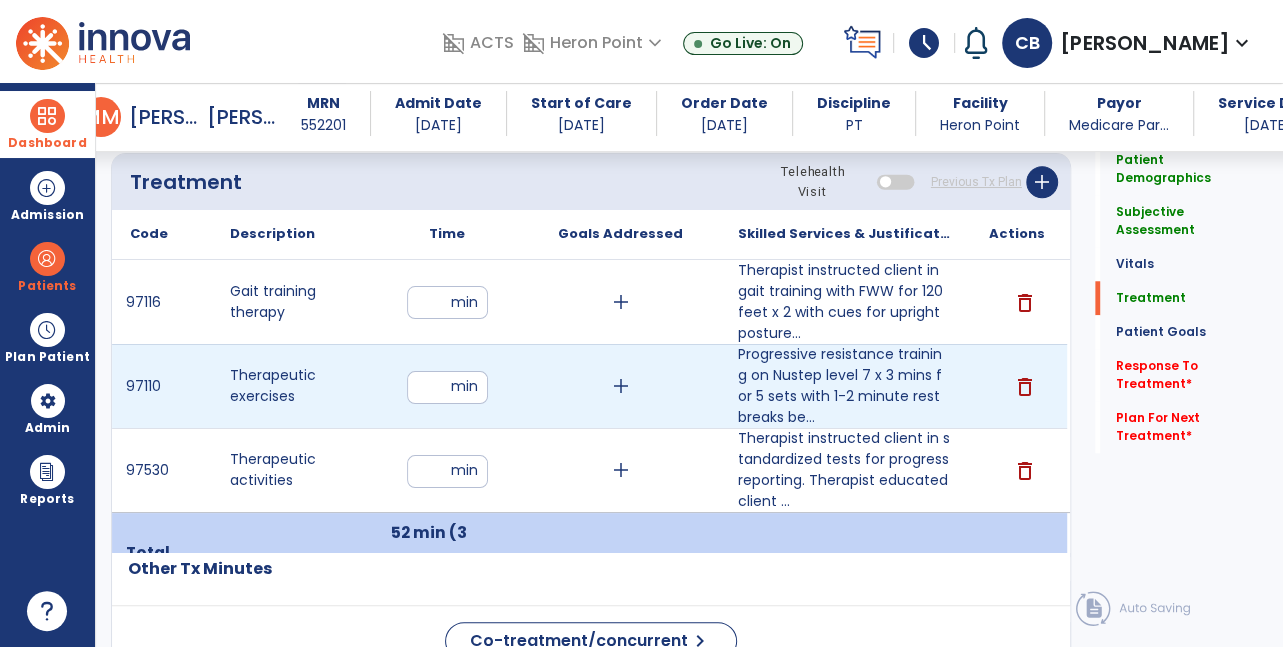 type on "**" 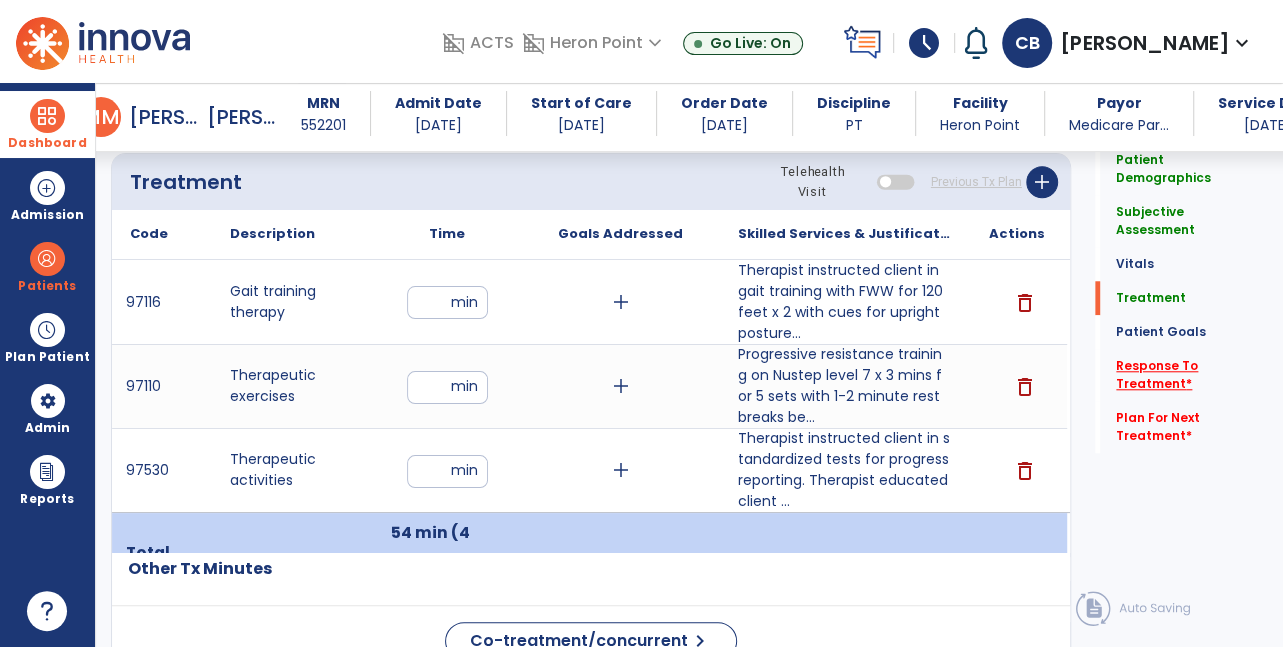 click on "Response To Treatment   *" 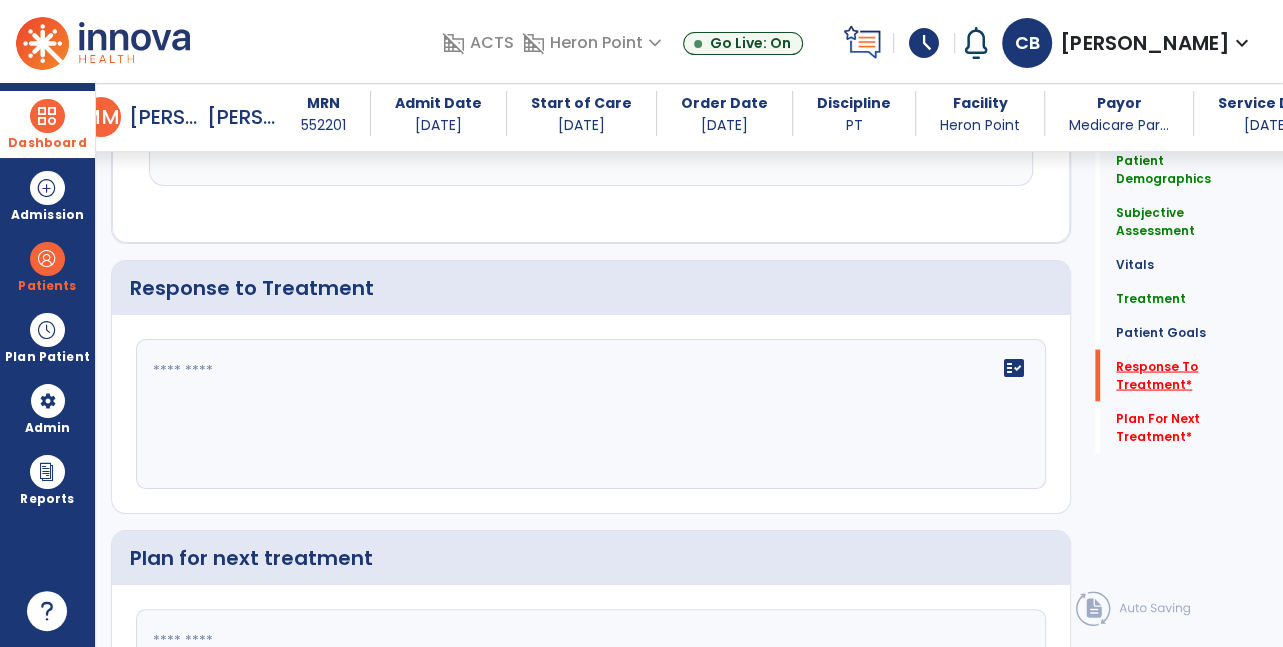scroll, scrollTop: 2299, scrollLeft: 0, axis: vertical 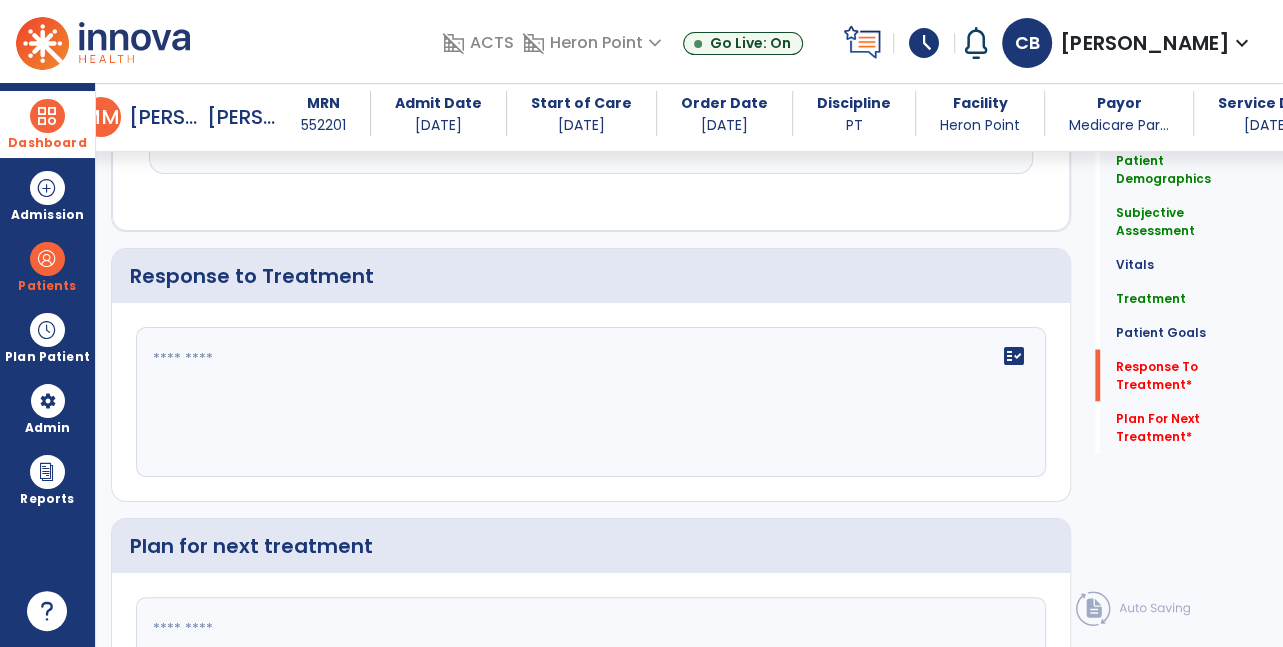 click 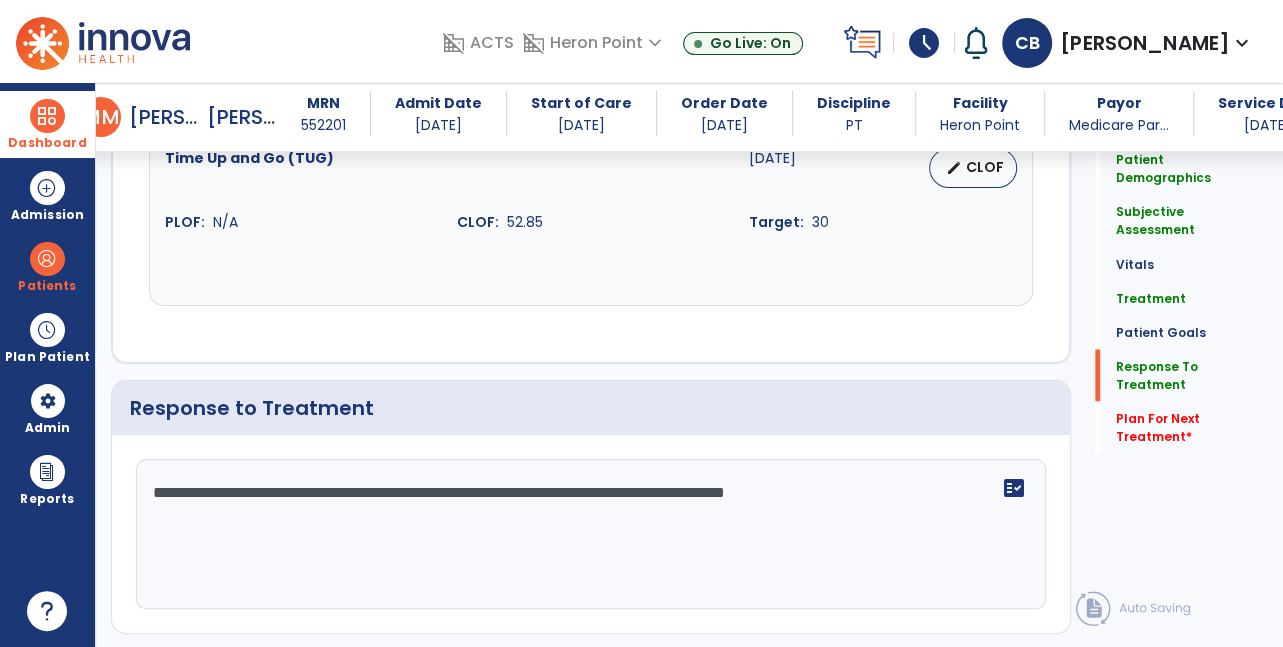 scroll, scrollTop: 2299, scrollLeft: 0, axis: vertical 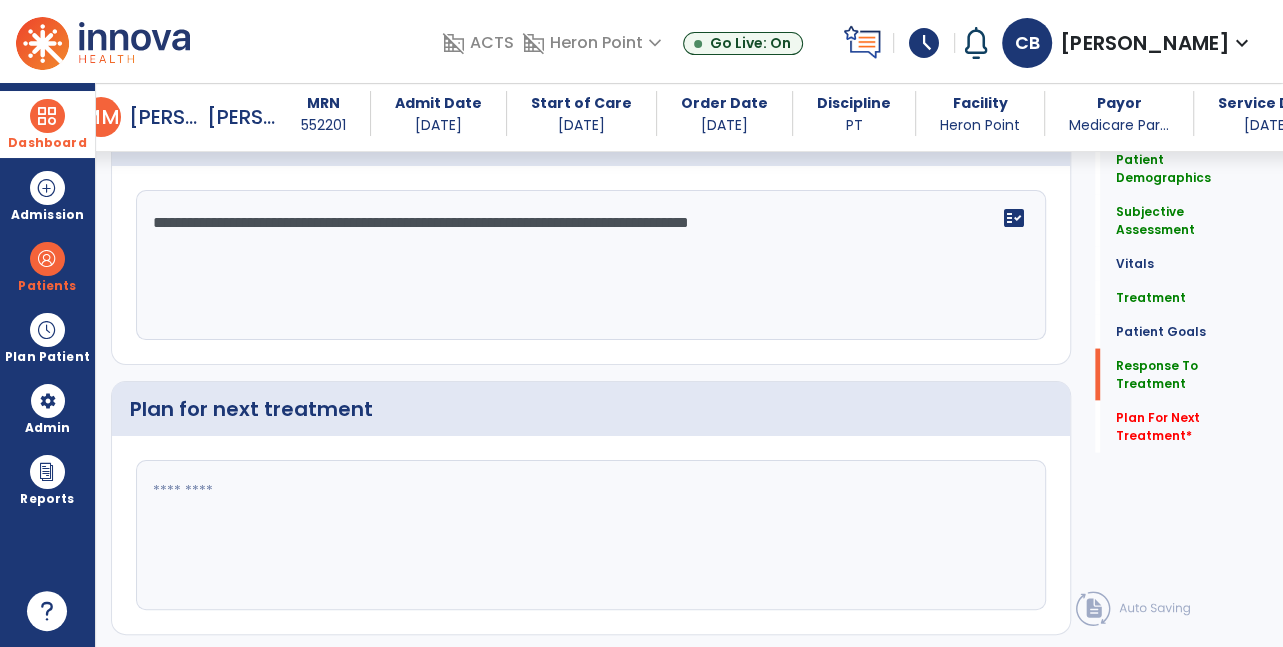 type on "**********" 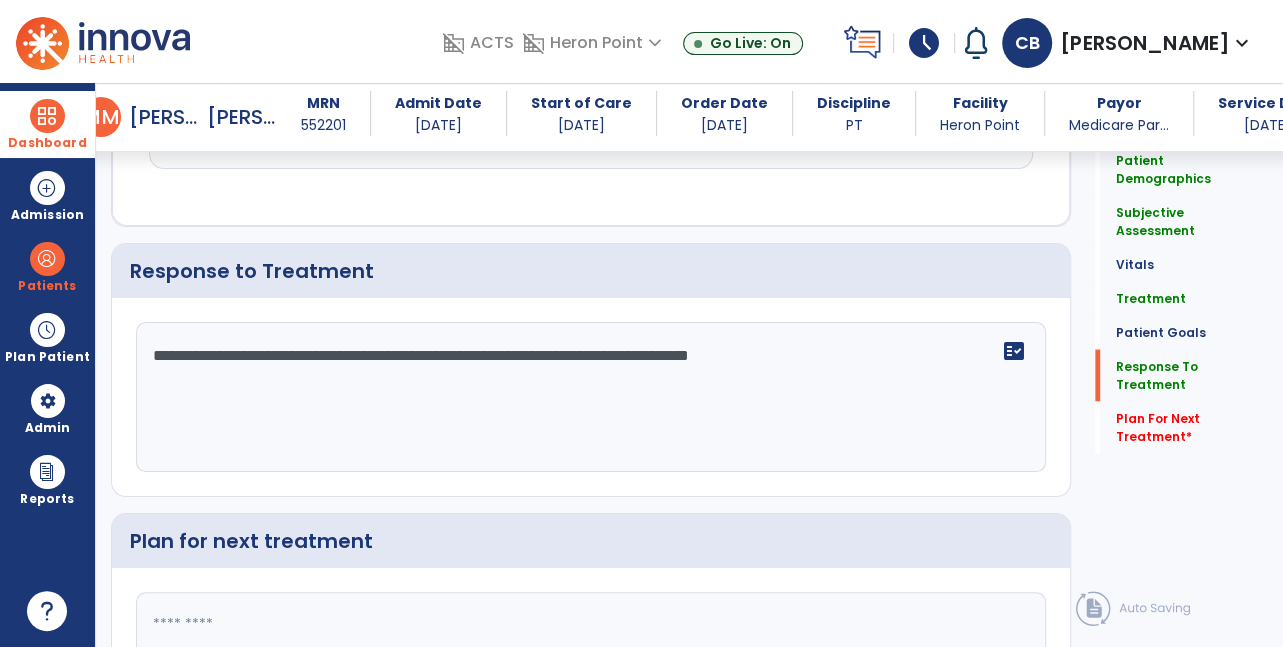 scroll, scrollTop: 2436, scrollLeft: 0, axis: vertical 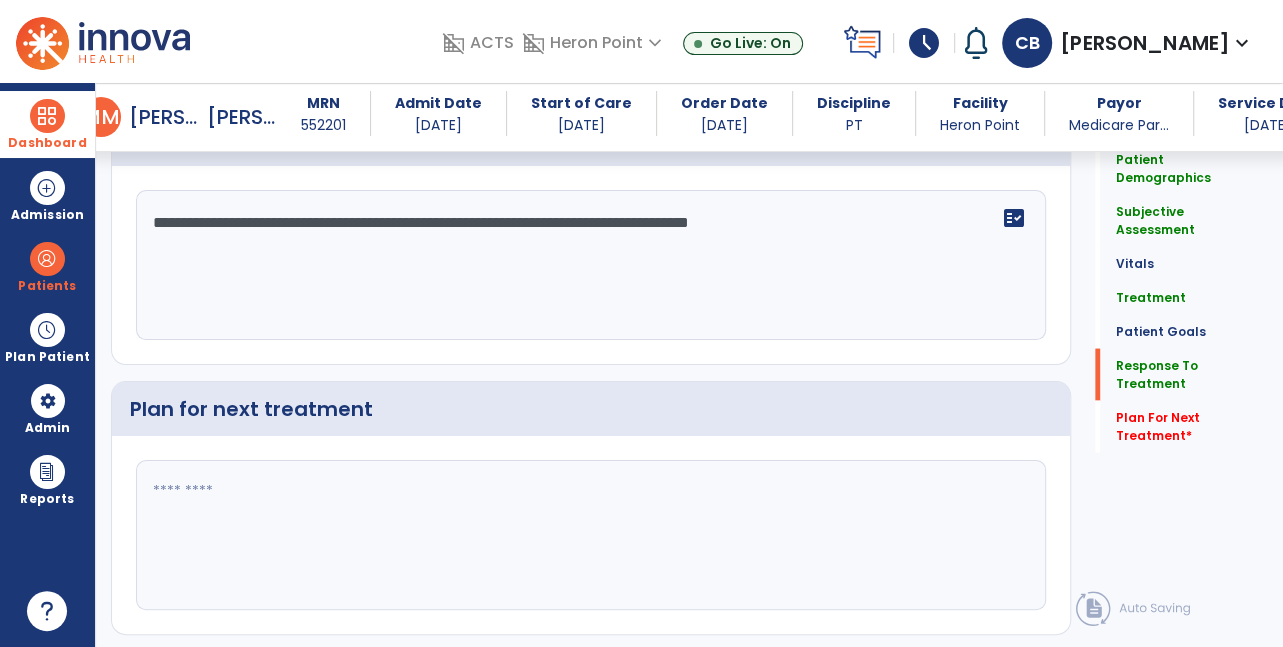 type on "*" 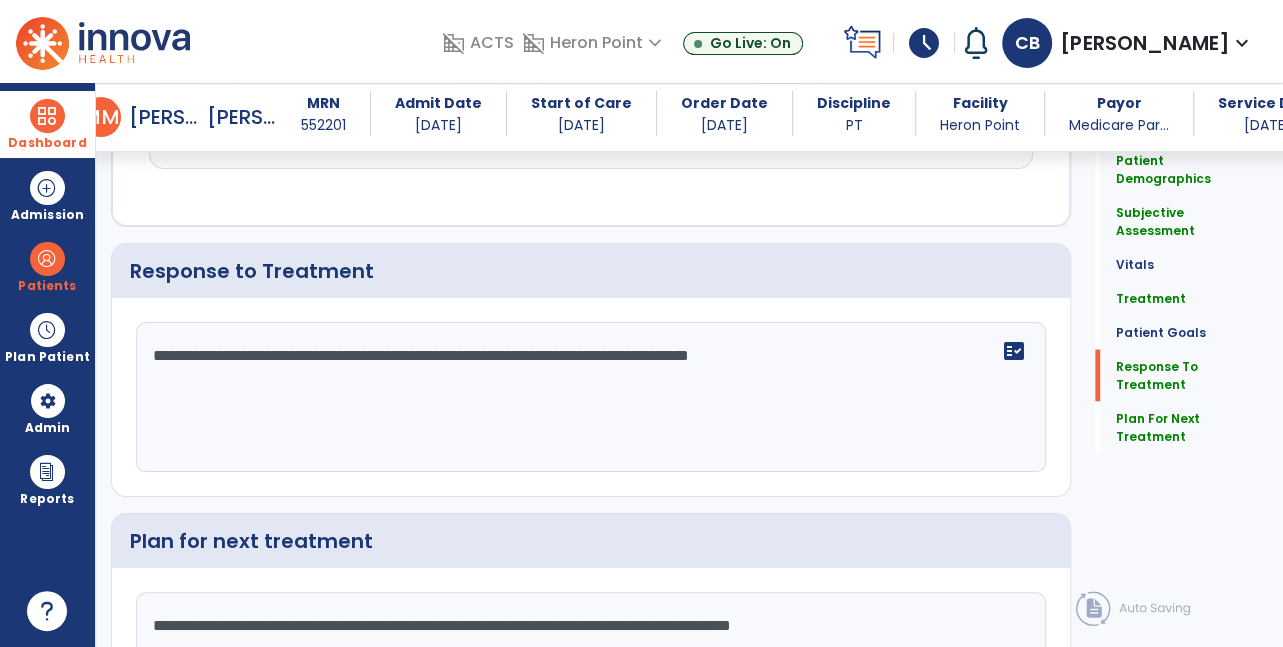 scroll, scrollTop: 2436, scrollLeft: 0, axis: vertical 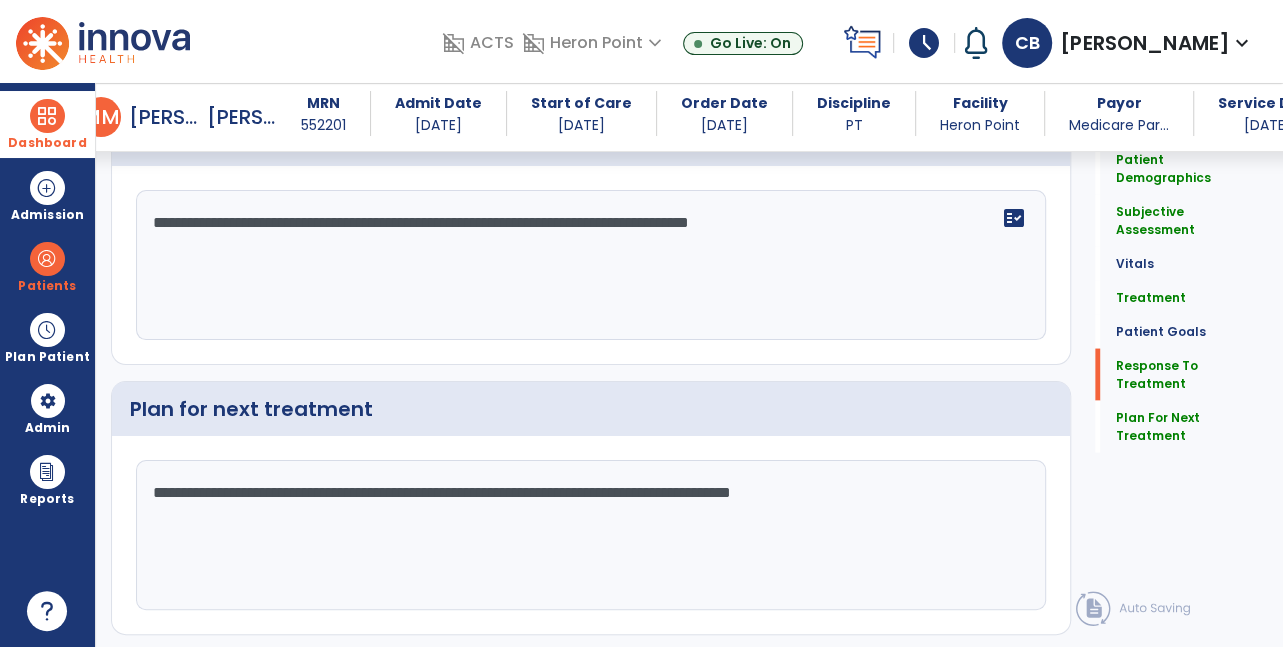 type on "**********" 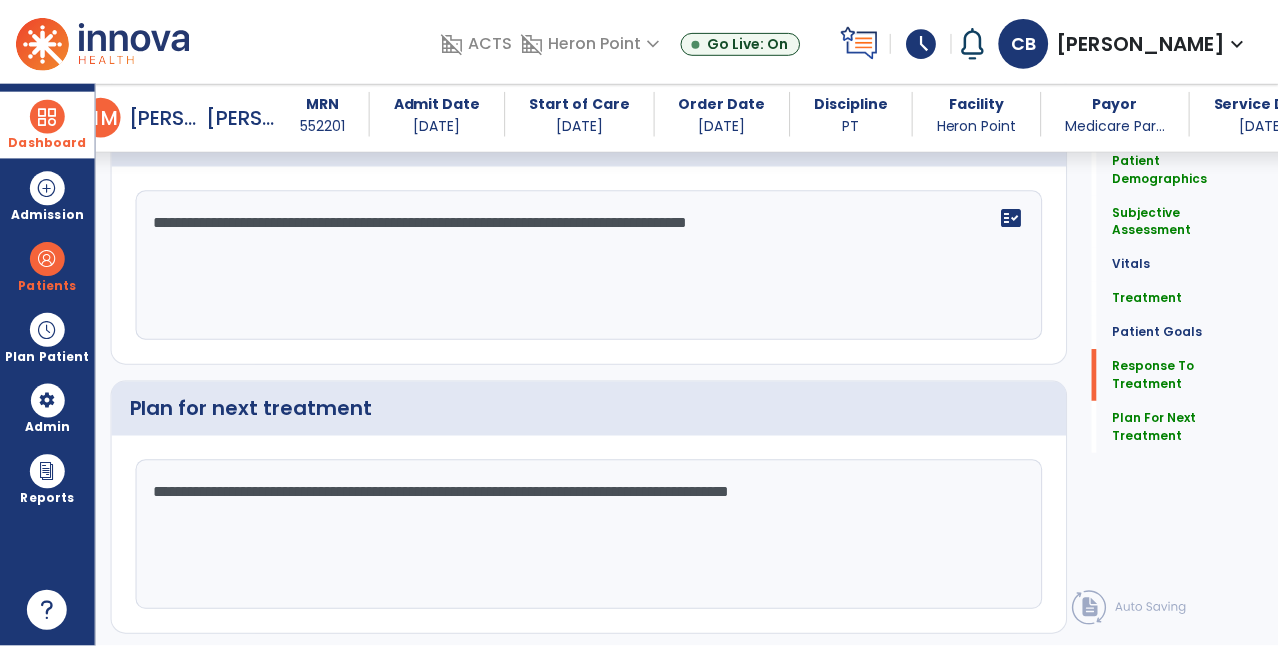 scroll, scrollTop: 2477, scrollLeft: 0, axis: vertical 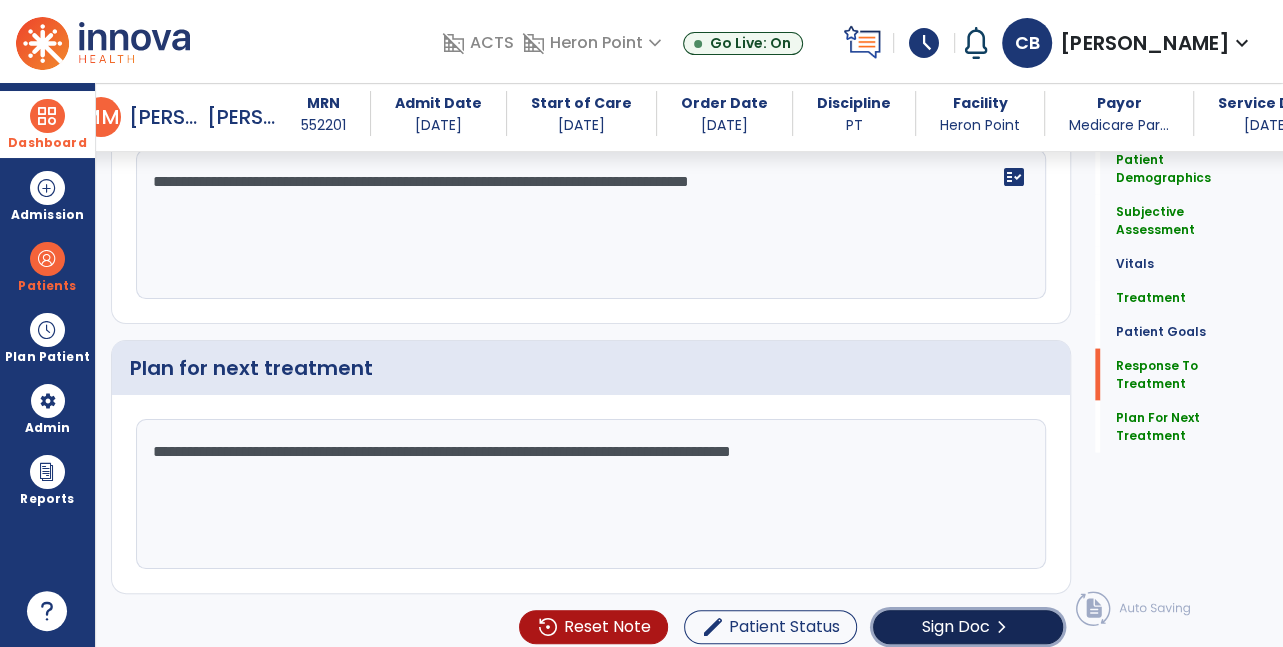 click on "chevron_right" 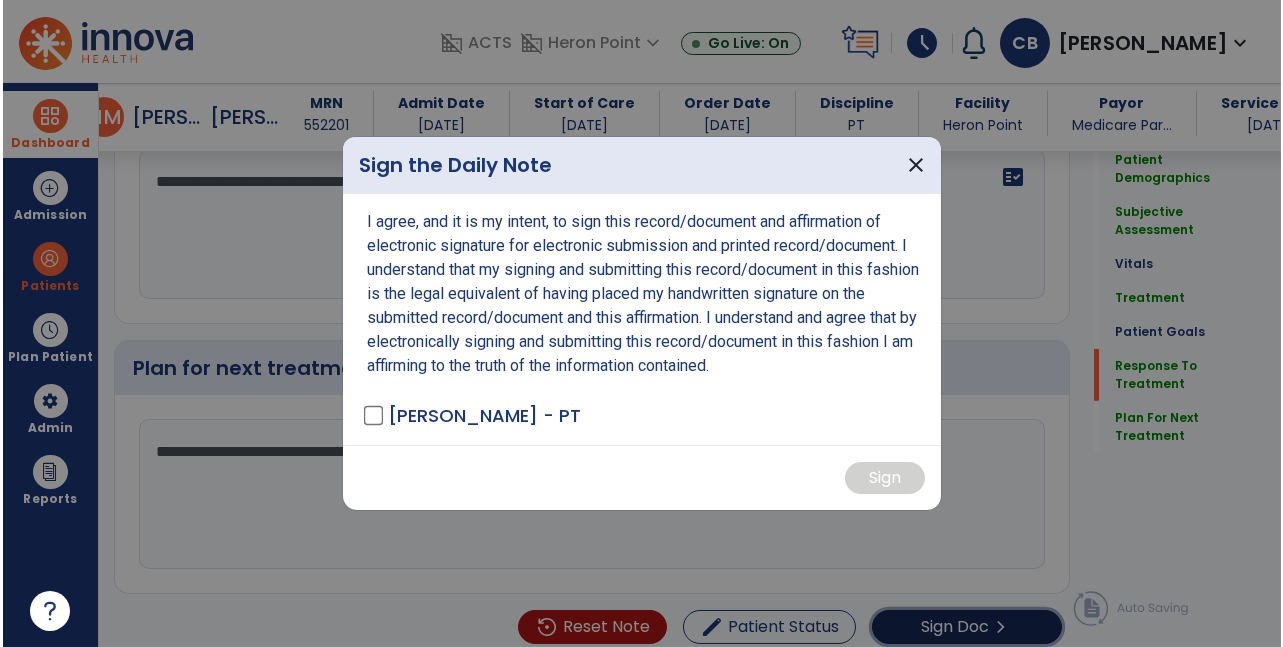 scroll, scrollTop: 2477, scrollLeft: 0, axis: vertical 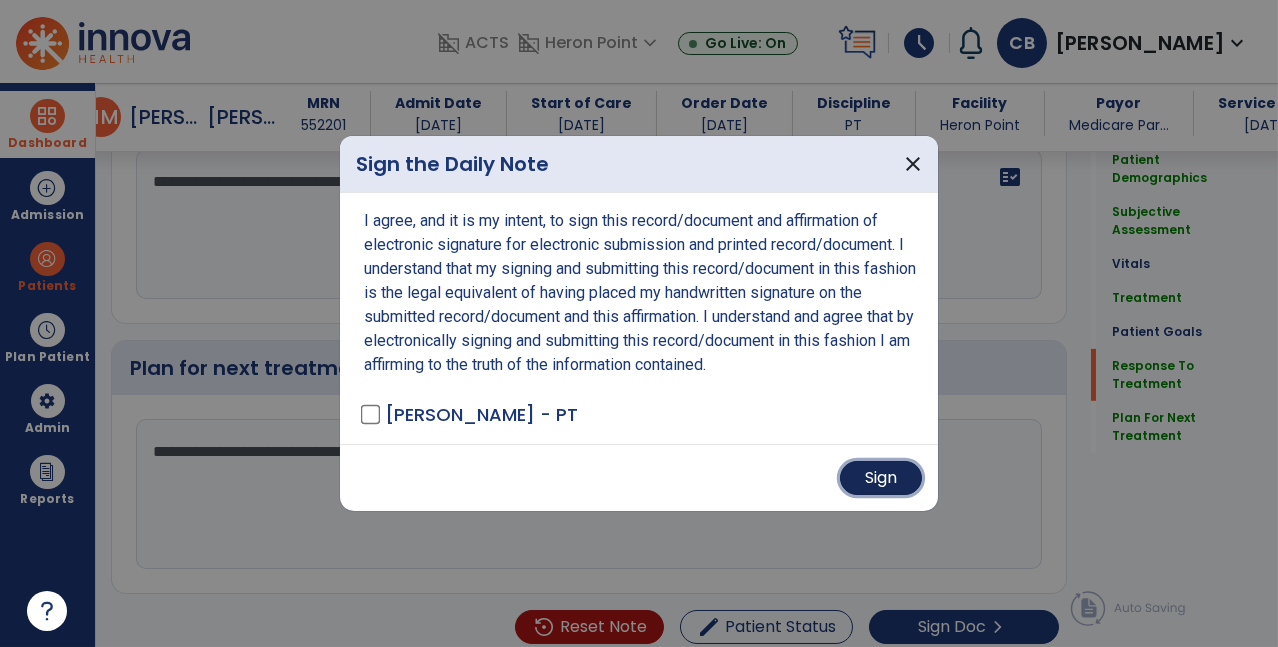 click on "Sign" at bounding box center (881, 478) 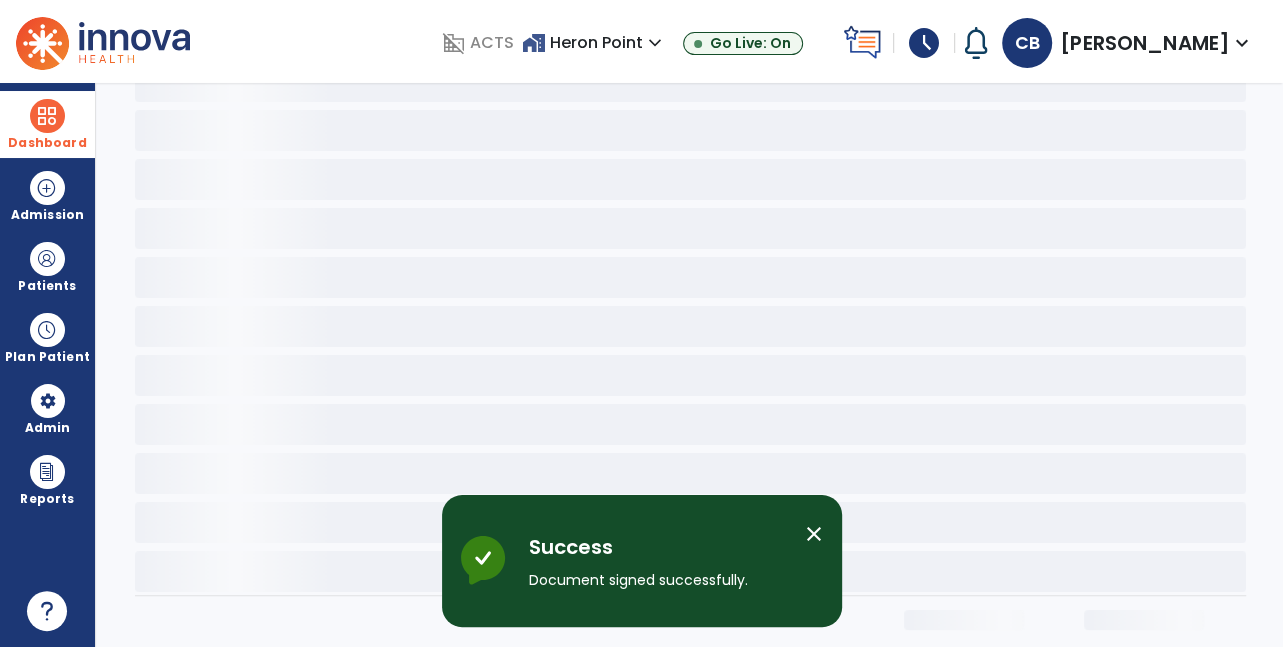 scroll, scrollTop: 0, scrollLeft: 0, axis: both 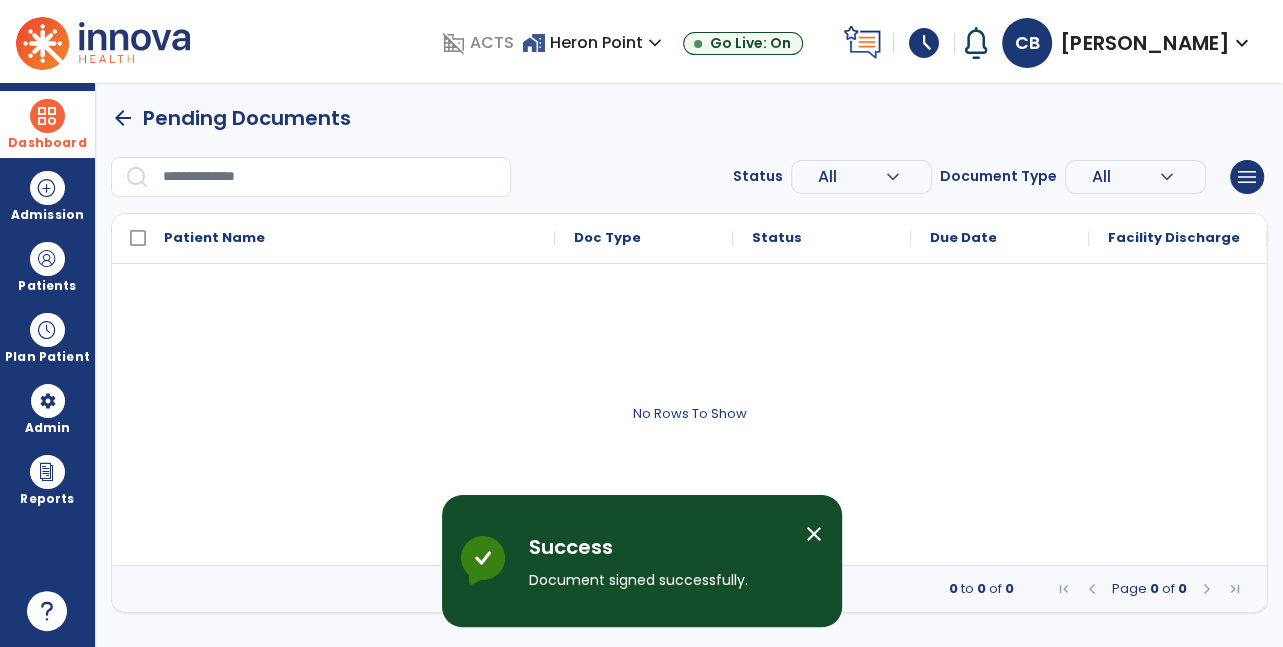 click at bounding box center [47, 116] 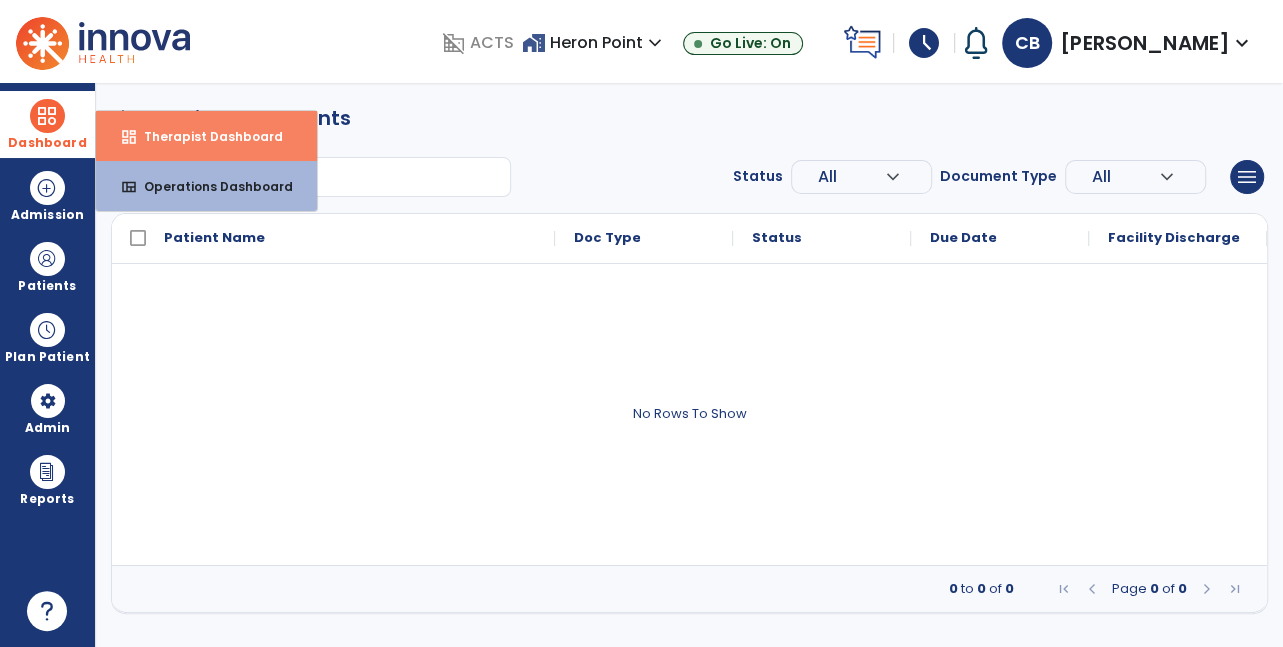 click on "dashboard  Therapist Dashboard" at bounding box center (206, 136) 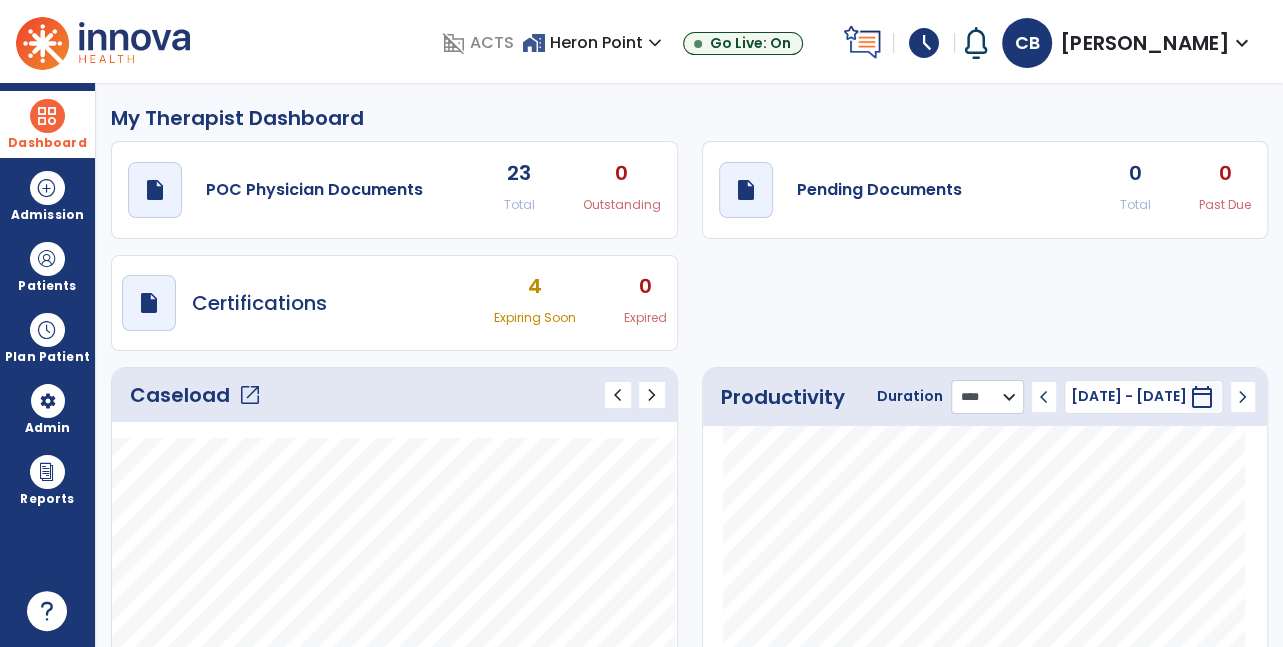 click on "******** **** ***" 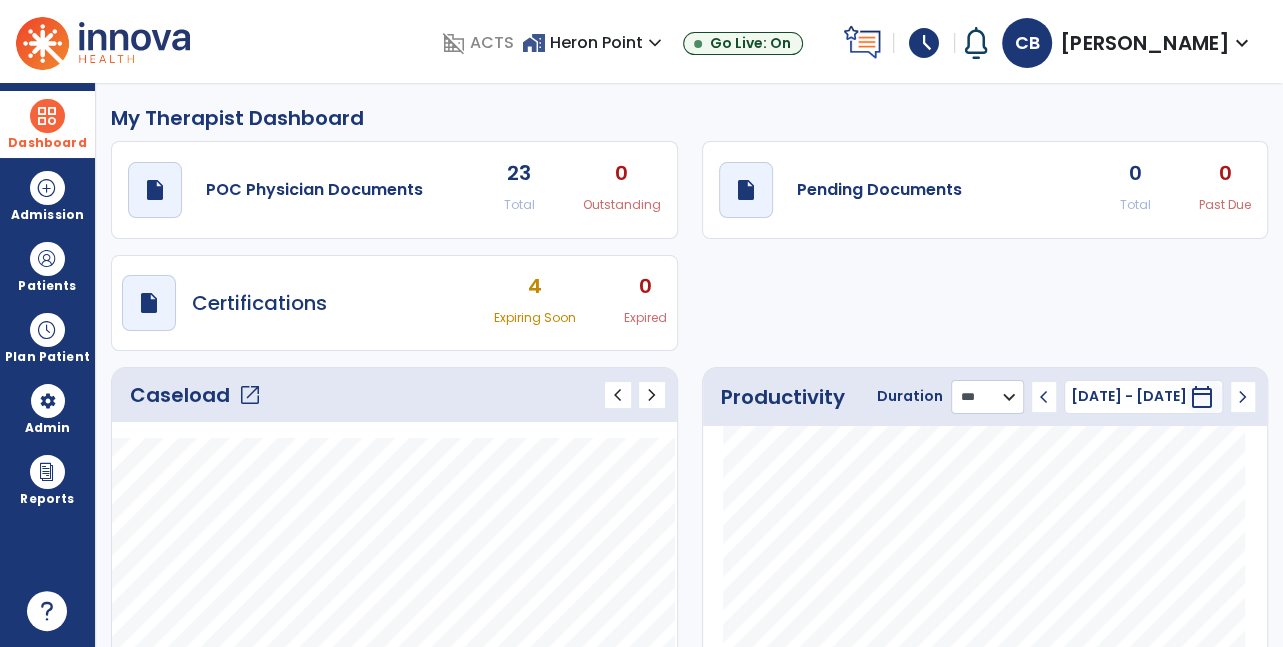 click on "******** **** ***" 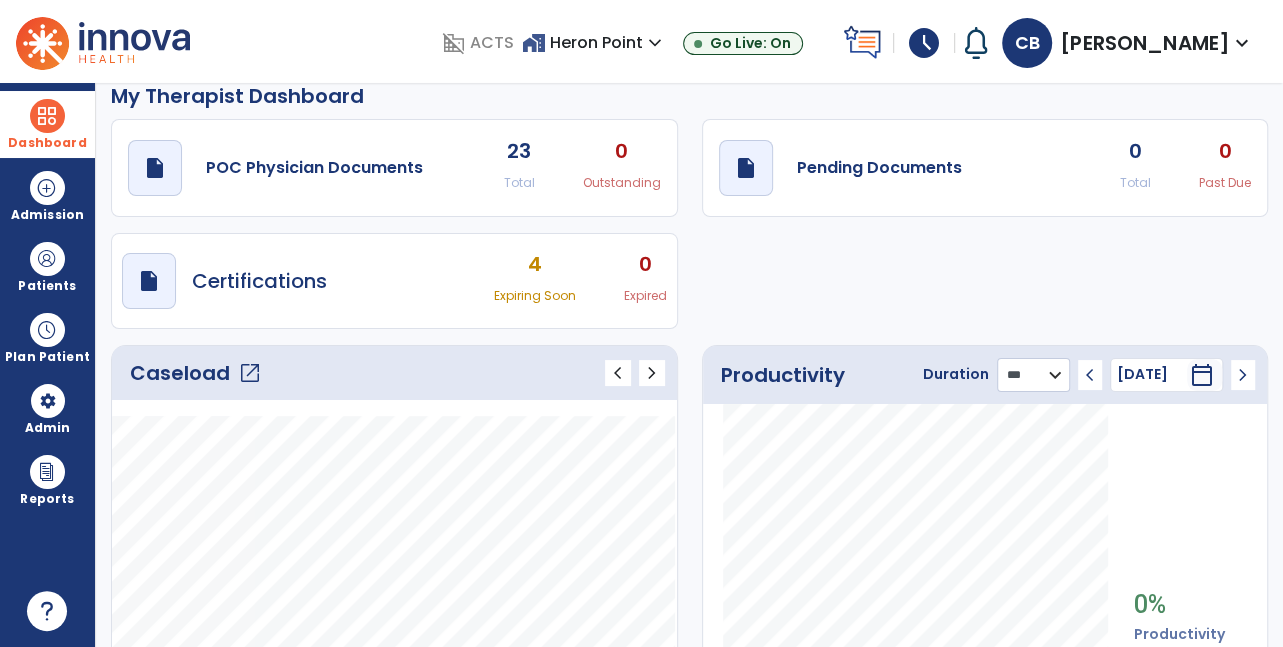 scroll, scrollTop: 0, scrollLeft: 0, axis: both 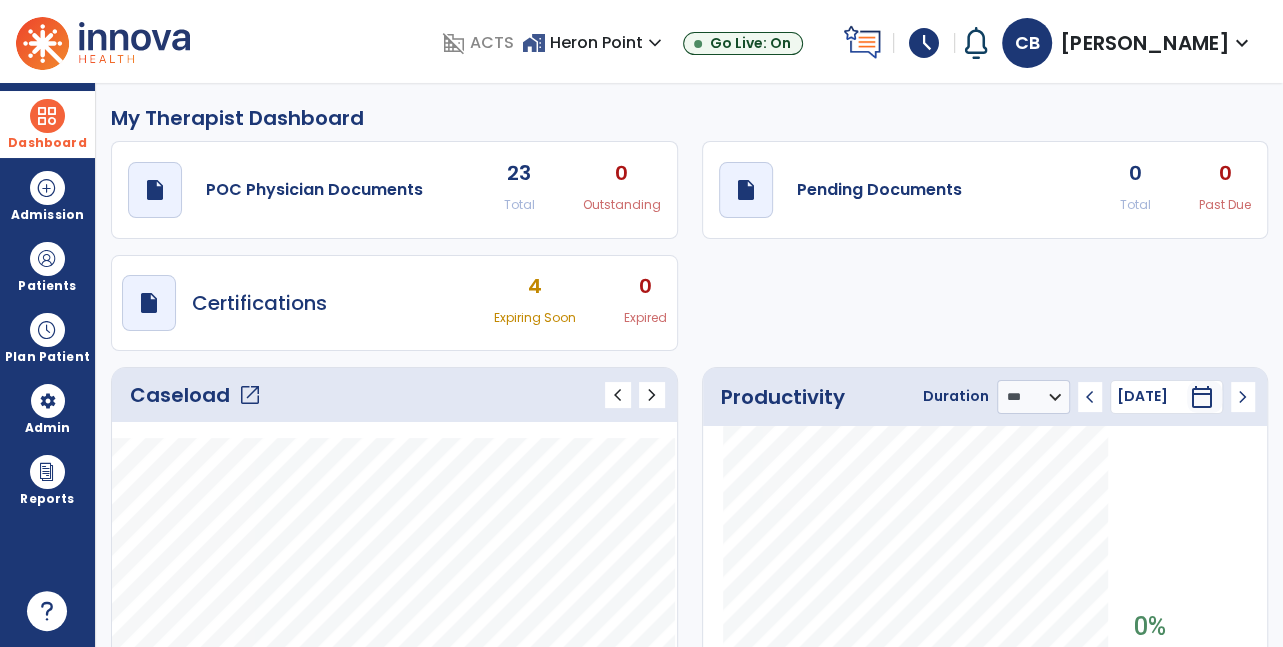 click on "4" at bounding box center (535, 286) 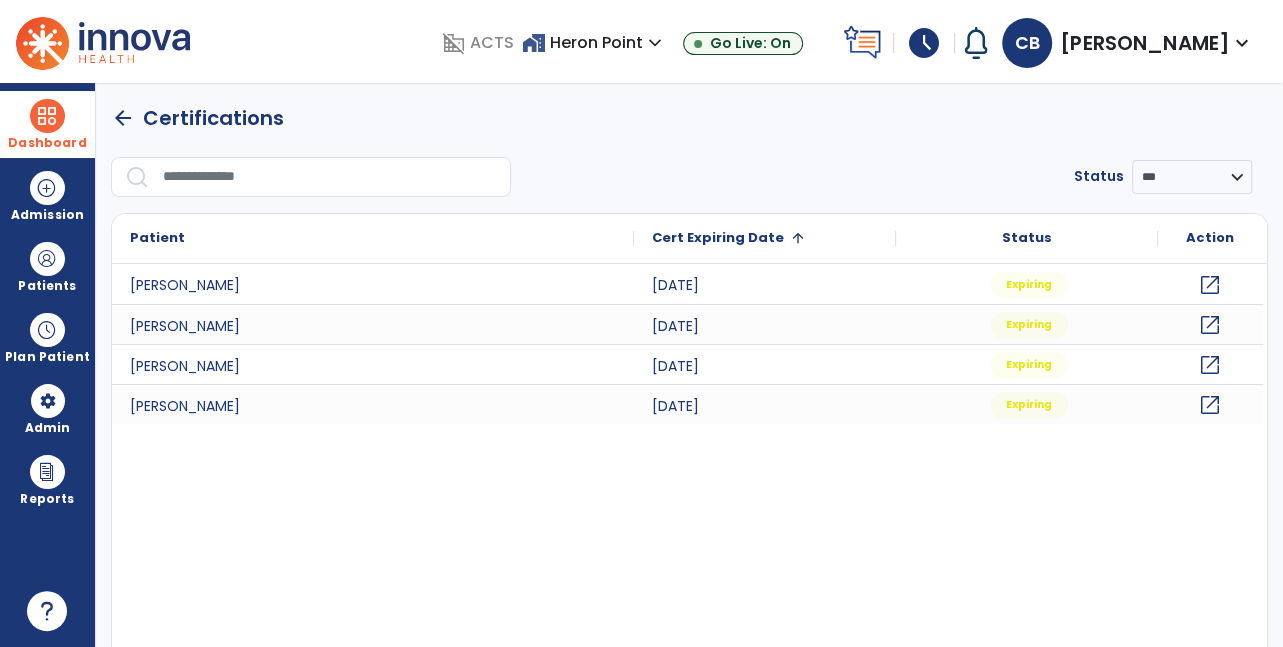 click on "Dashboard" at bounding box center (47, 143) 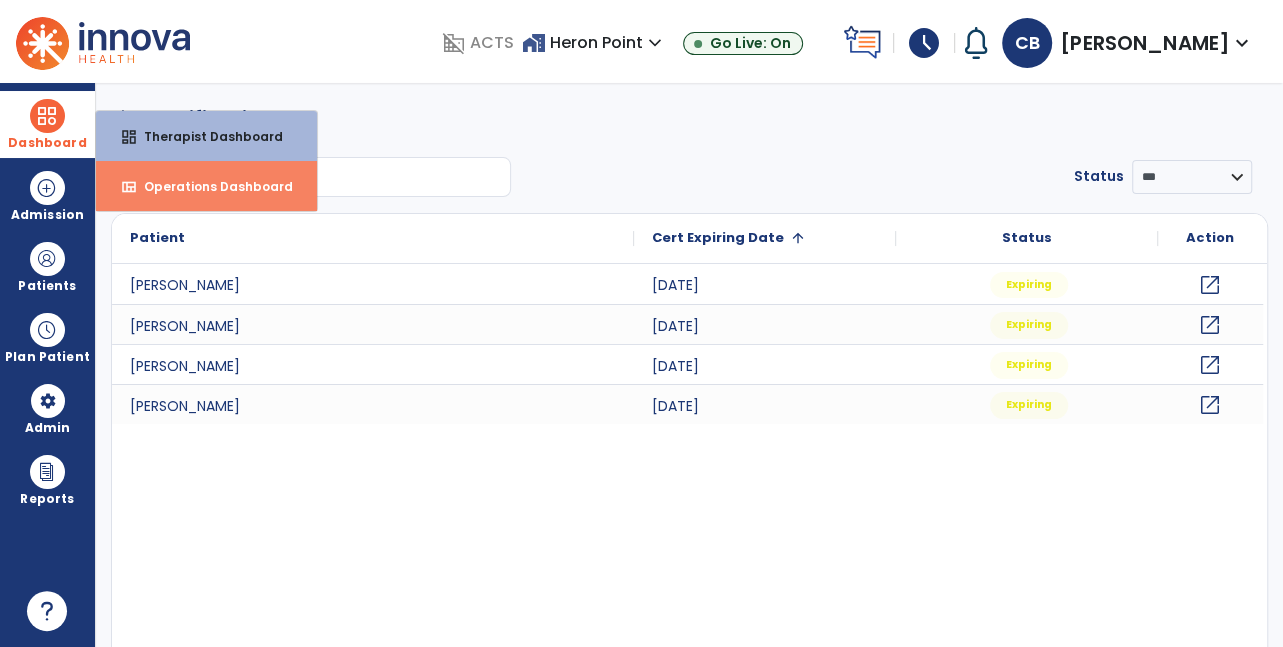 click on "view_quilt  Operations Dashboard" at bounding box center (206, 186) 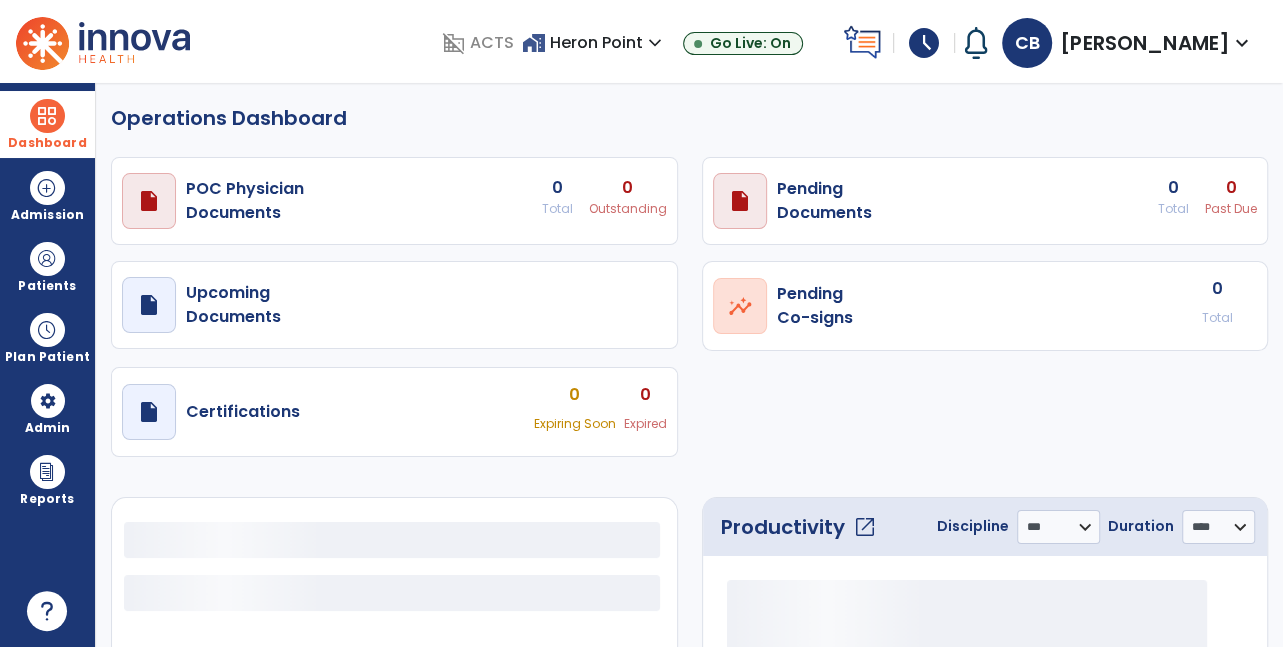 select on "***" 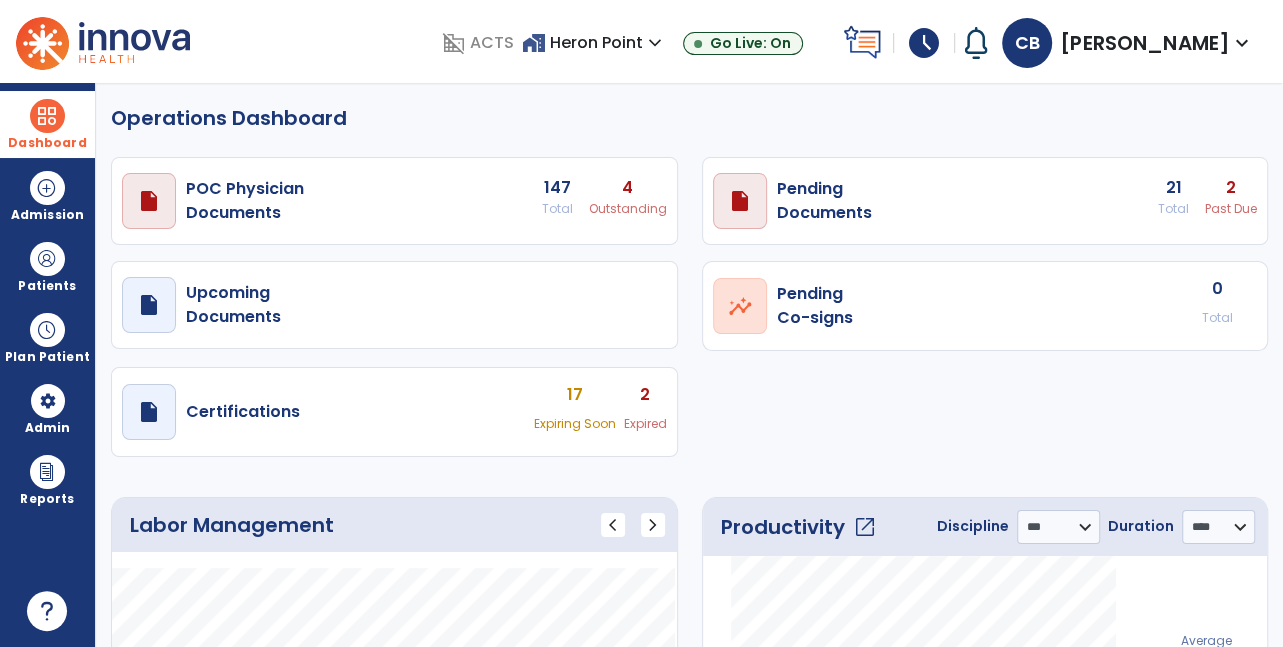 click on "Dashboard" at bounding box center (47, 143) 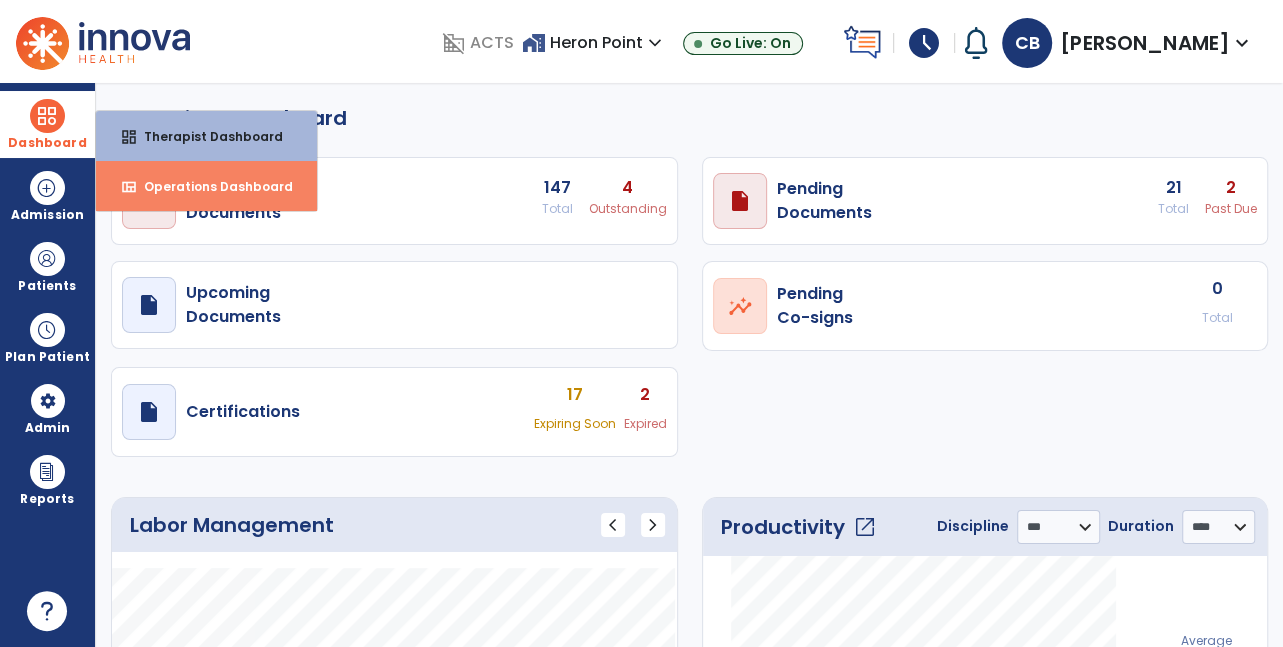 click on "view_quilt  Operations Dashboard" at bounding box center (206, 186) 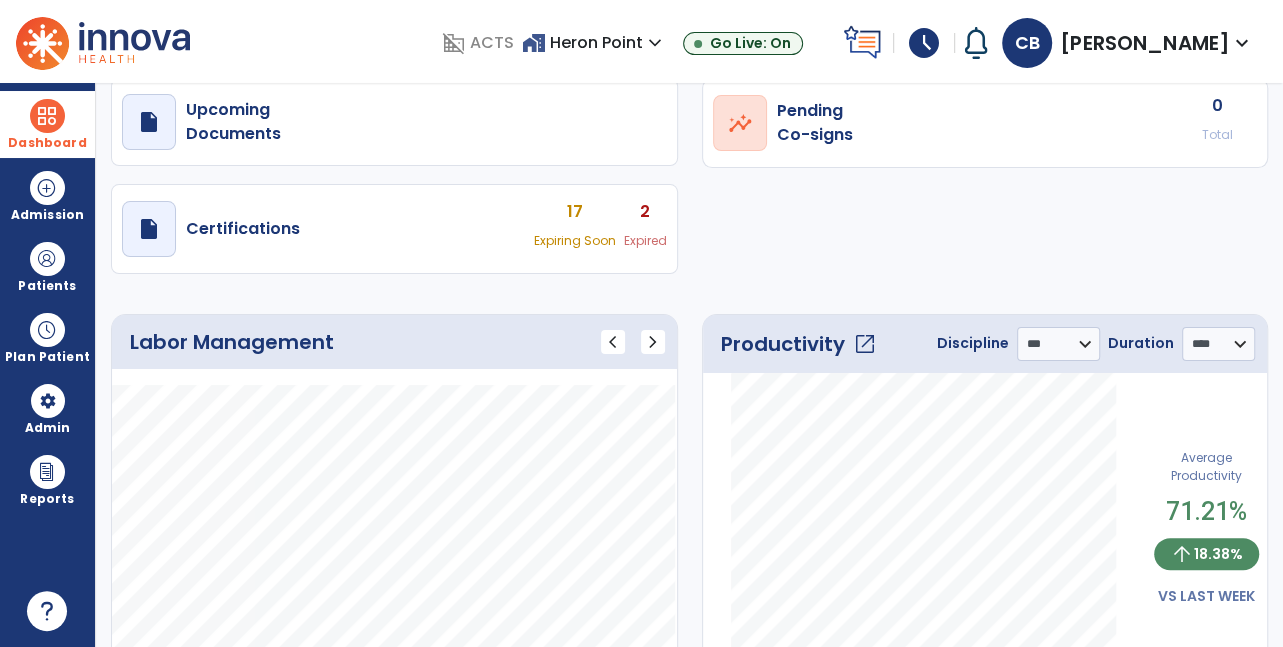 scroll, scrollTop: 185, scrollLeft: 0, axis: vertical 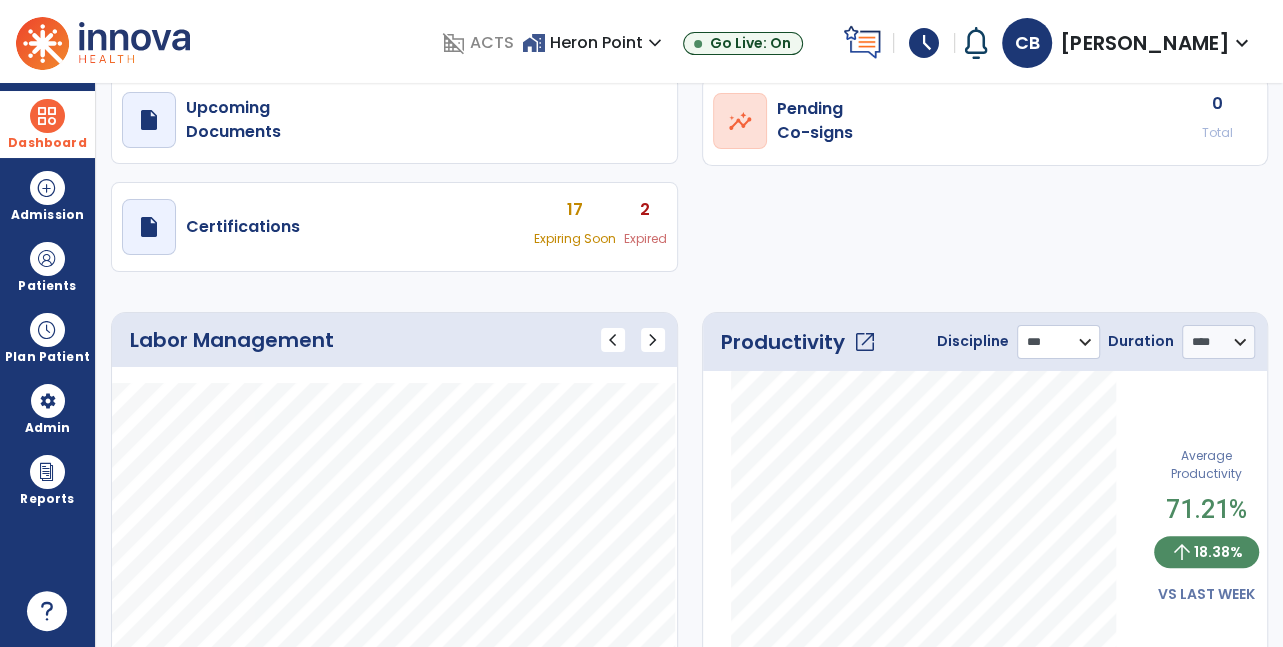 click on "**********" 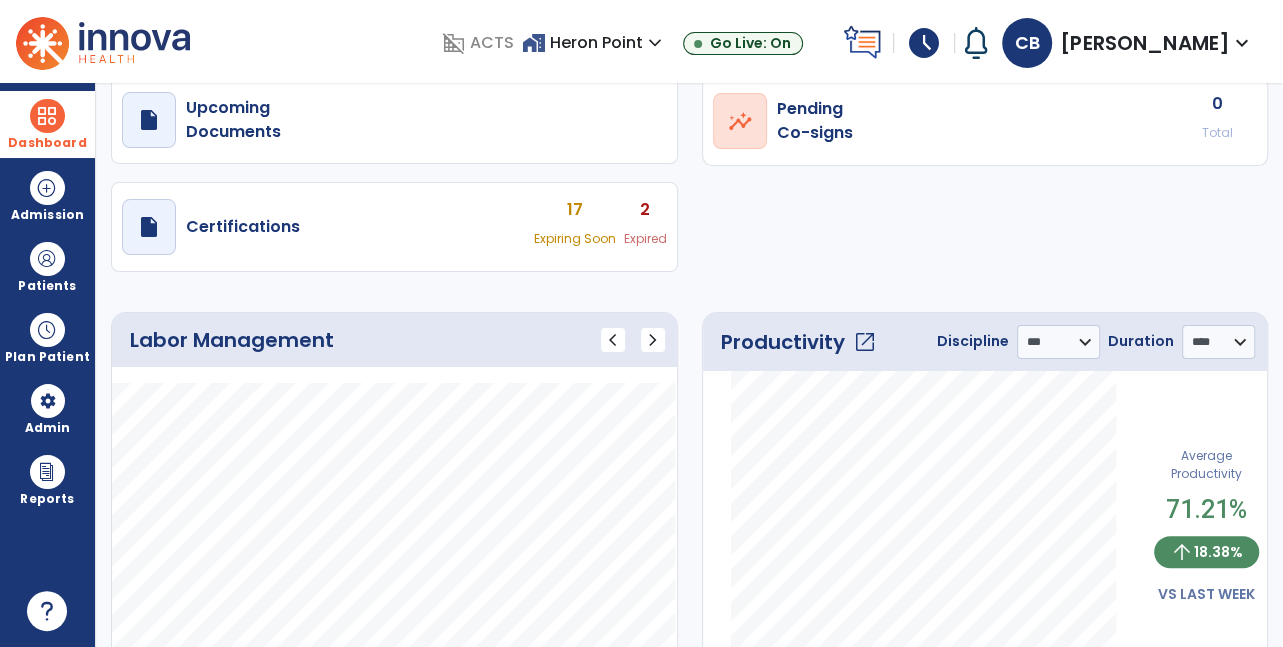 click on "draft   open_in_new  POC Physician  Documents 147 Total 4 Outstanding  draft   open_in_new  Pending   Documents 21 Total 2 Past Due  draft   open_in_new  Upcoming   Documents  open_in_new  Pending   Co-signs  0 Total  draft   open_in_new  Certifications 17 Expiring Soon 2 Expired" 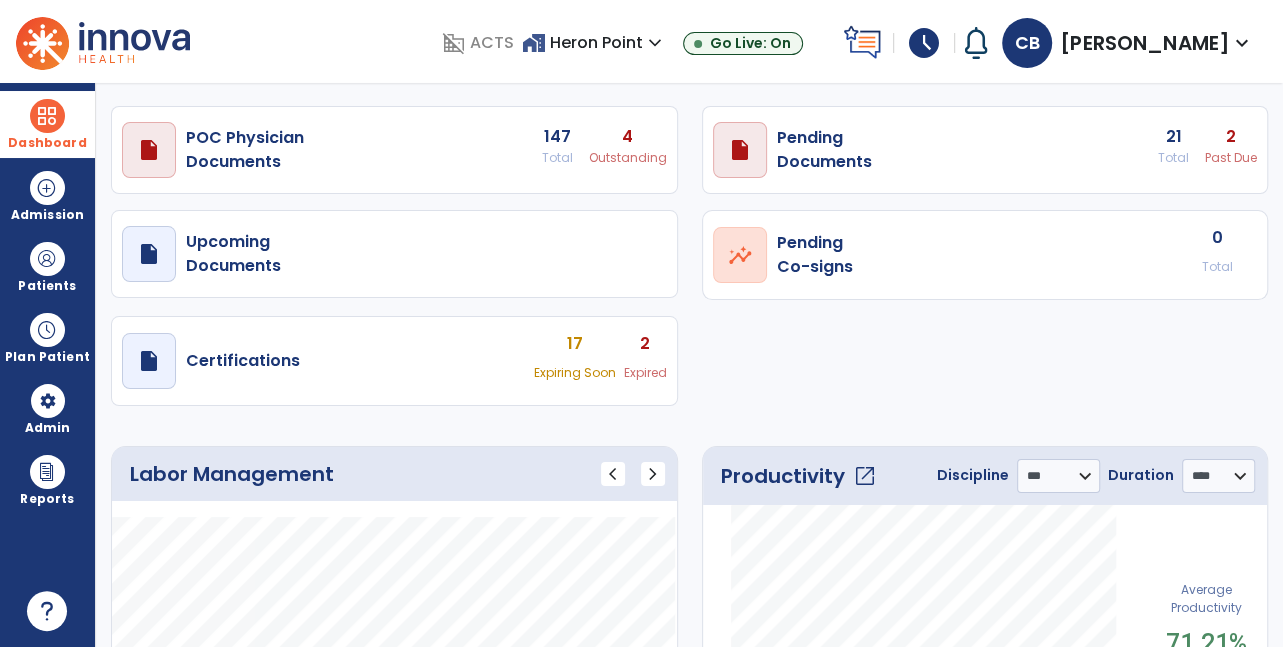 scroll, scrollTop: 80, scrollLeft: 0, axis: vertical 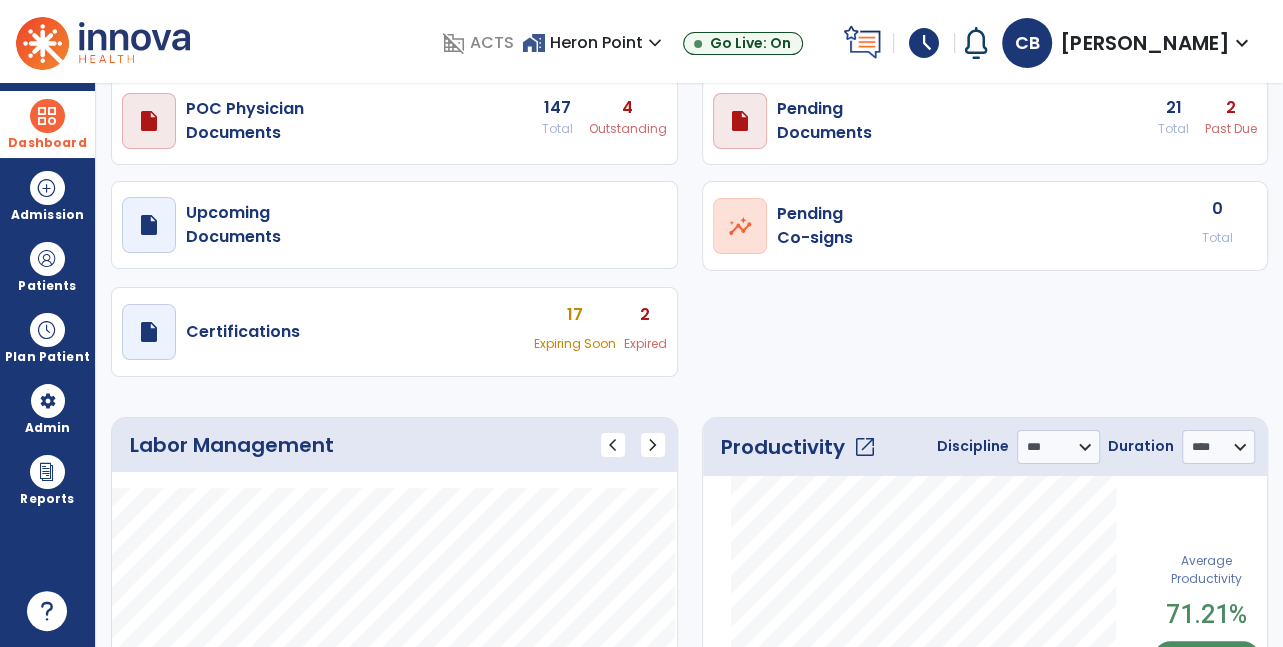 click on "open_in_new" 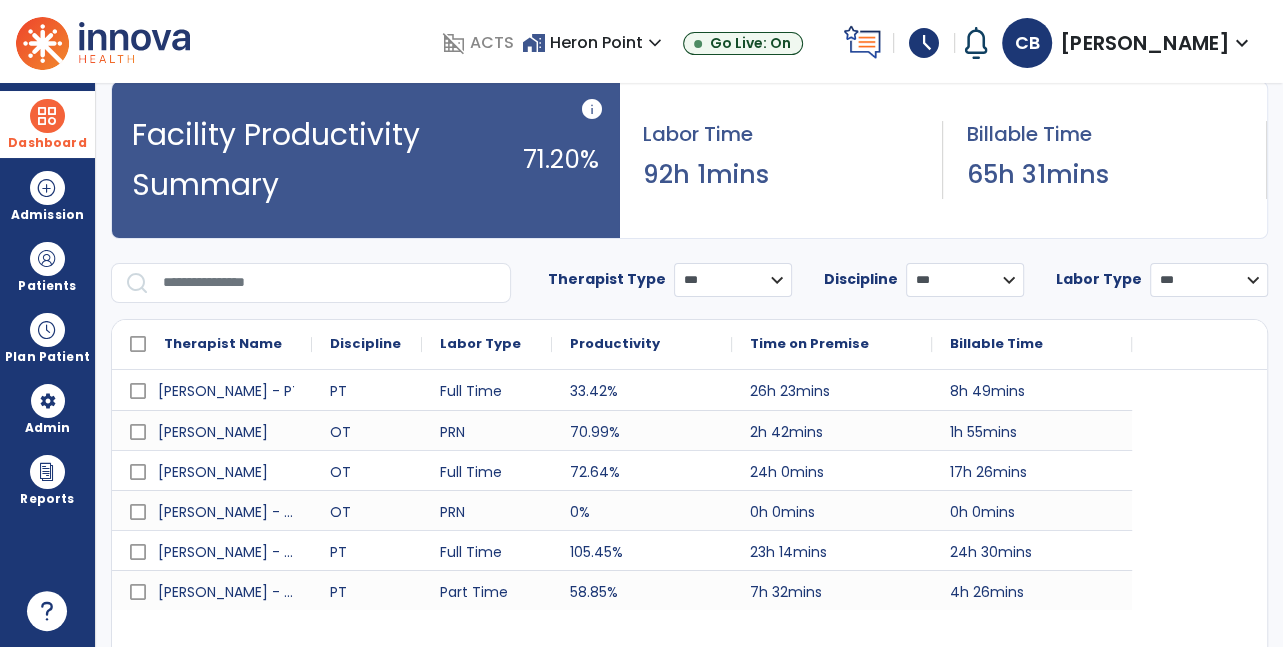 scroll, scrollTop: 0, scrollLeft: 0, axis: both 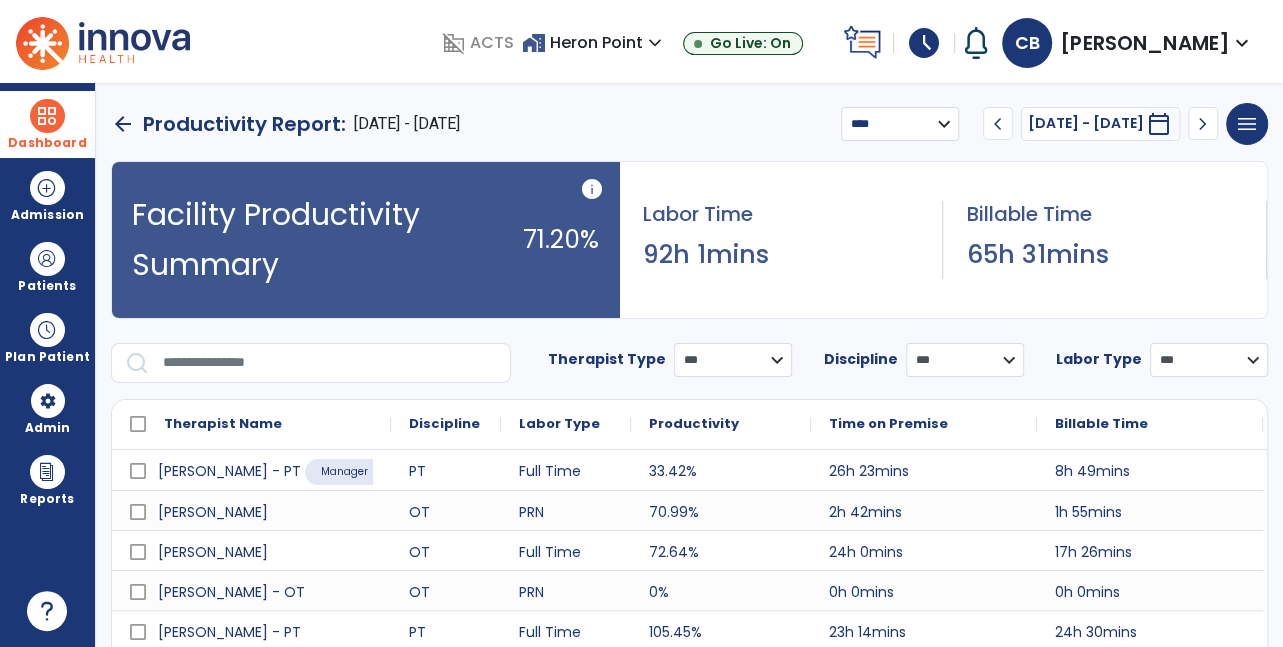 click on "**********" at bounding box center [900, 124] 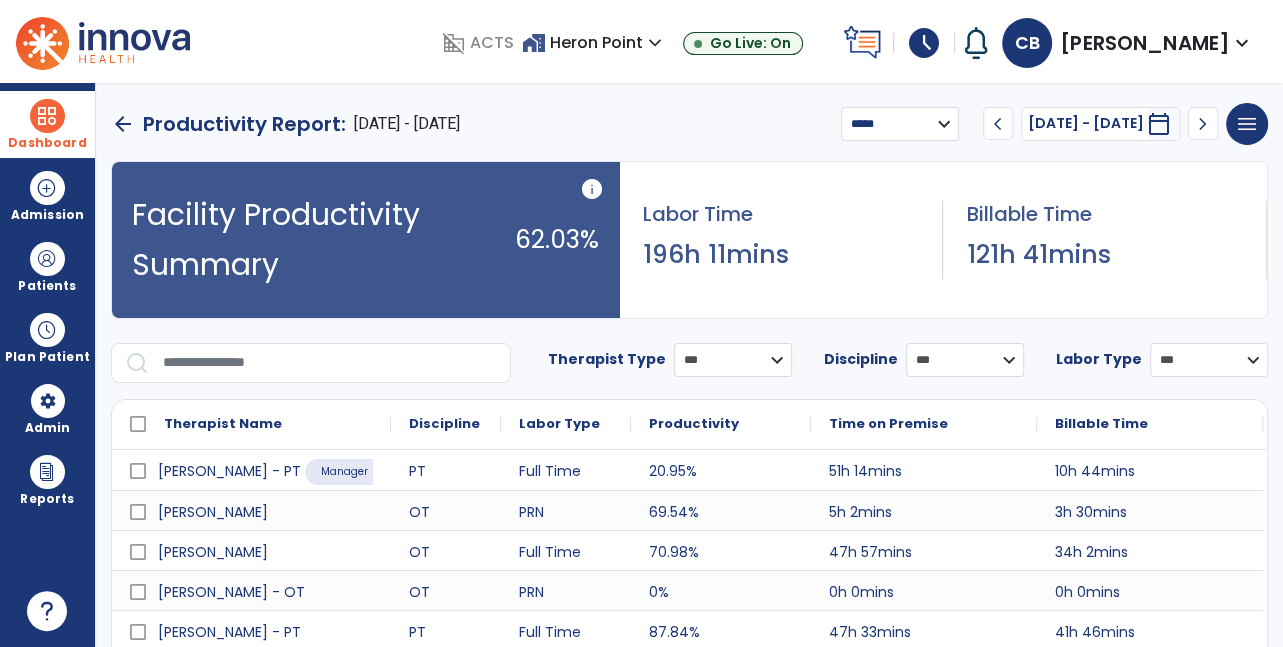 click on "**********" at bounding box center [900, 124] 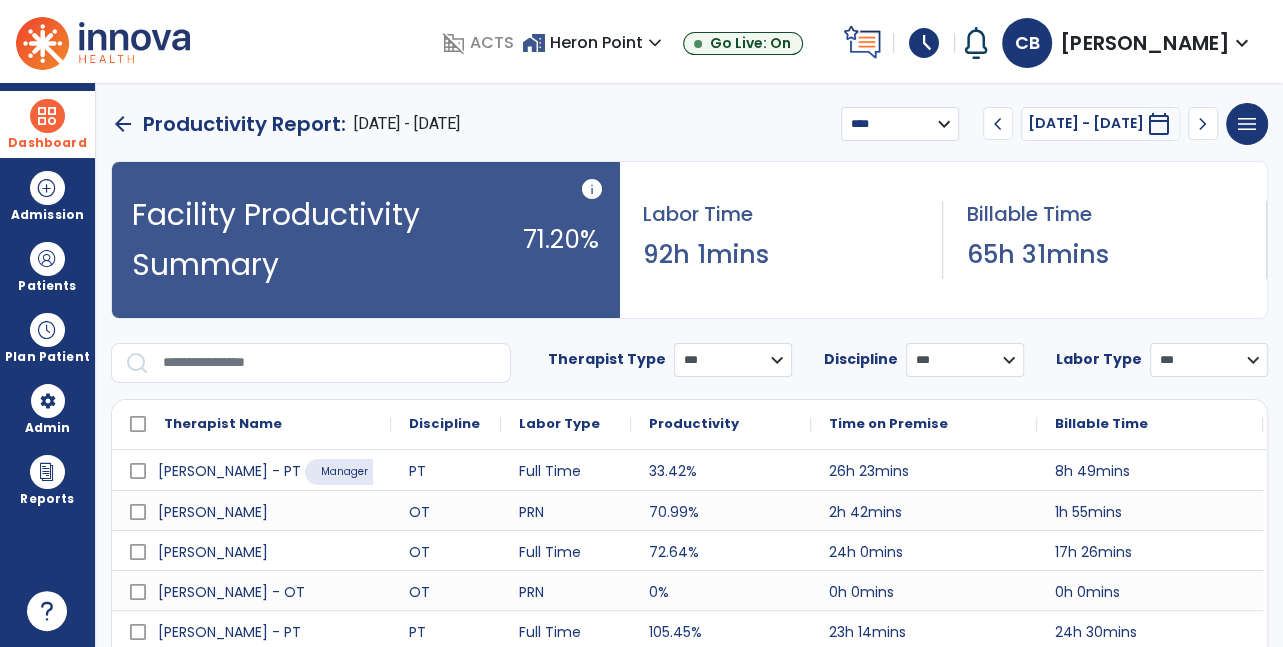 click on "**********" at bounding box center [900, 124] 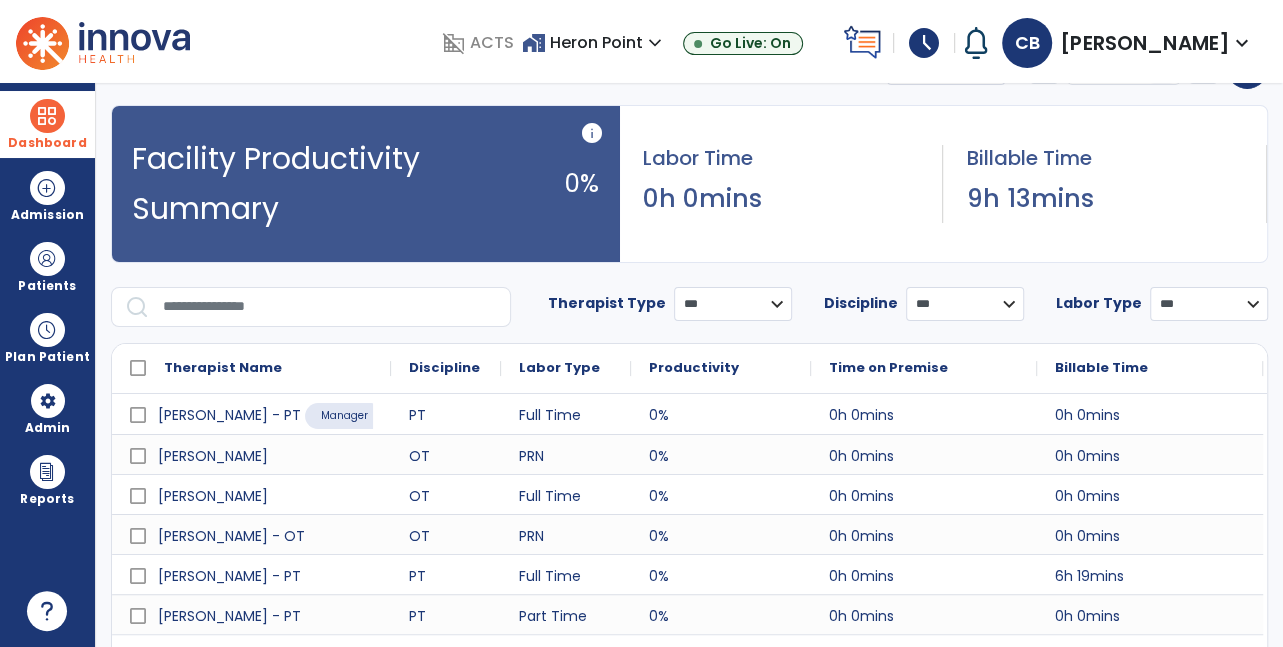 scroll, scrollTop: 0, scrollLeft: 0, axis: both 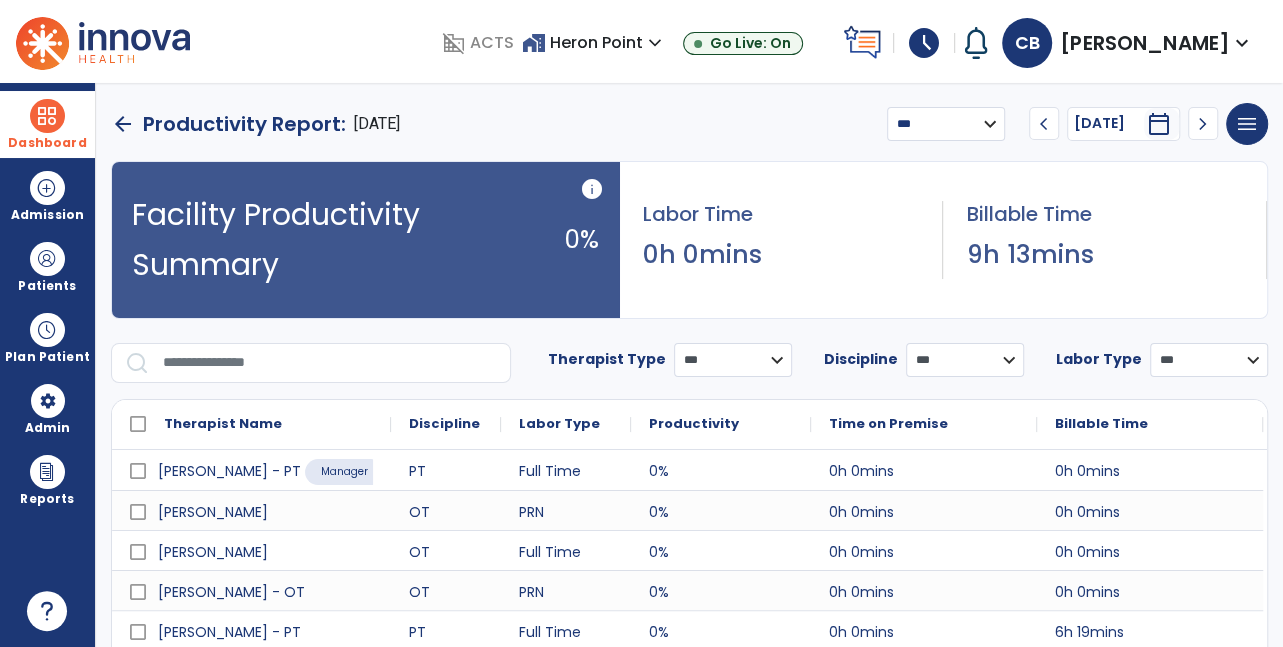 click on "chevron_left" at bounding box center (1044, 124) 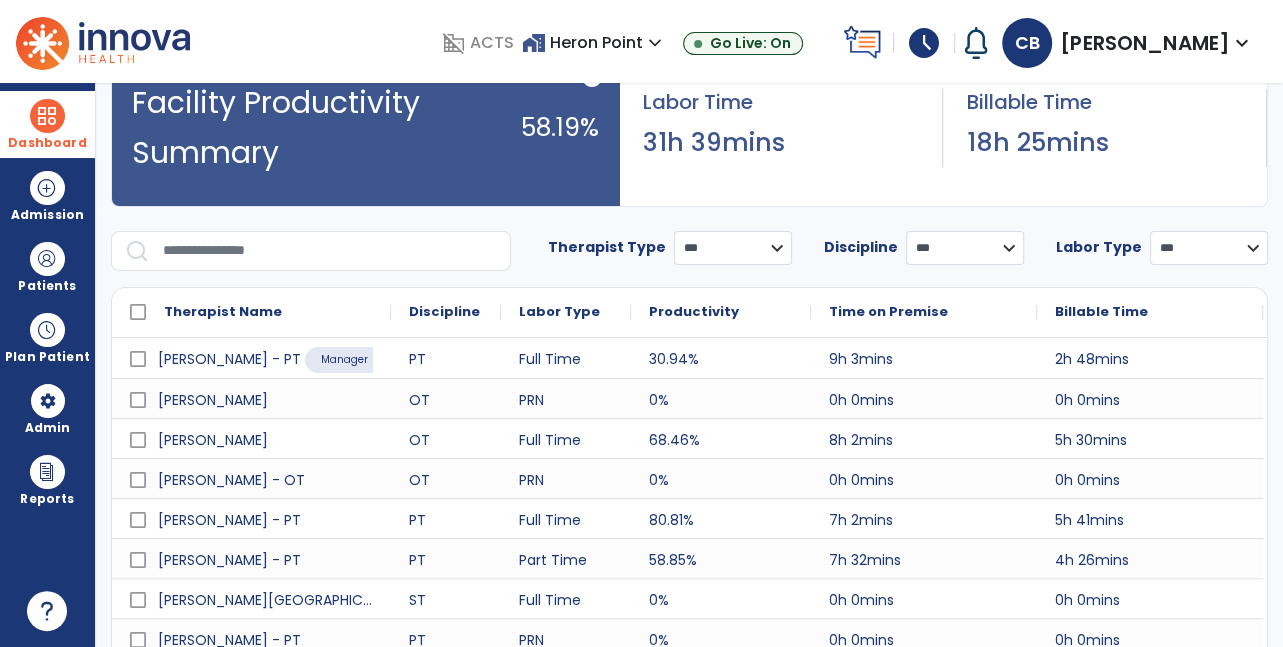 scroll, scrollTop: 0, scrollLeft: 0, axis: both 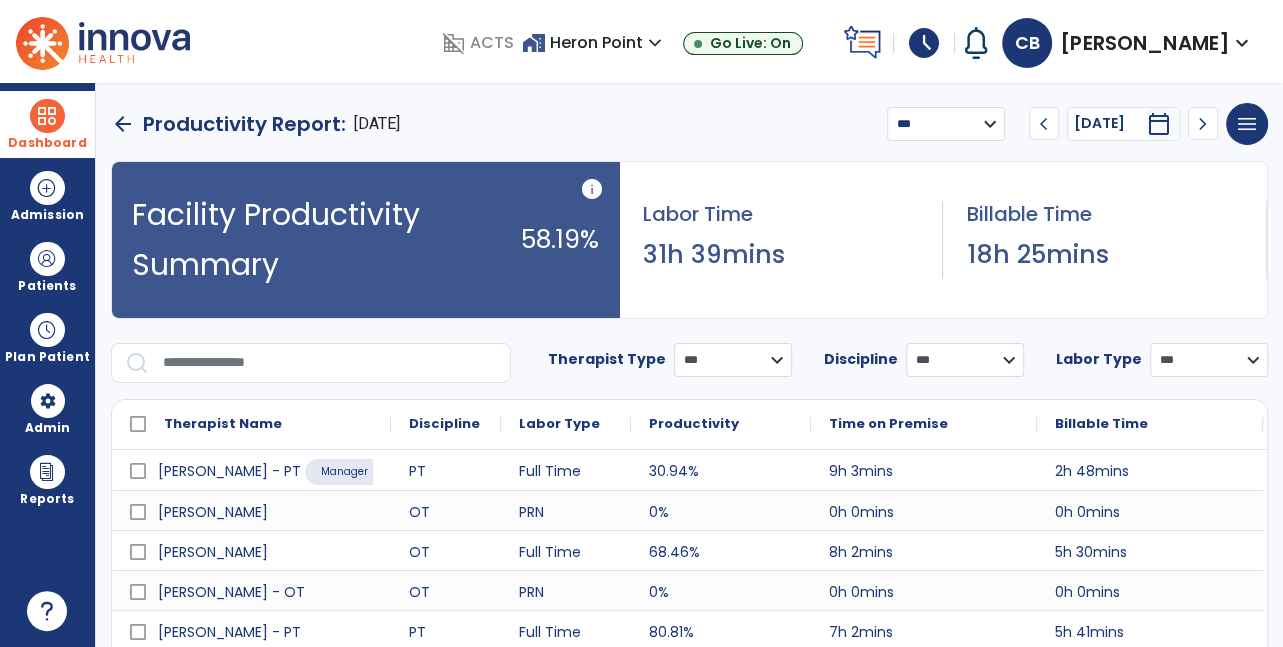 click on "chevron_left" at bounding box center (1044, 124) 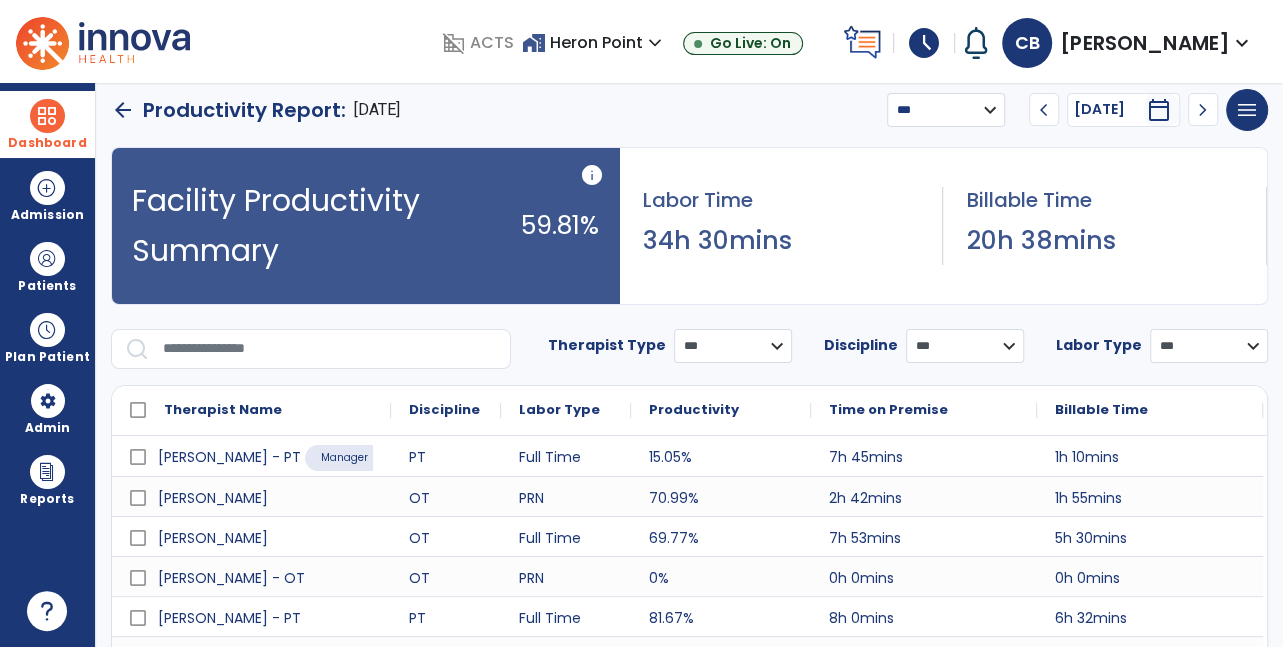scroll, scrollTop: 0, scrollLeft: 0, axis: both 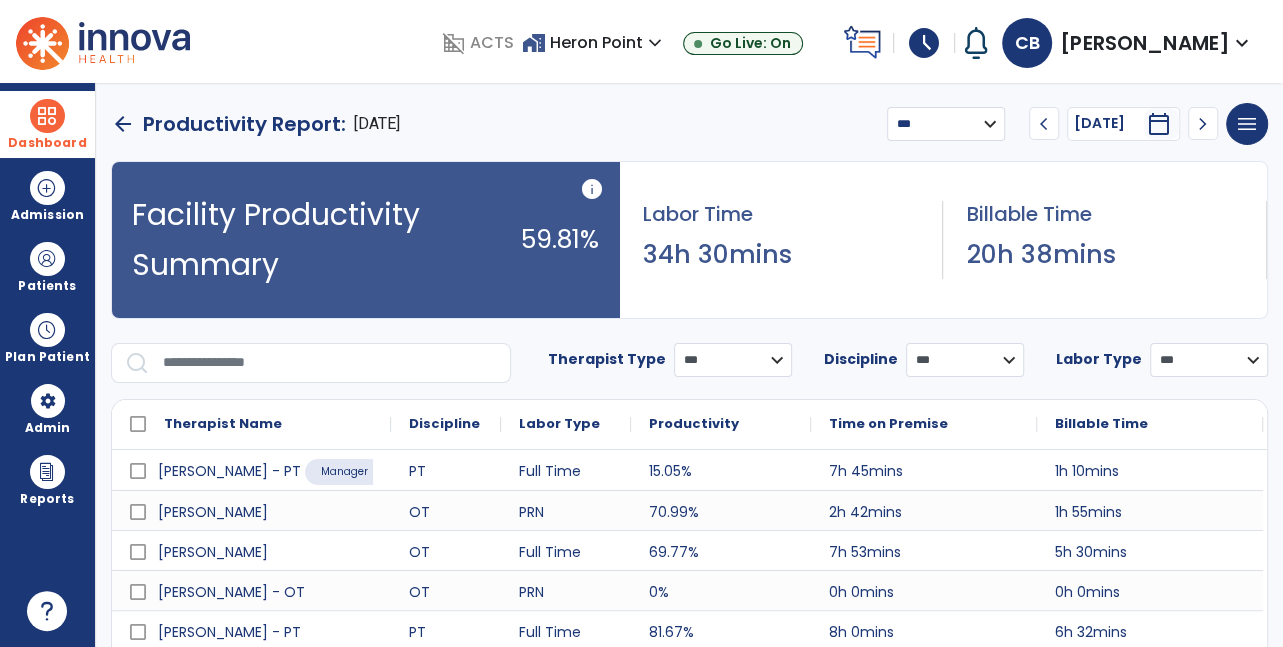 click on "chevron_left" at bounding box center (1044, 124) 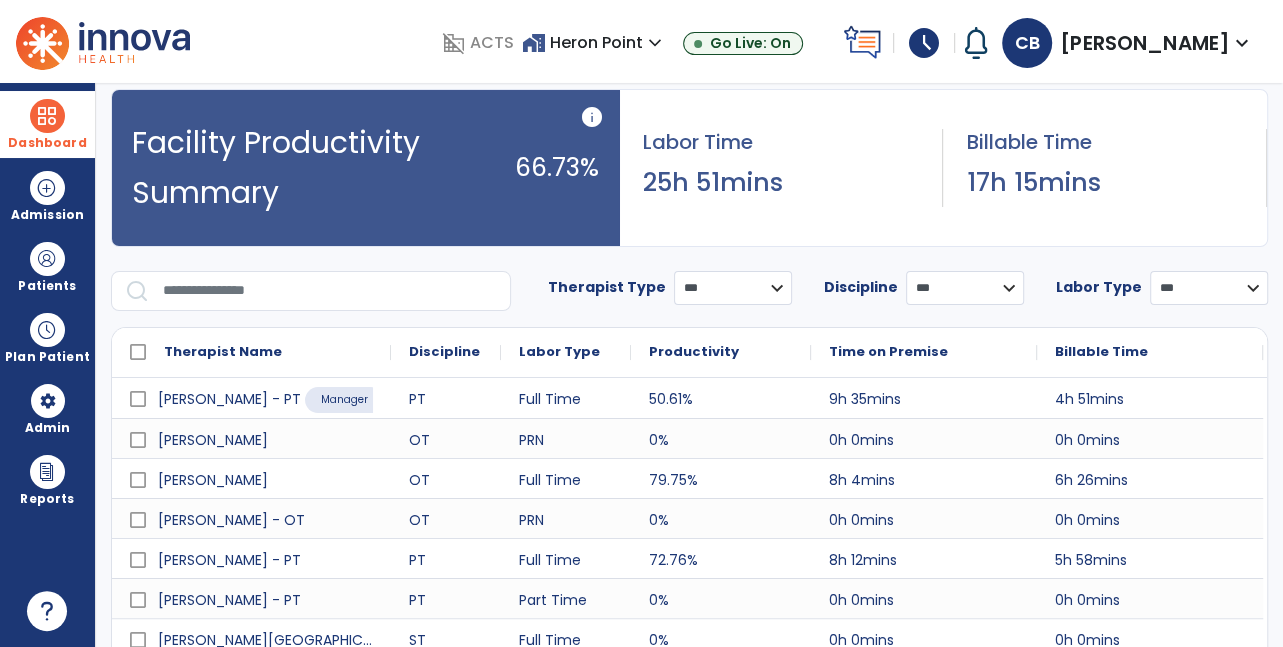 scroll, scrollTop: 0, scrollLeft: 0, axis: both 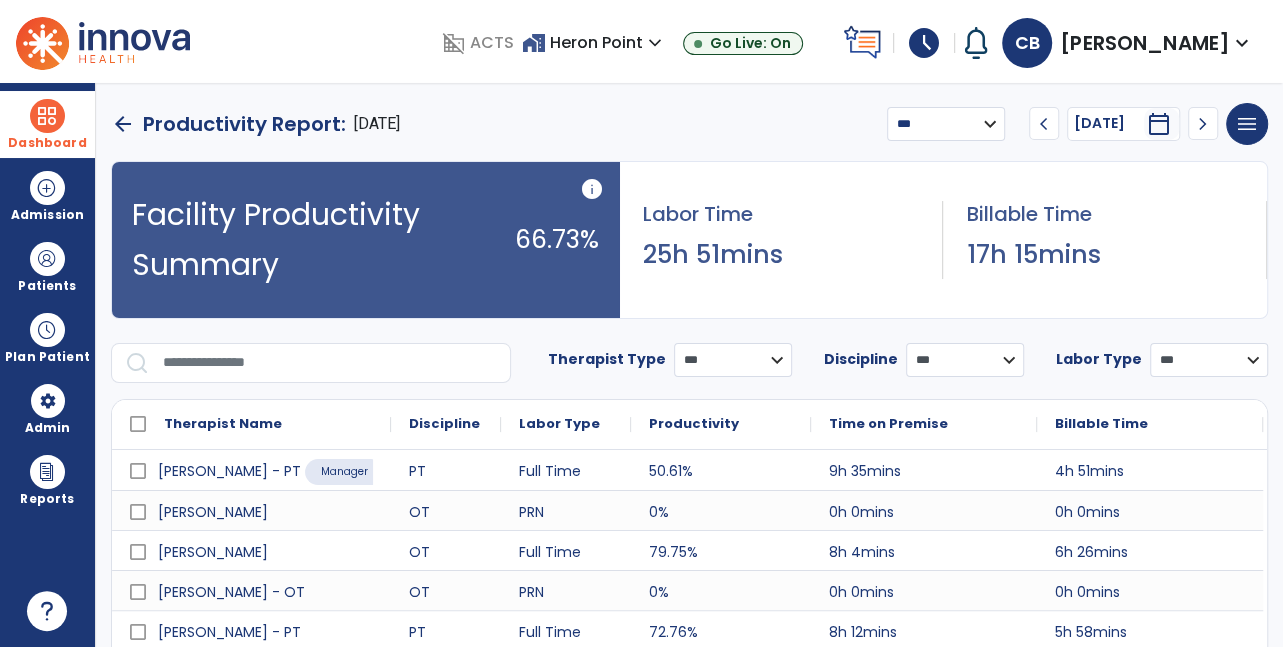 click on "schedule" at bounding box center [924, 43] 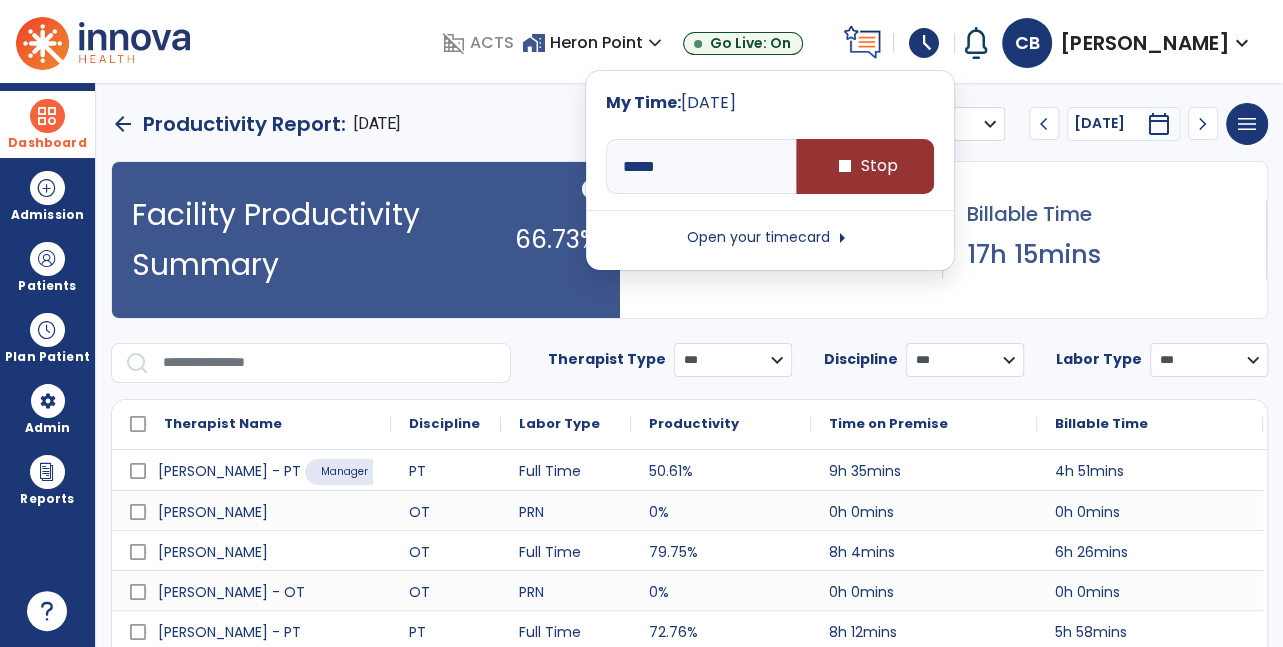 click on "stop  Stop" at bounding box center (865, 166) 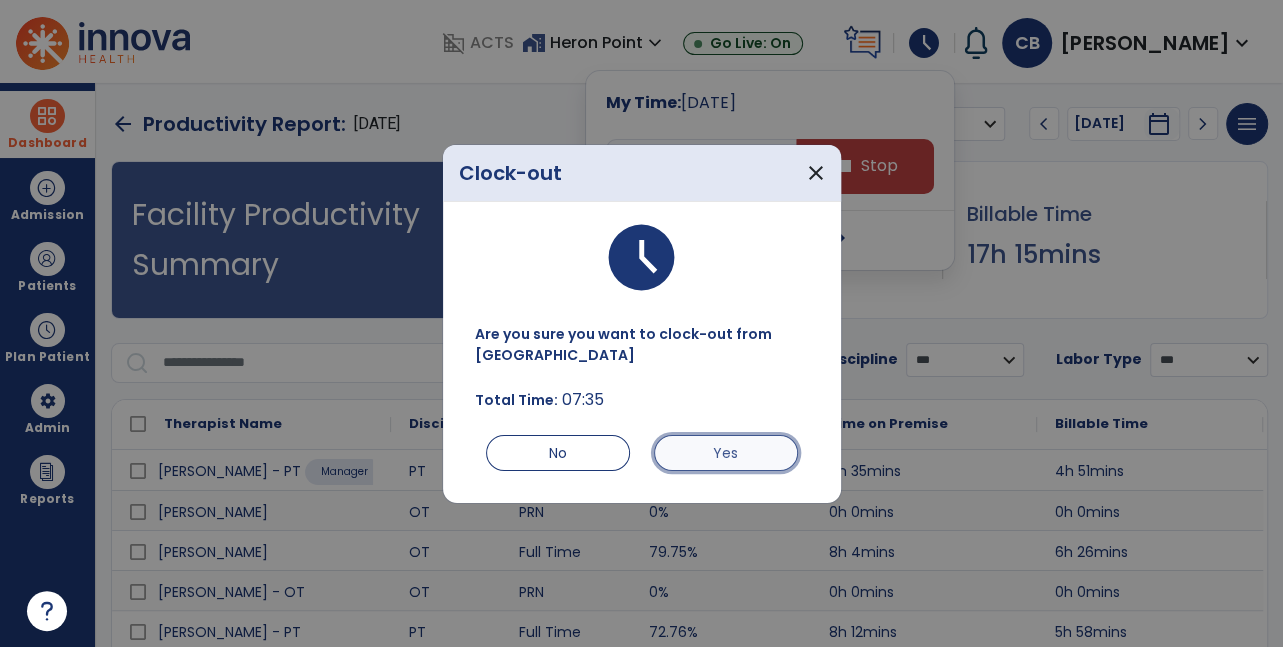 click on "Yes" at bounding box center (726, 453) 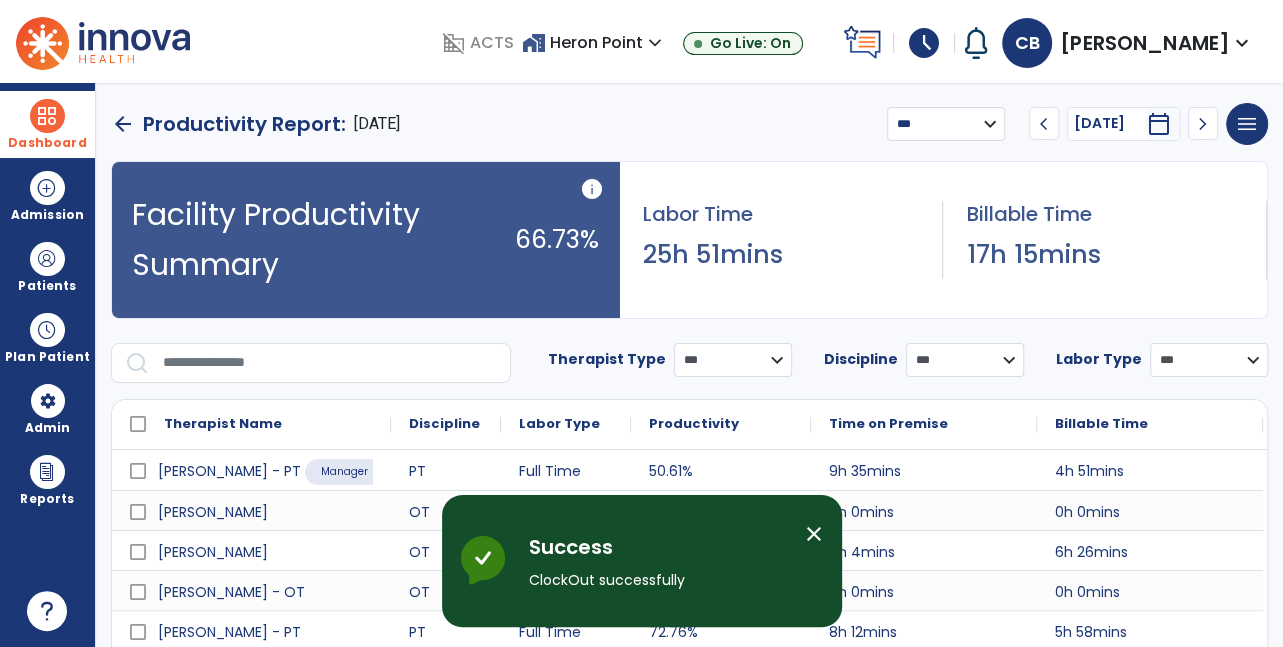 click on "schedule" at bounding box center [924, 43] 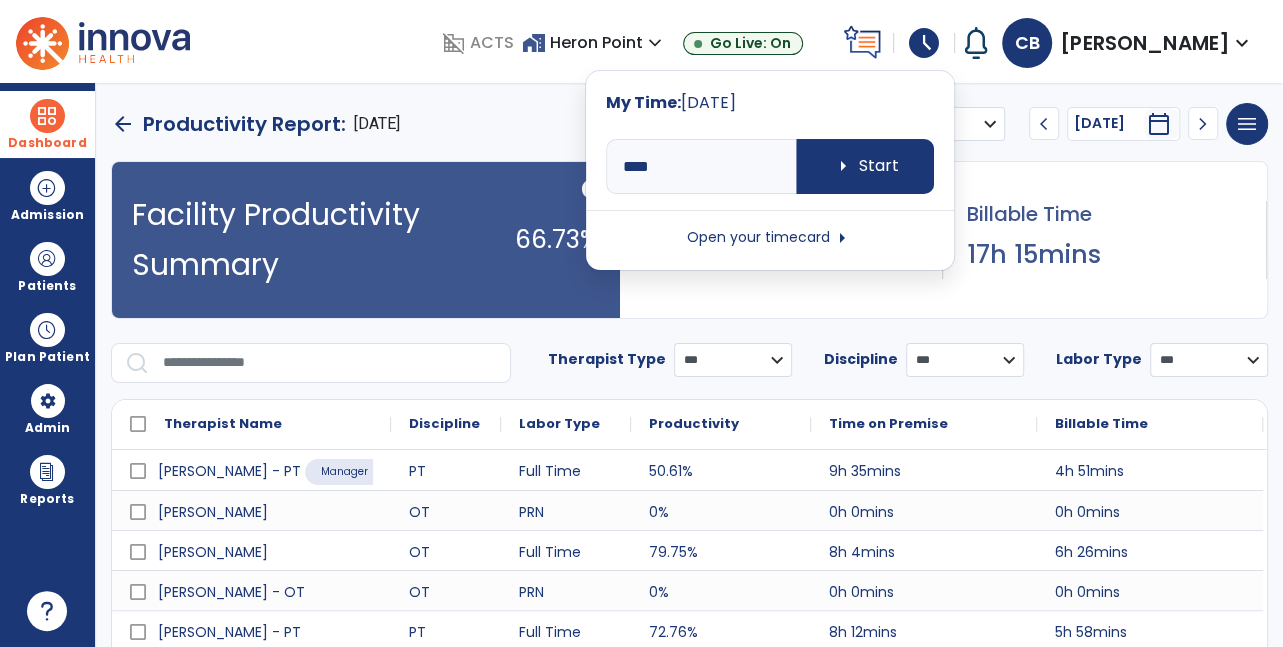 click on "Open your timecard  arrow_right" at bounding box center (770, 238) 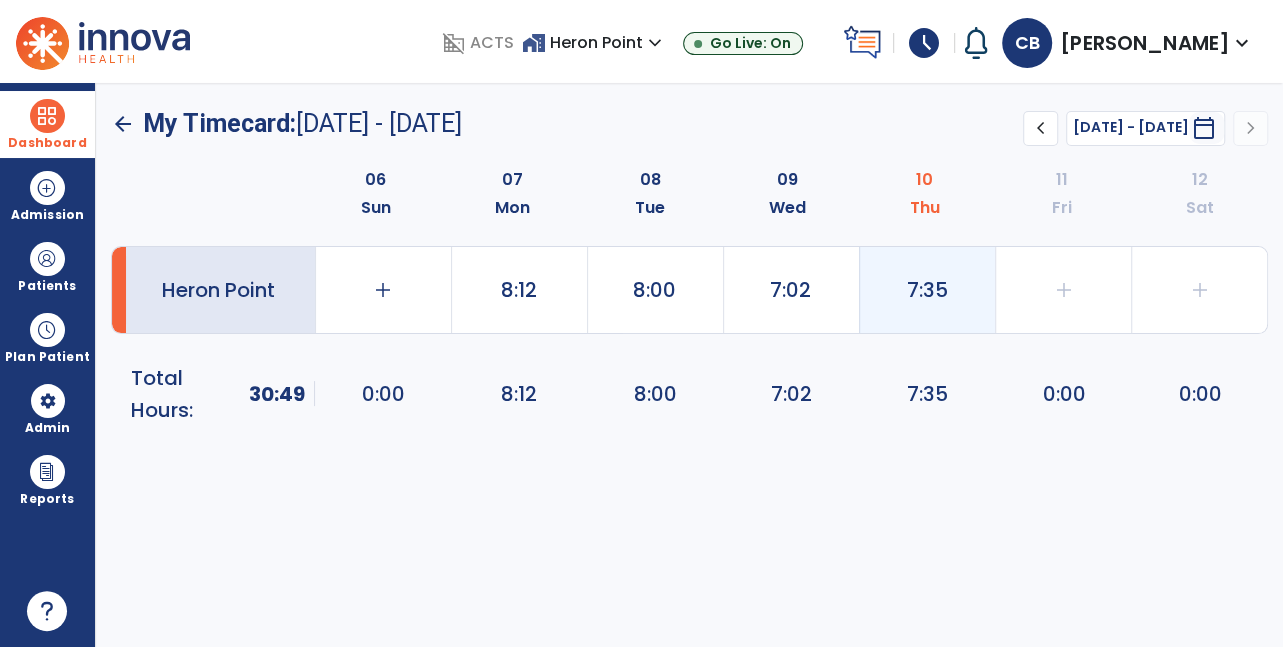 click on "7:35" 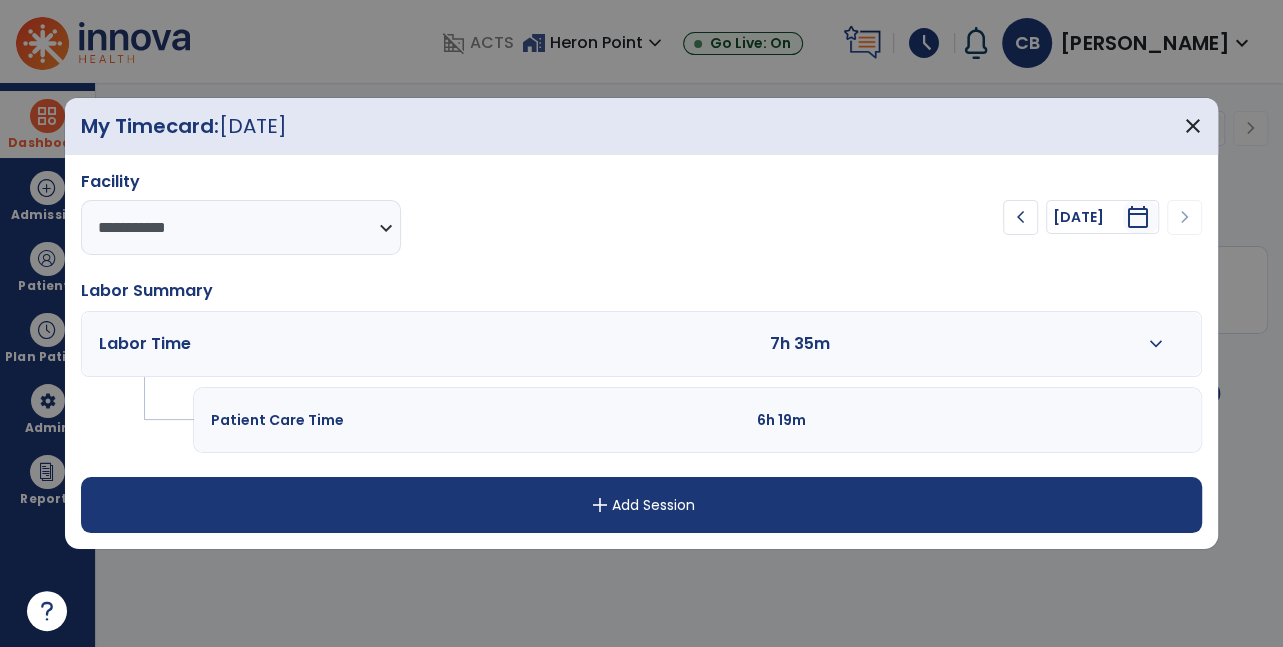 click on "expand_more" at bounding box center [1155, 344] 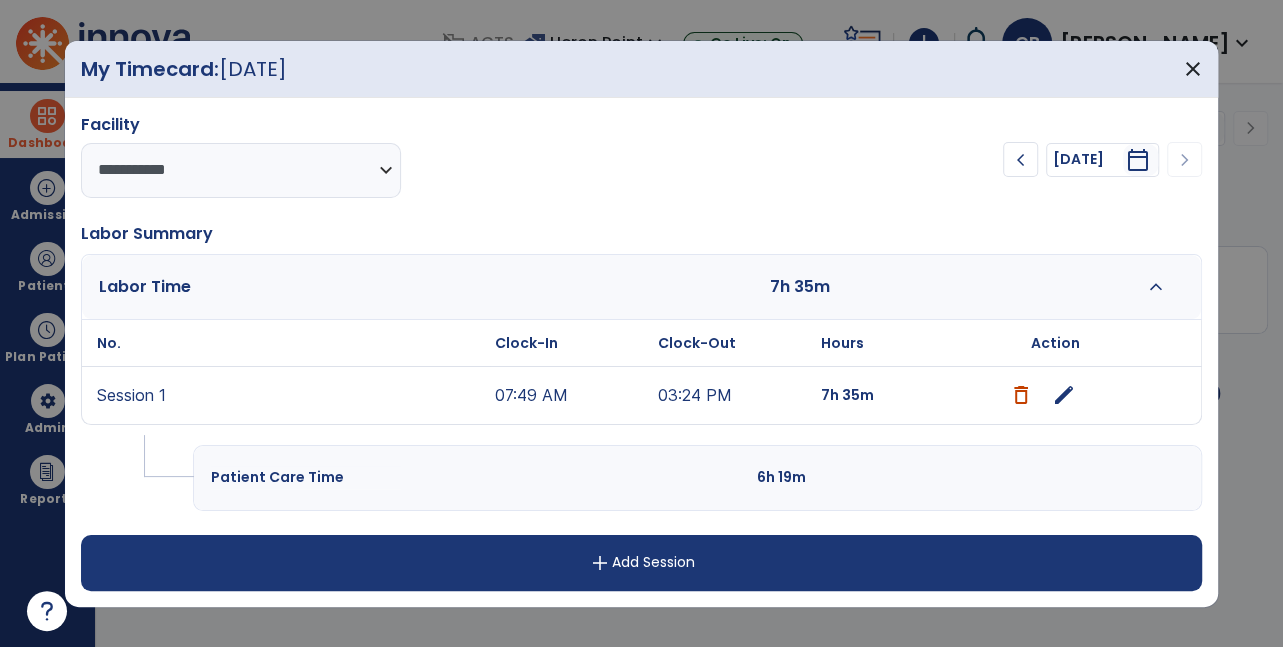 click on "07:49 AM" at bounding box center (571, 395) 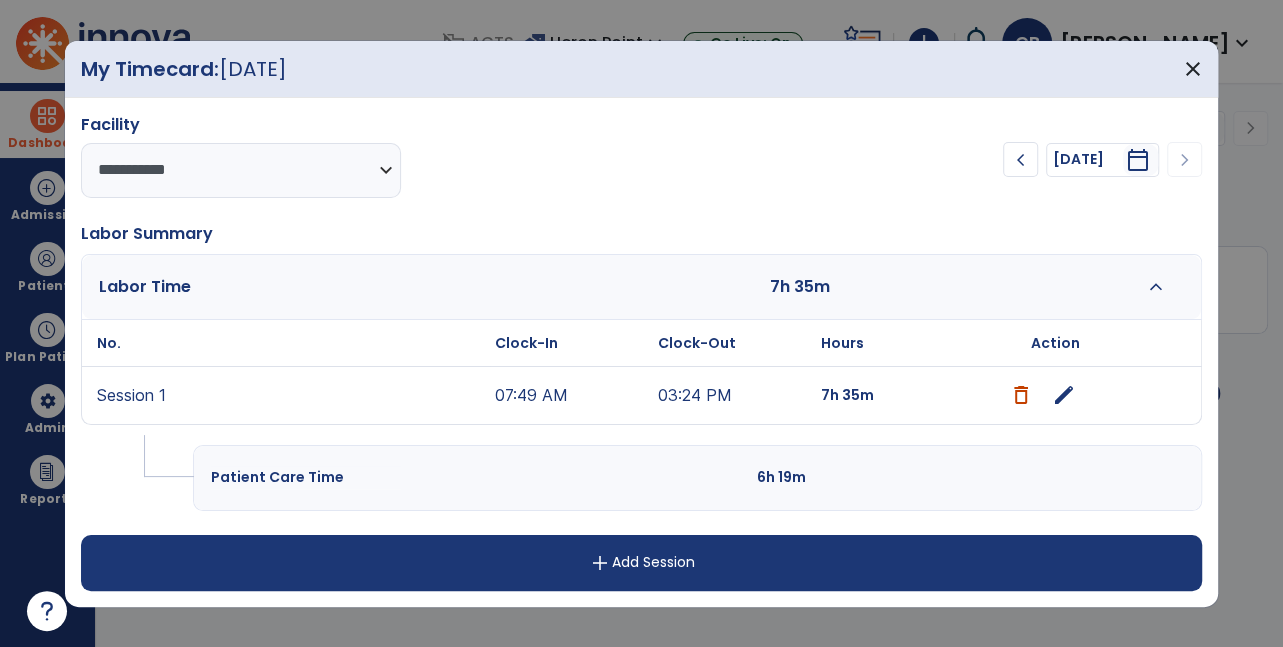 click on "edit" at bounding box center [1064, 395] 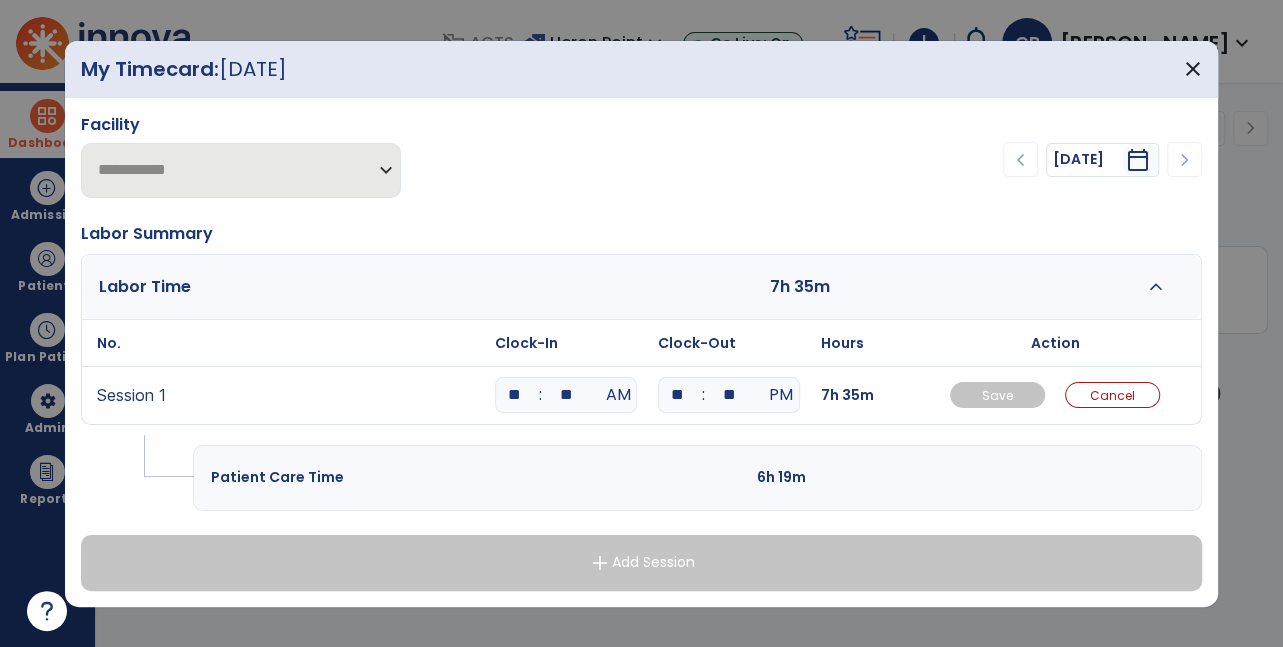 click on "**" at bounding box center [566, 395] 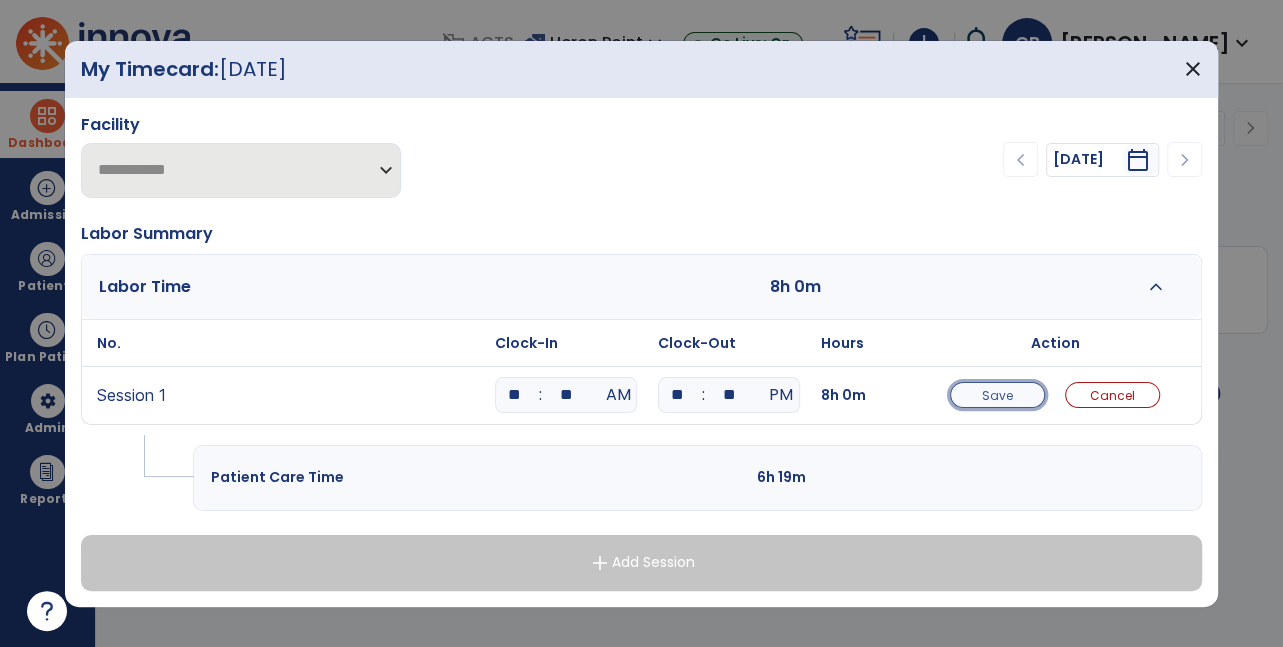 click on "Save" at bounding box center [997, 395] 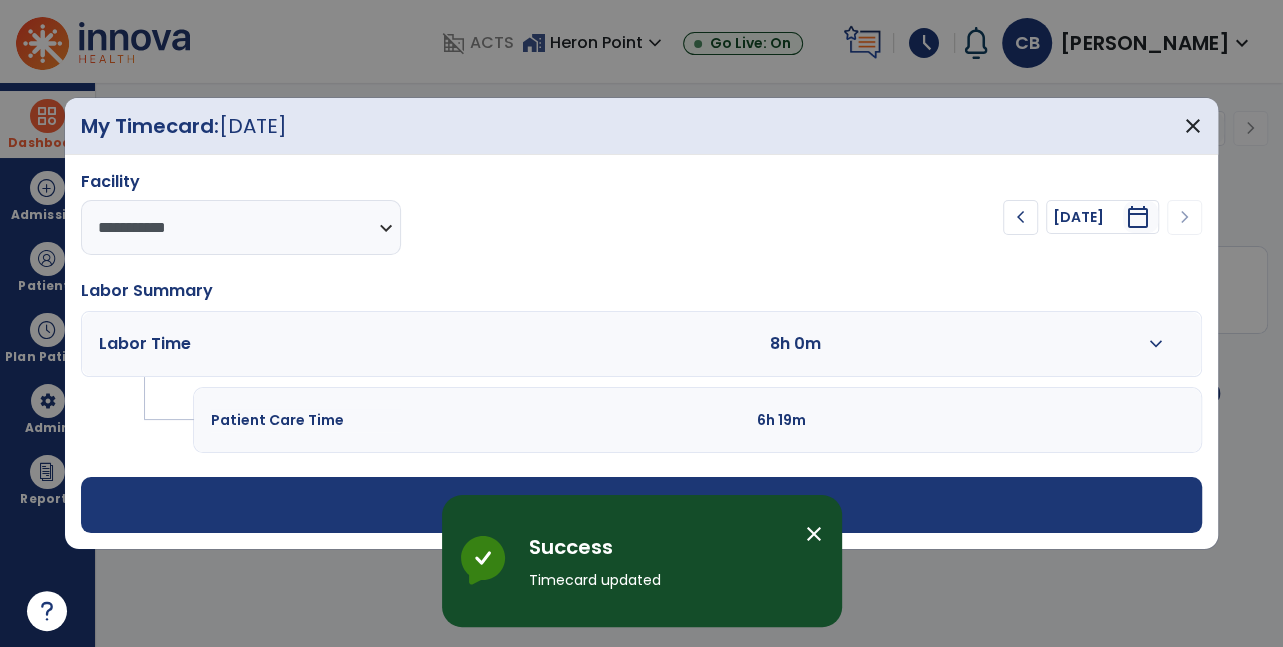 click on "add  Add Session" at bounding box center (641, 505) 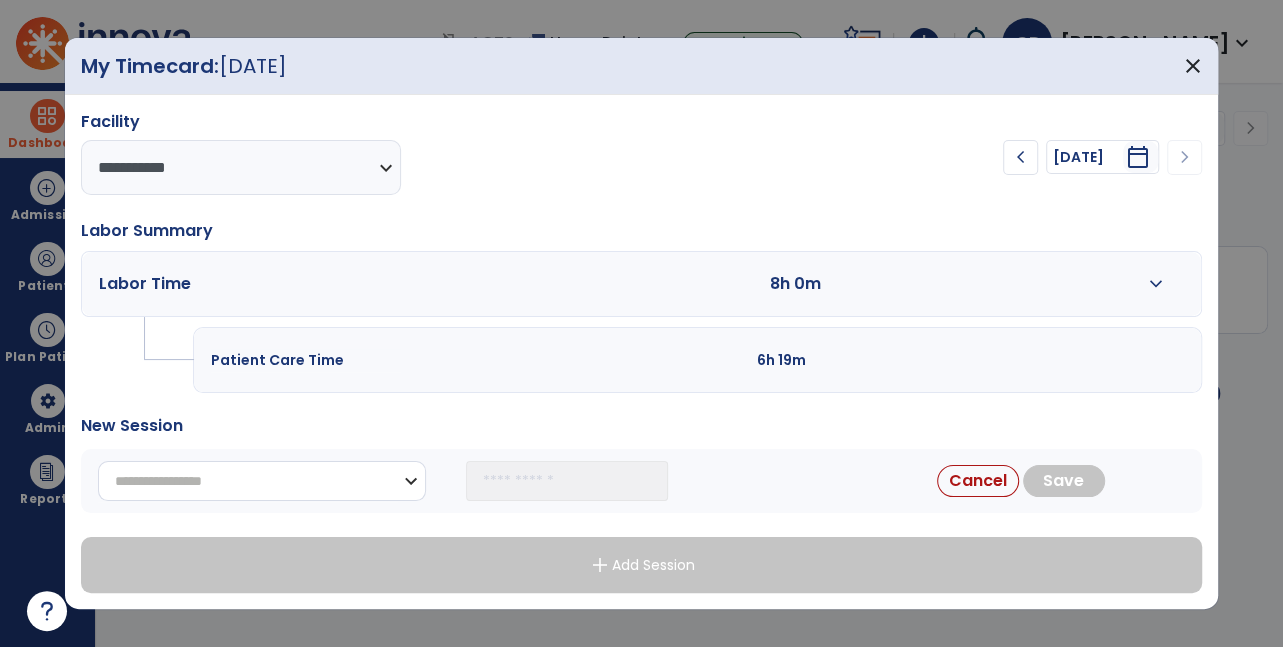 click on "**********" at bounding box center (262, 481) 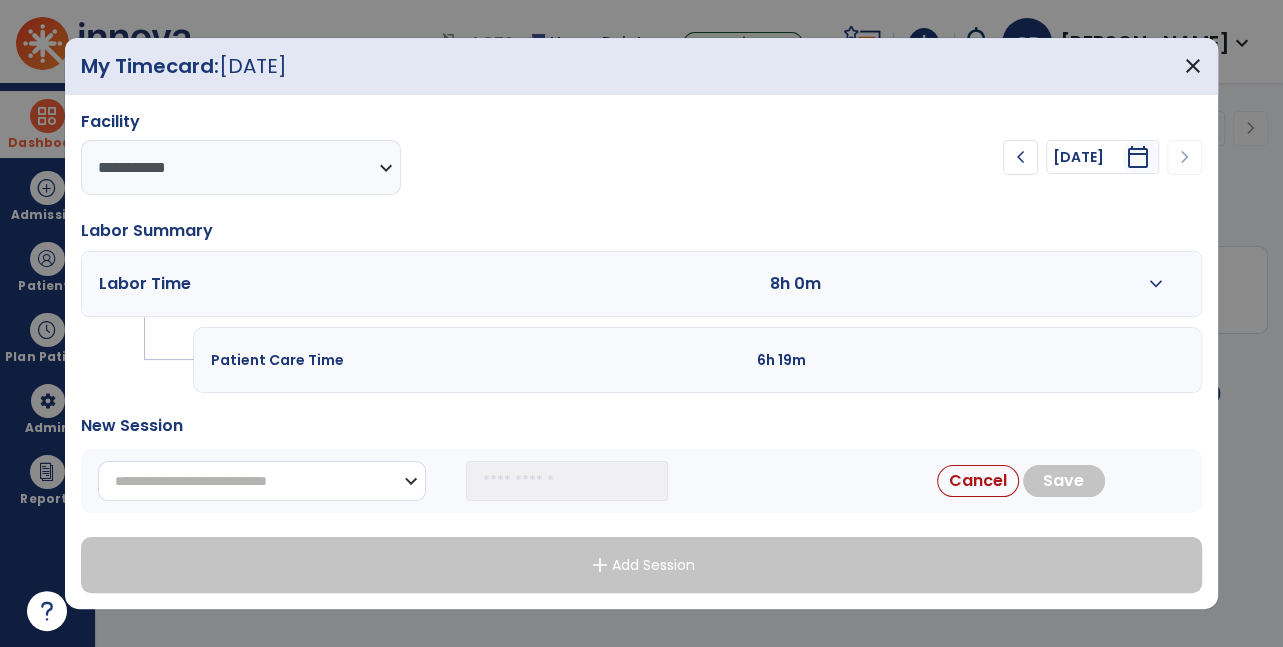 click on "**********" at bounding box center [262, 481] 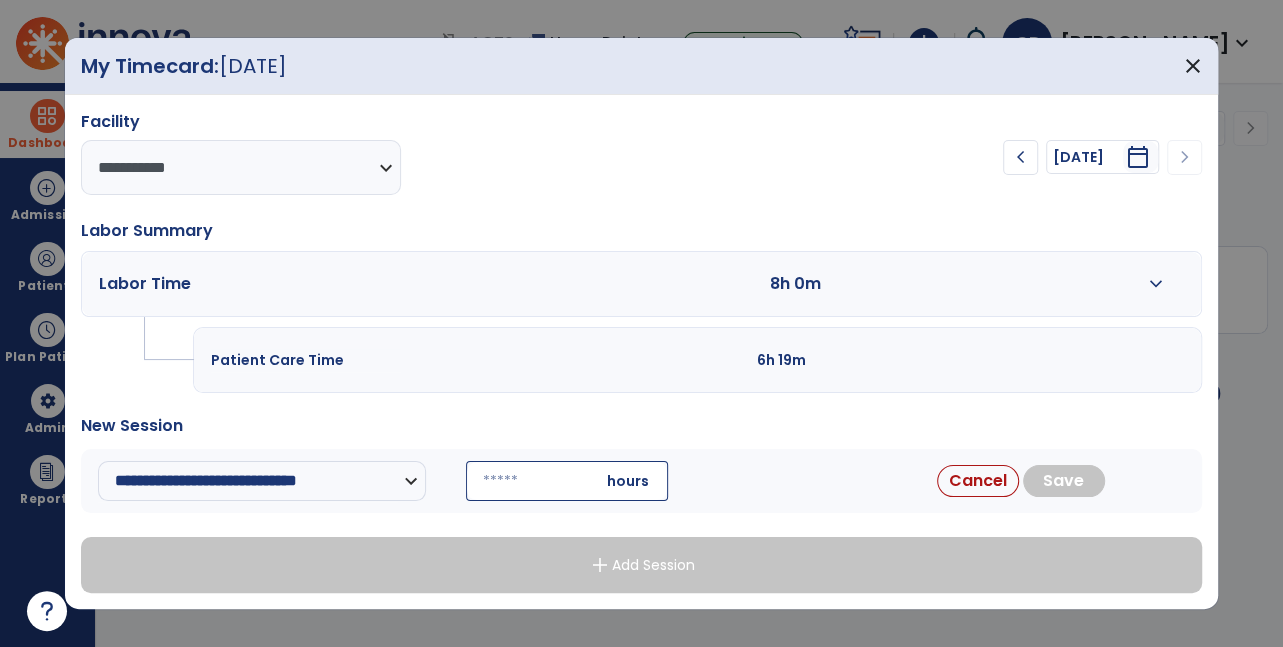 click at bounding box center [567, 481] 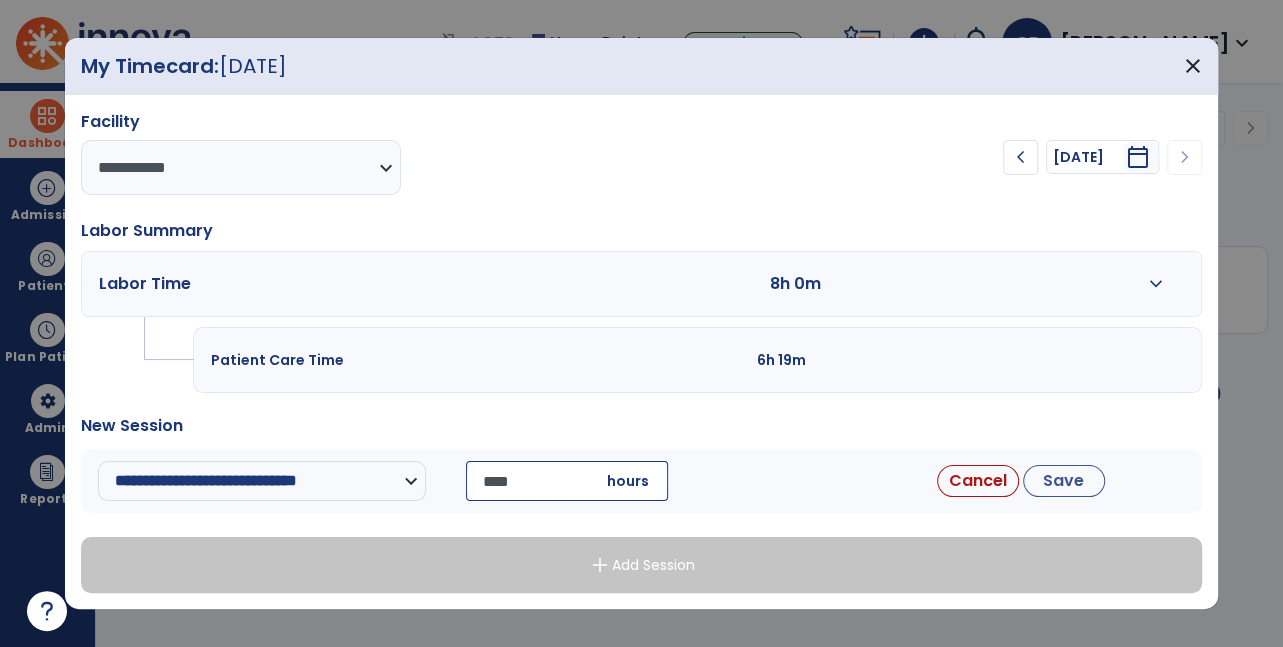 type on "*****" 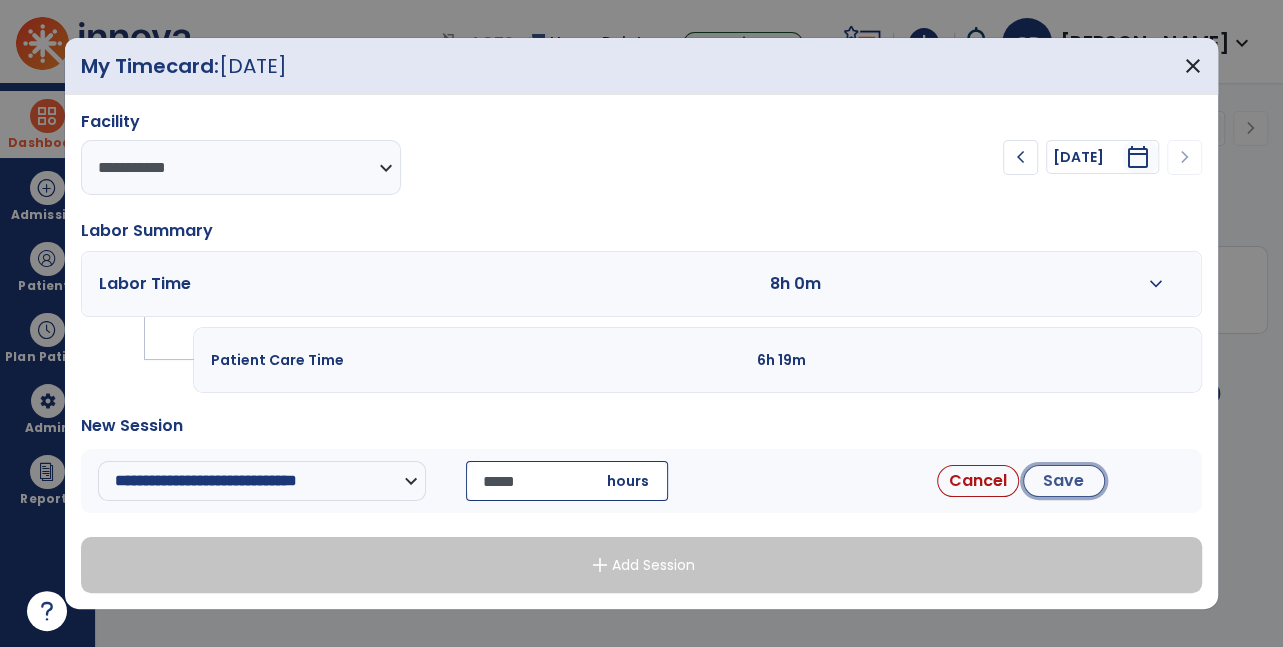 click on "Save" at bounding box center (1064, 481) 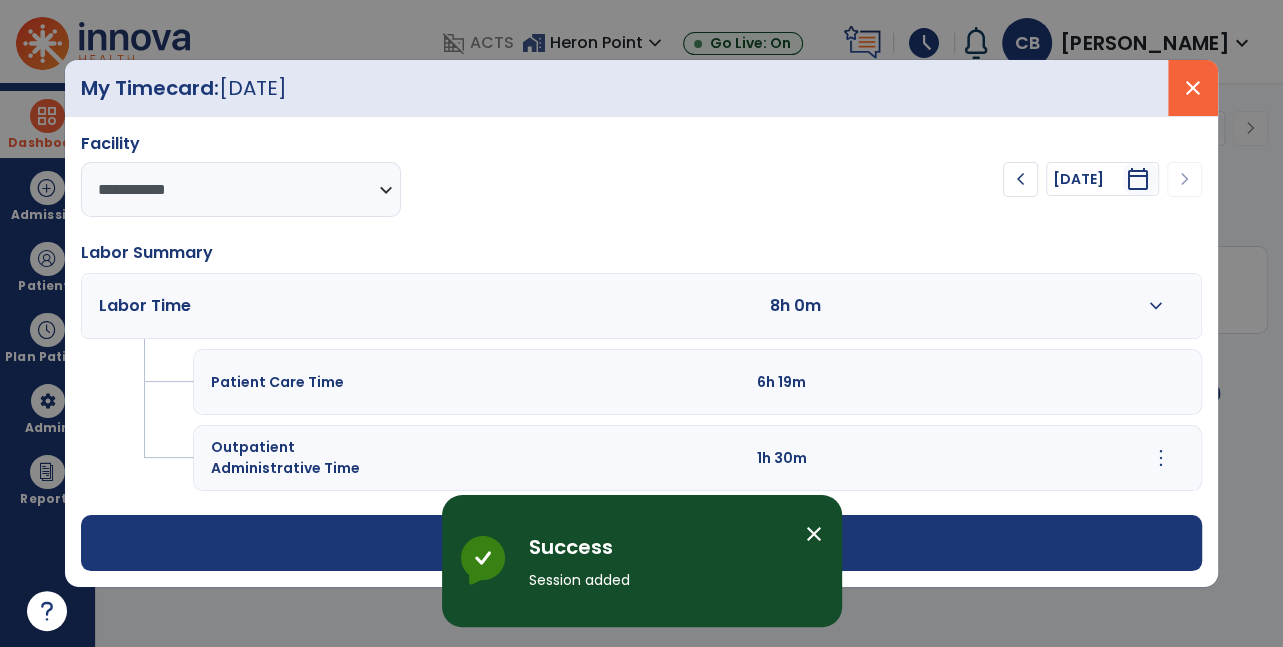 click on "close" at bounding box center (1193, 88) 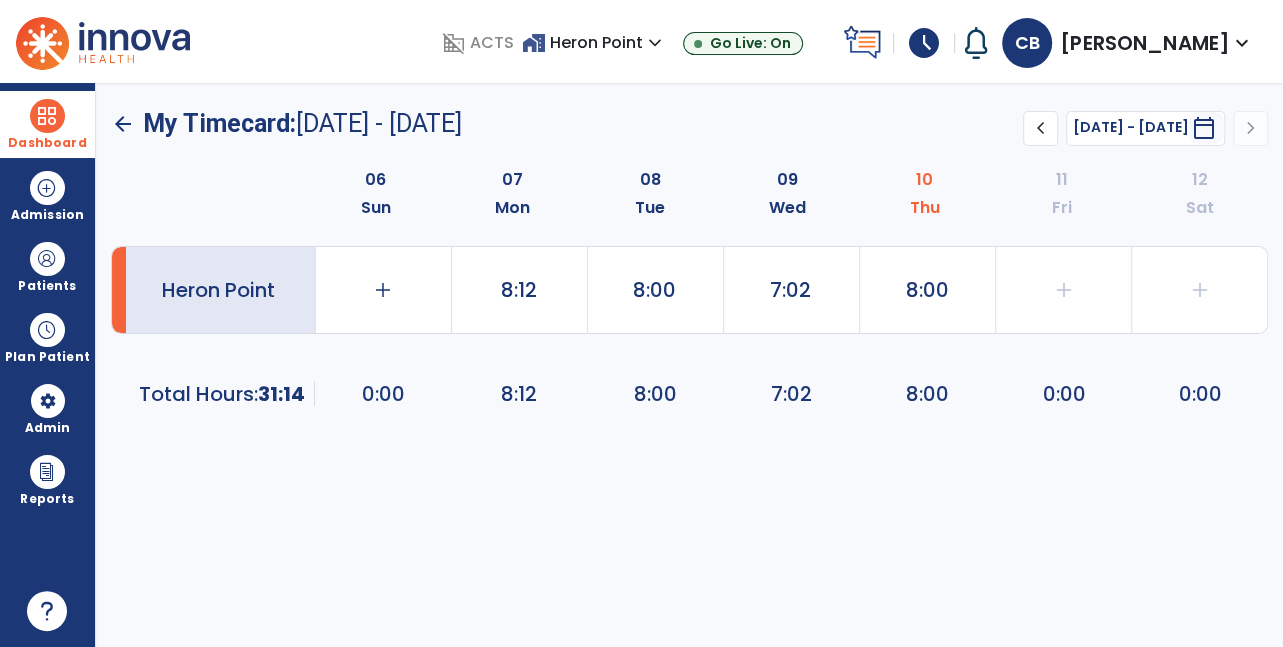 click on "[PERSON_NAME]" at bounding box center [1145, 43] 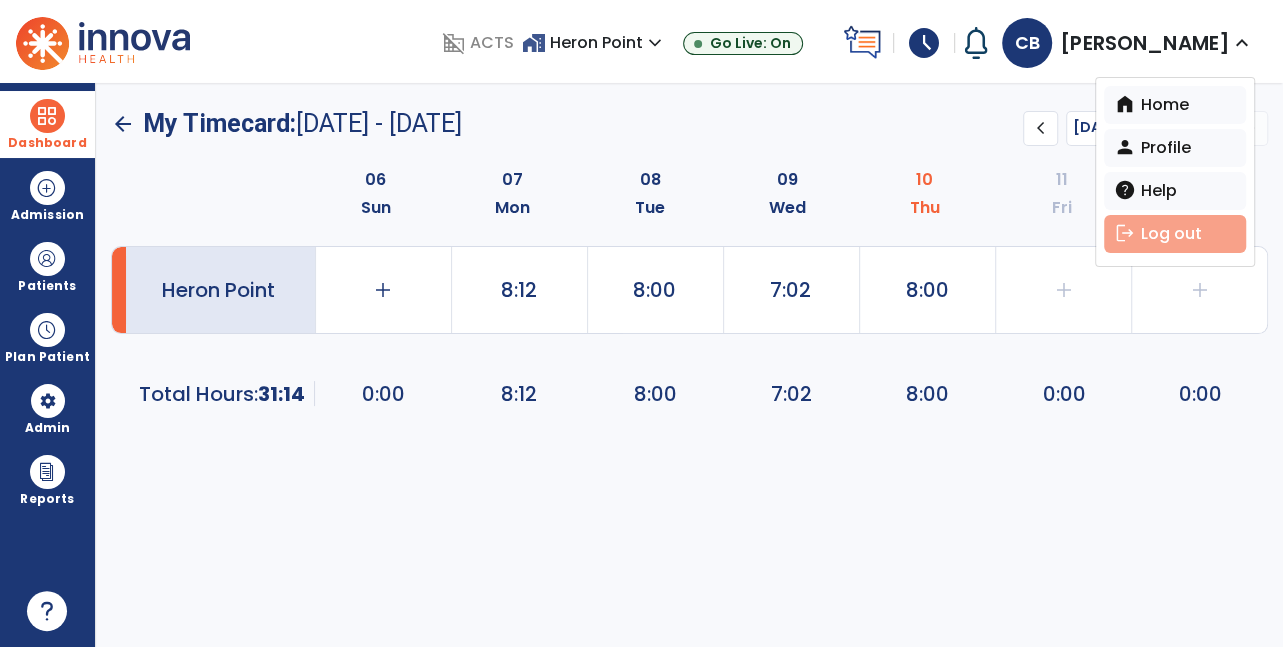 click on "logout   Log out" at bounding box center [1175, 234] 